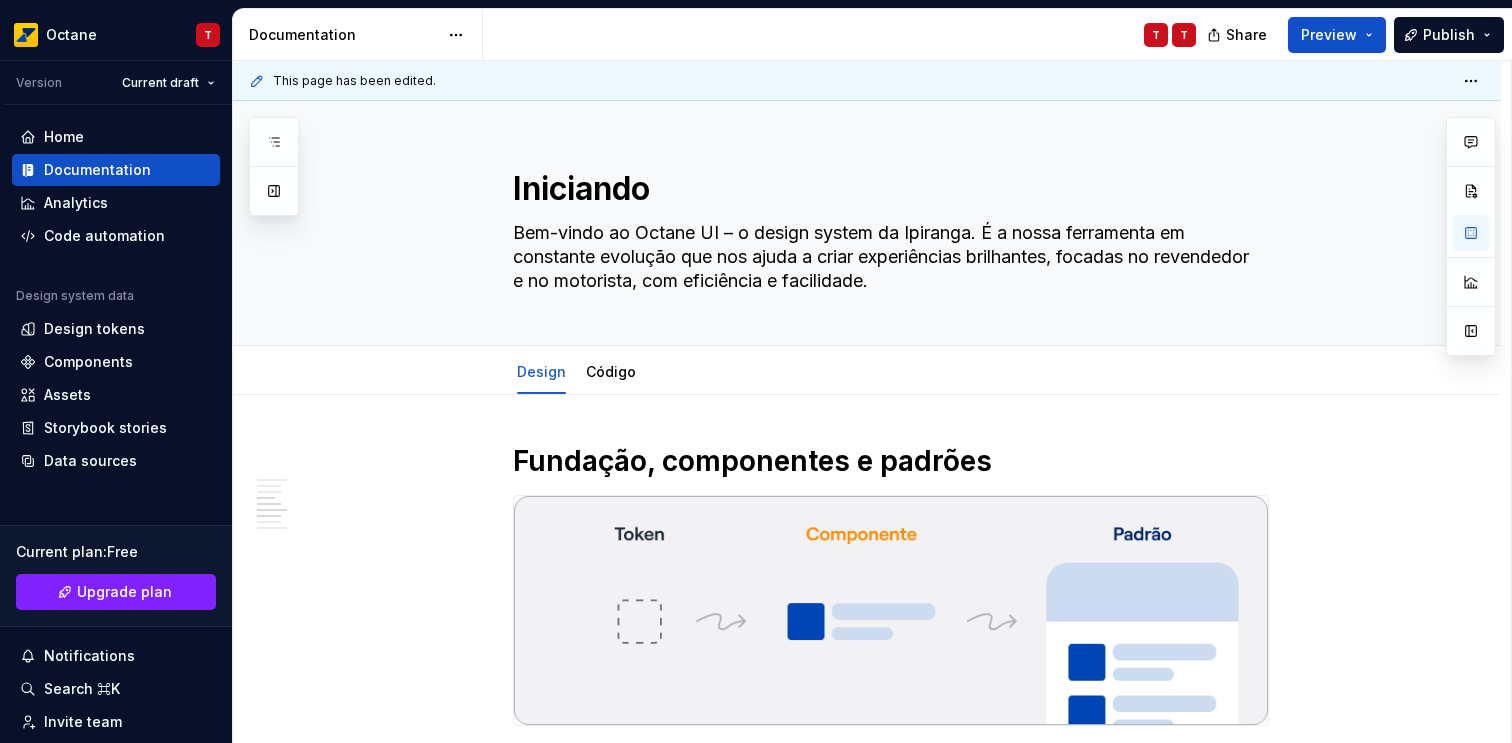 scroll, scrollTop: 0, scrollLeft: 0, axis: both 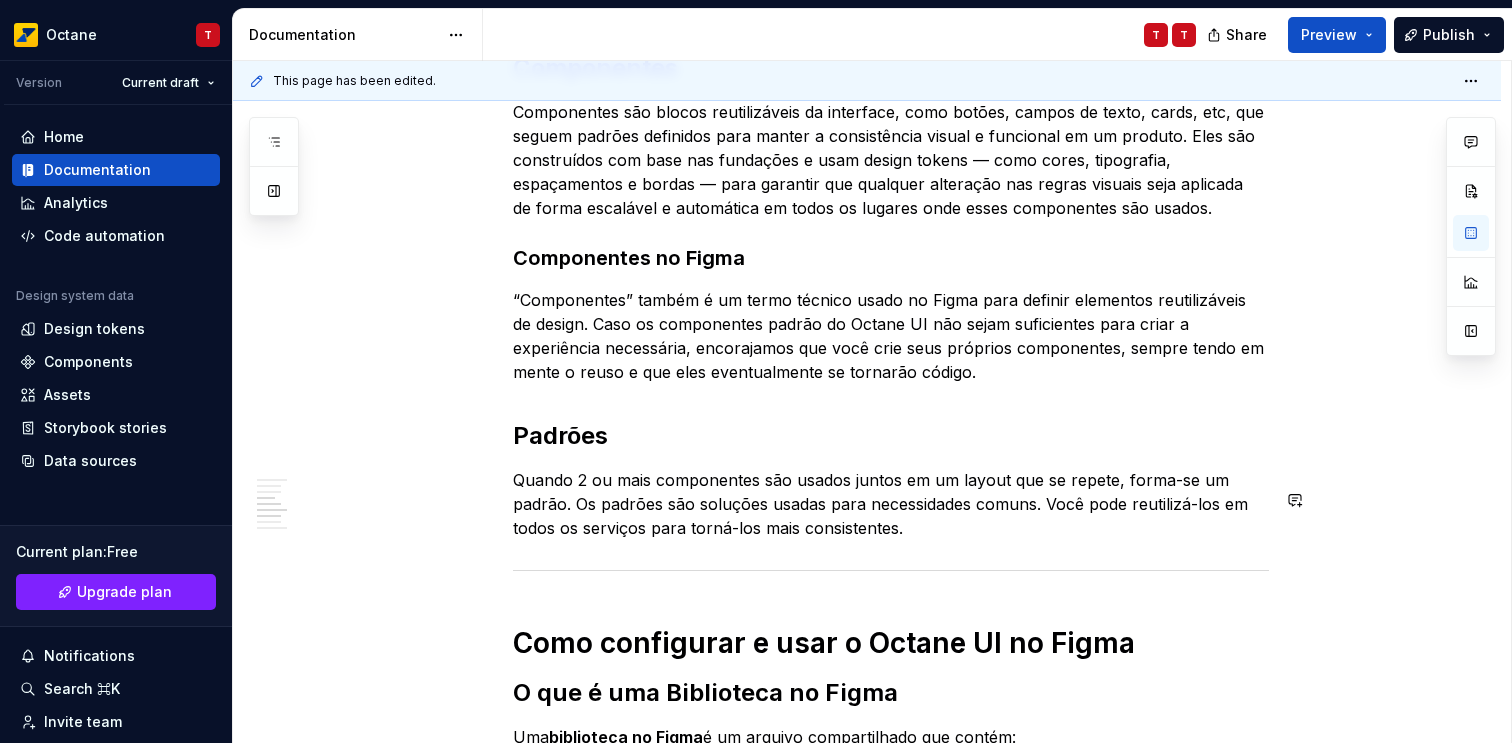 click on "Fundações, componentes e padrões Fundações Fundações são os elementos básicos e universais que sustentam toda a identidade visual e a consistência da interface. Elas incluem cores, tipografia, espaçamentos, ícones, grid, sombras e bordas — ou seja, os design tokens que definem como os componentes devem se comportar visual e funcionalmente. Servem como ponto de partida para garantir que tudo seja construído sobre as mesmas regras visuais, facilitando a escalabilidade e a coesão entre times. * ***** Componentes Componentes são blocos reutilizáveis da interface, como botões, campos de texto, cards, etc, que seguem padrões definidos para manter a consistência visual e funcional em um produto. Eles são construídos com base nas fundações e usam design tokens — como cores, tipografia, espaçamentos e bordas — para garantir que qualquer alteração nas regras visuais seja aplicada de forma escalável e automática em todos os lugares onde esses componentes são usados. Padrões Uma e" at bounding box center [891, 620] 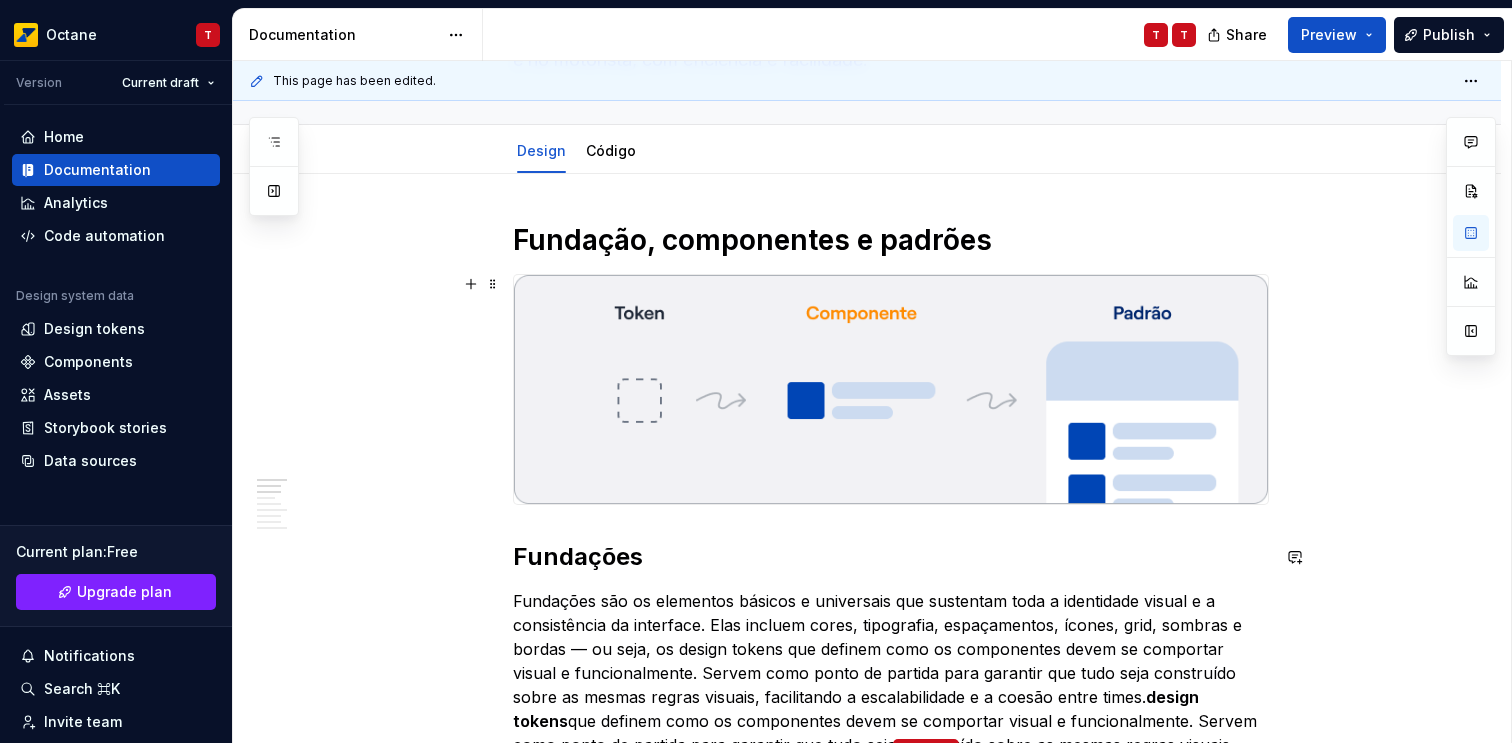 scroll, scrollTop: 0, scrollLeft: 0, axis: both 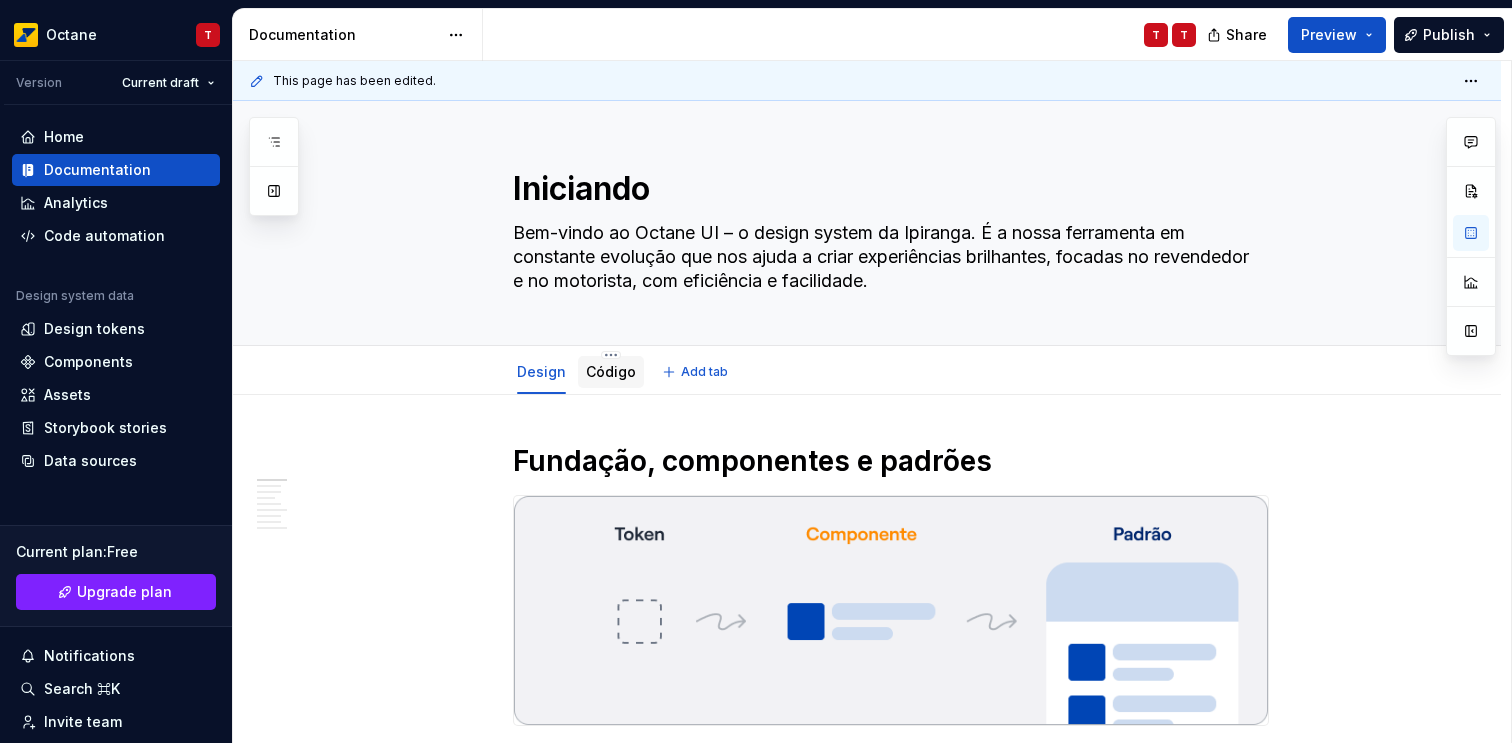 click on "Código" at bounding box center (611, 371) 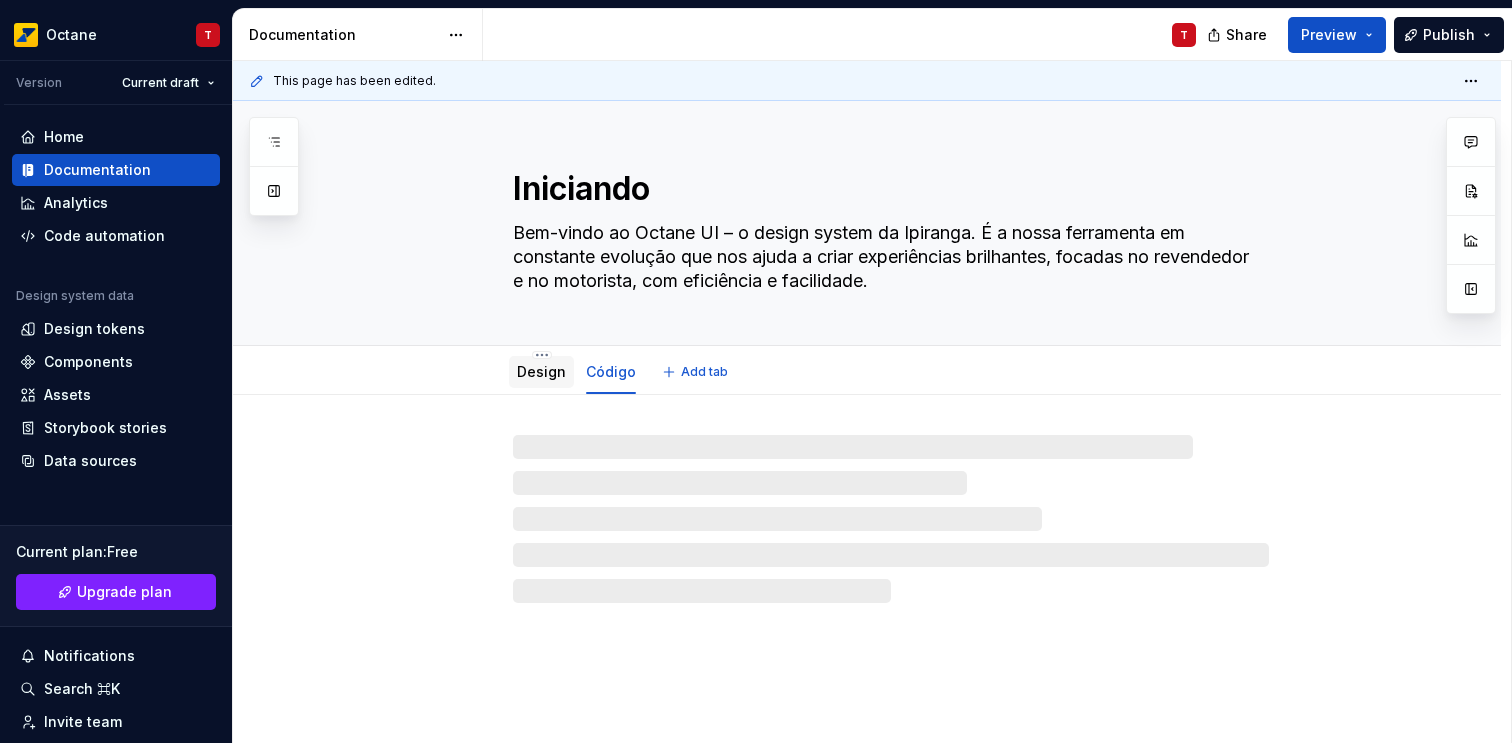 click on "Design" at bounding box center (541, 371) 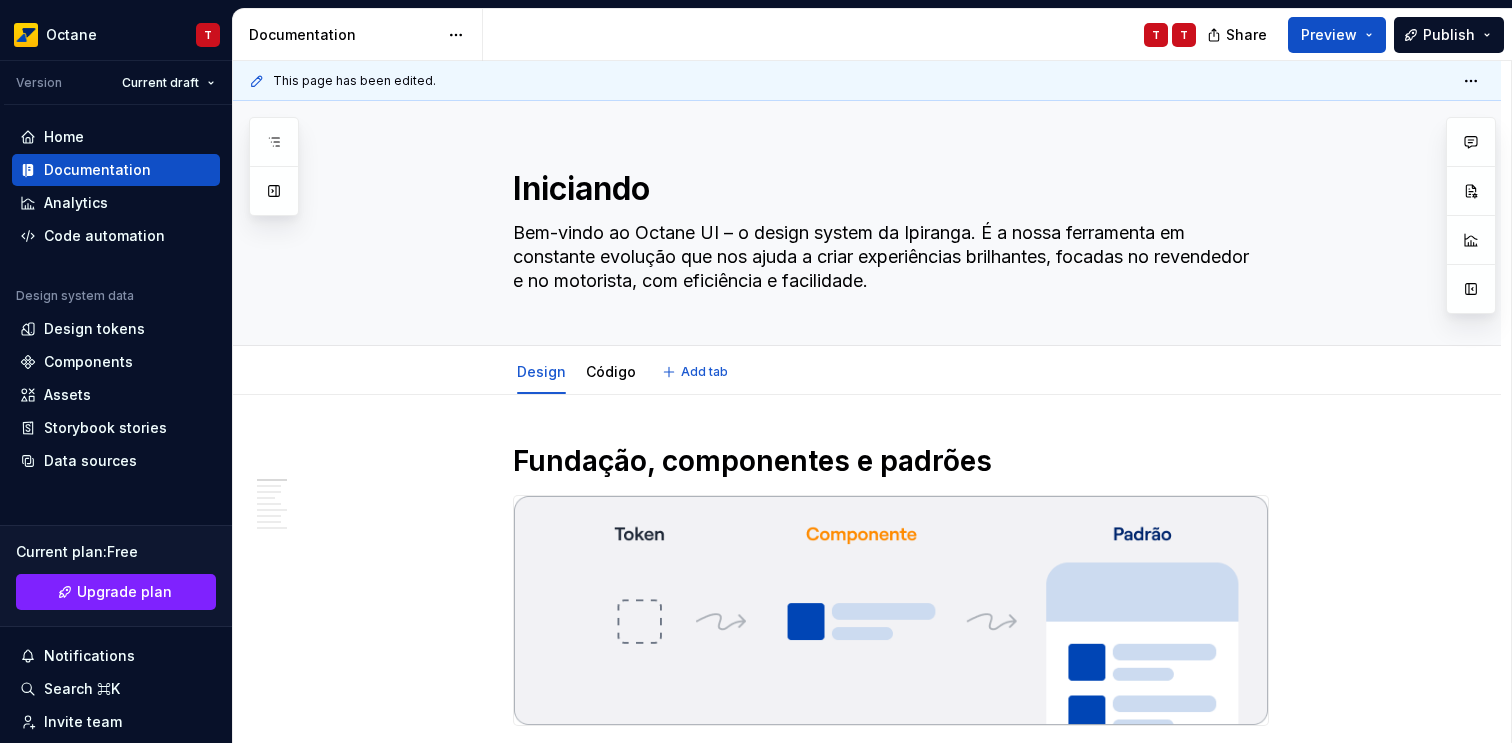 type on "*" 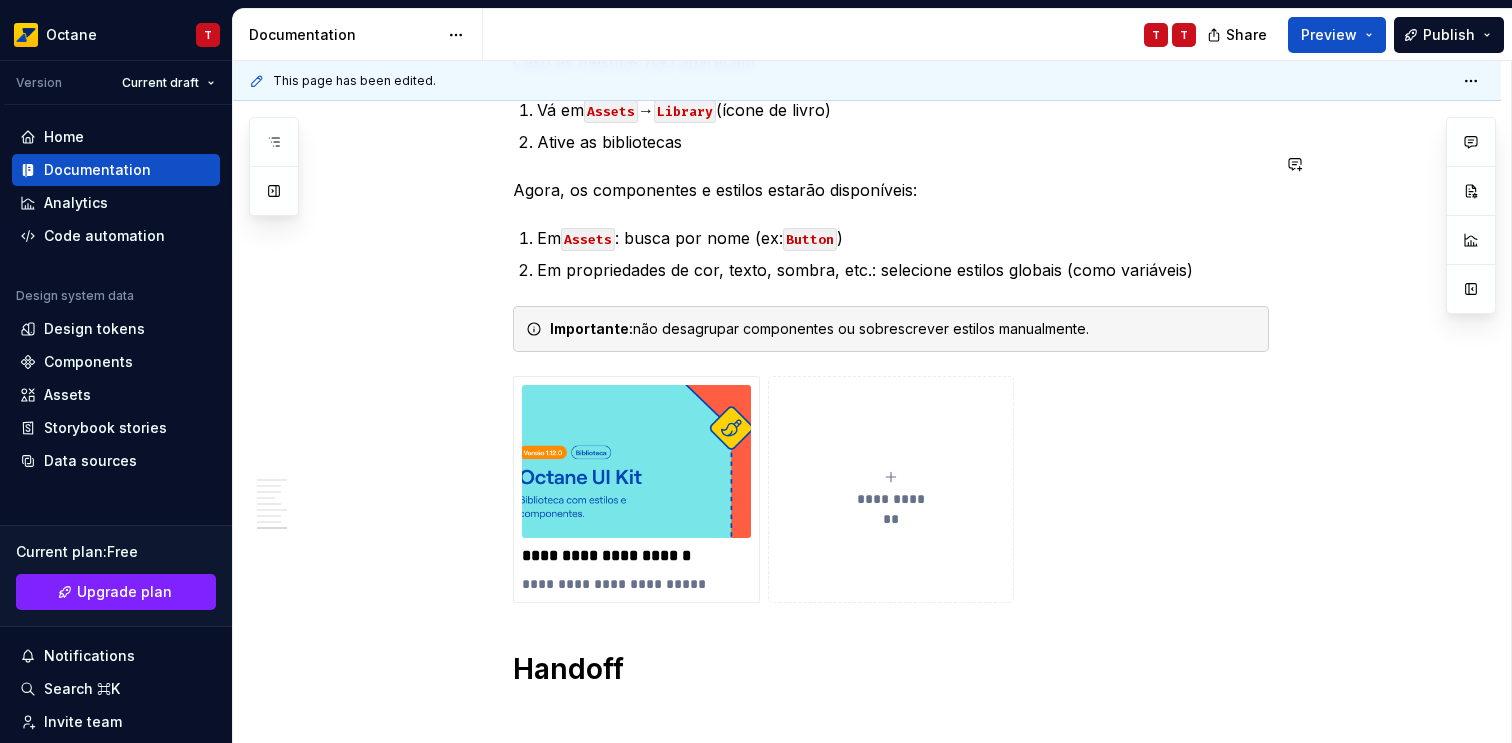 scroll, scrollTop: 2202, scrollLeft: 0, axis: vertical 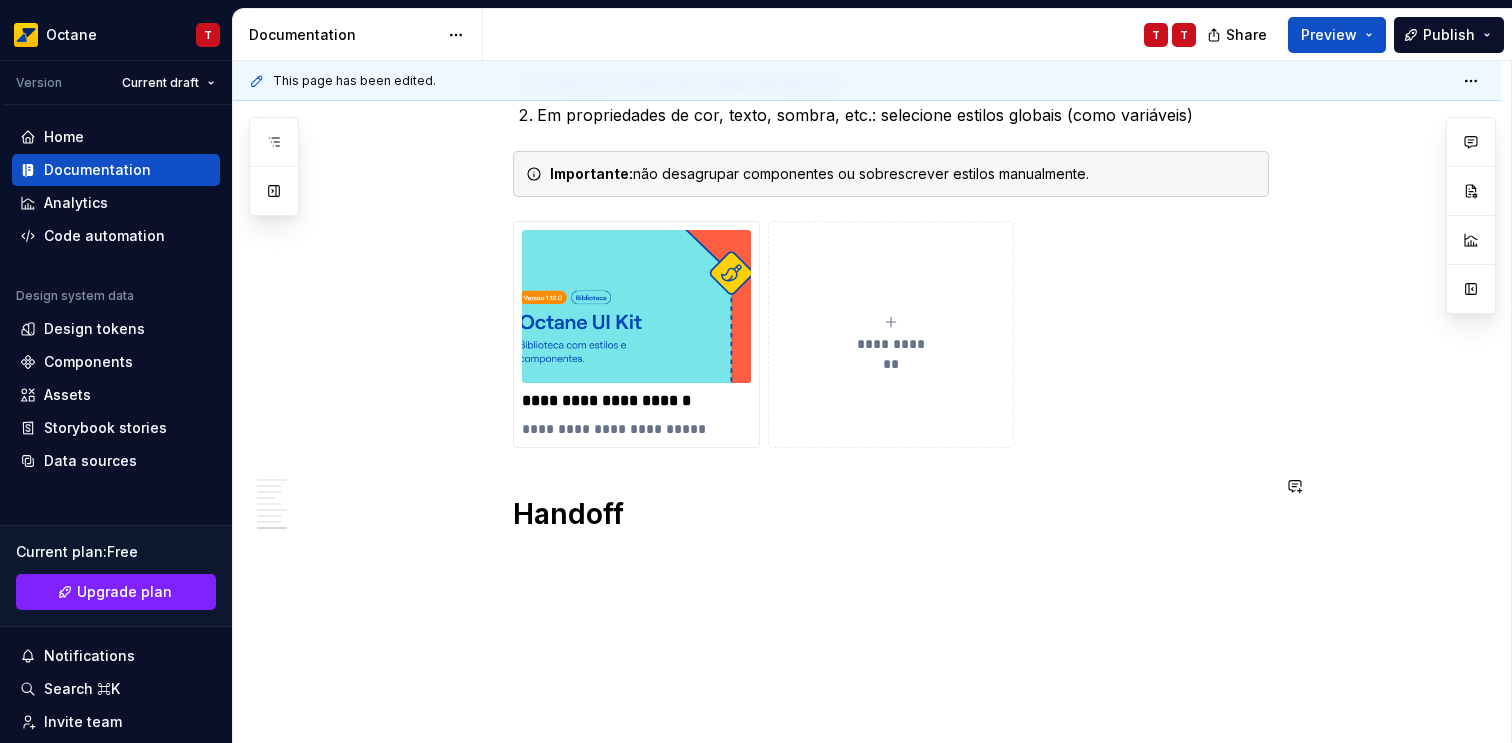 click on "Fundações, componentes e padrões Fundações Fundações são os elementos básicos e universais que sustentam toda a identidade visual e a consistência da interface. Elas incluem cores, tipografia, espaçamentos, ícones, grid, sombras e bordas — ou seja, os design tokens que definem como os componentes devem se comportar visual e funcionalmente. Servem como ponto de partida para garantir que tudo seja construído sobre as mesmas regras visuais, facilitando a escalabilidade e a coesão entre times. * ***** Componentes Componentes são blocos reutilizáveis da interface, como botões, campos de texto, cards, etc, que seguem padrões definidos para manter a consistência visual e funcional em um produto. Eles são construídos com base nas fundações e usam design tokens — como cores, tipografia, espaçamentos e bordas — para garantir que qualquer alteração nas regras visuais seja aplicada de forma escalável e automática em todos os lugares onde esses componentes são usados. Padrões Uma e" at bounding box center [891, -582] 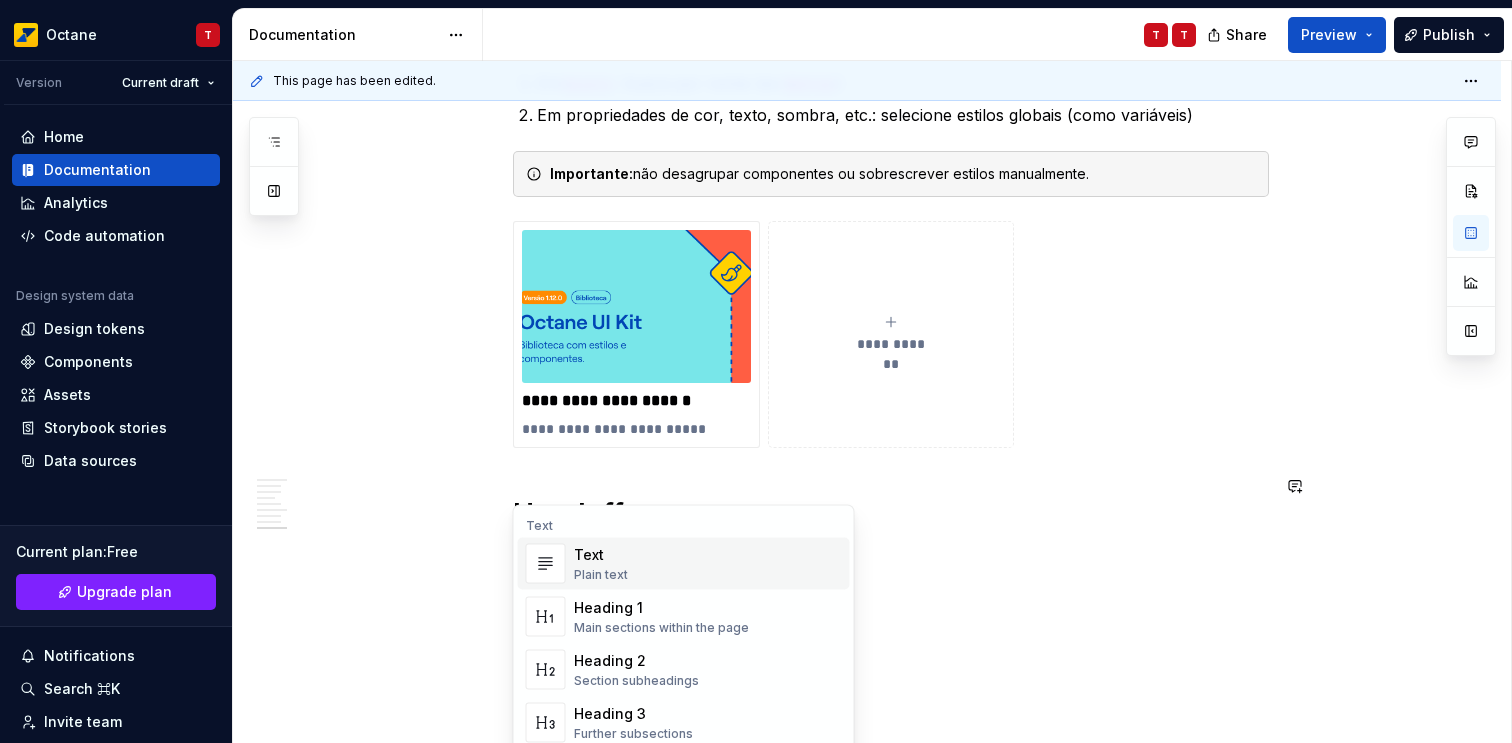 type 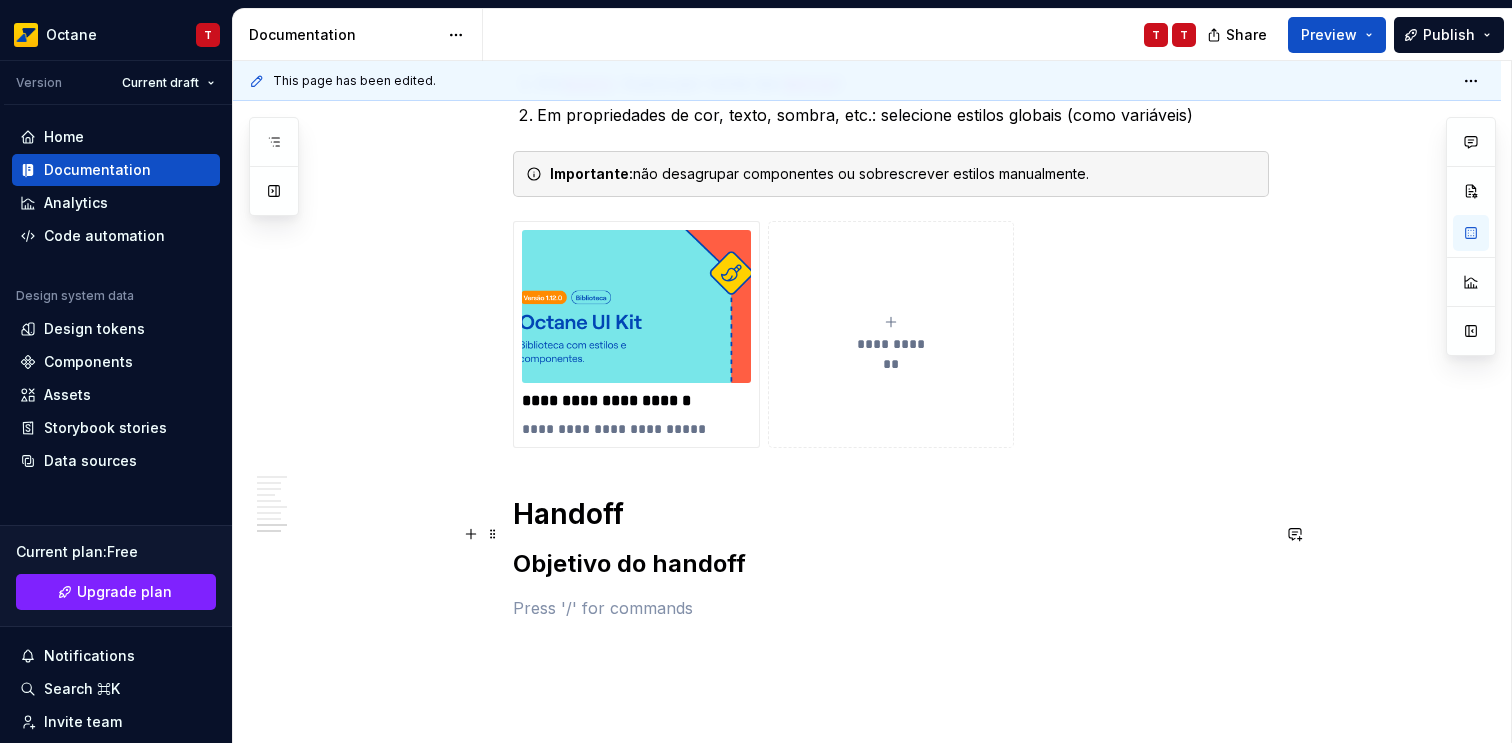 click at bounding box center [891, 608] 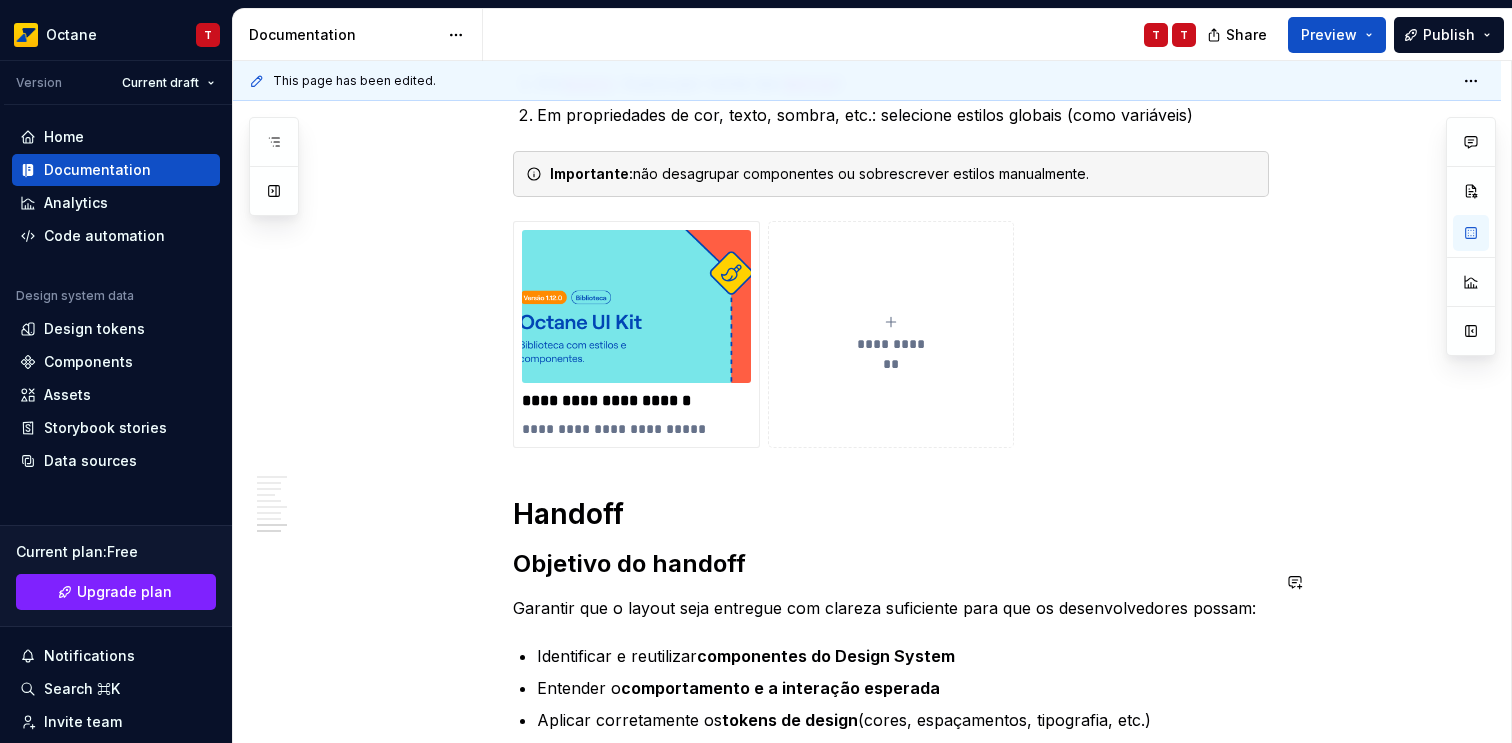 click on "Fundações, componentes e padrões Fundações Fundações são os elementos básicos e universais que sustentam toda a identidade visual e a consistência da interface. Elas incluem cores, tipografia, espaçamentos, ícones, grid, sombras e bordas — ou seja, os design tokens que definem como os componentes devem se comportar visual e funcionalmente. Servem como ponto de partida para garantir que tudo seja construído sobre as mesmas regras visuais, facilitando a escalabilidade e a coesão entre times. * ***** Componentes Componentes são blocos reutilizáveis da interface, como botões, campos de texto, cards, etc, que seguem padrões definidos para manter a consistência visual e funcional em um produto. Eles são construídos com base nas fundações e usam design tokens — como cores, tipografia, espaçamentos e bordas — para garantir que qualquer alteração nas regras visuais seja aplicada de forma escalável e automática em todos os lugares onde esses componentes são usados. Padrões Uma e" at bounding box center [891, -498] 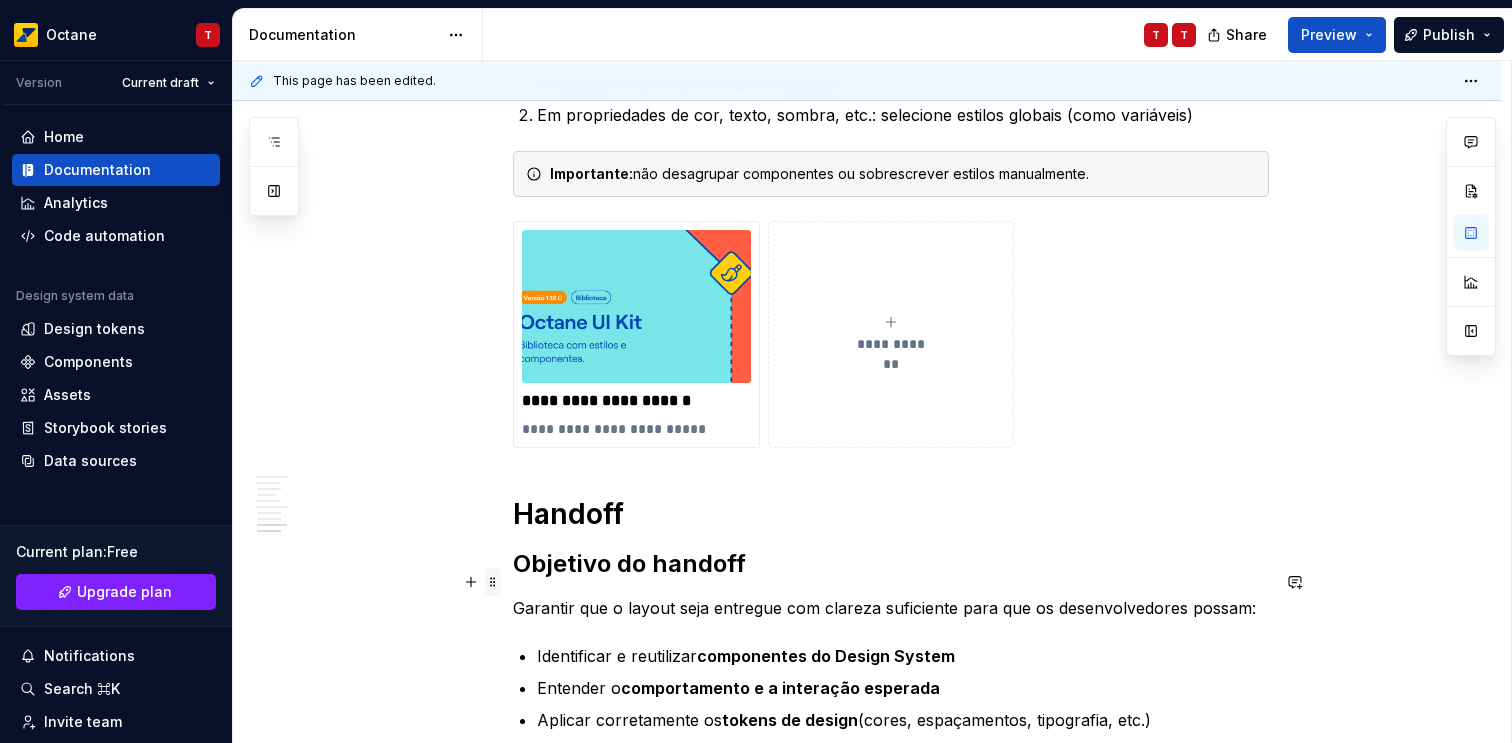 click at bounding box center [493, 582] 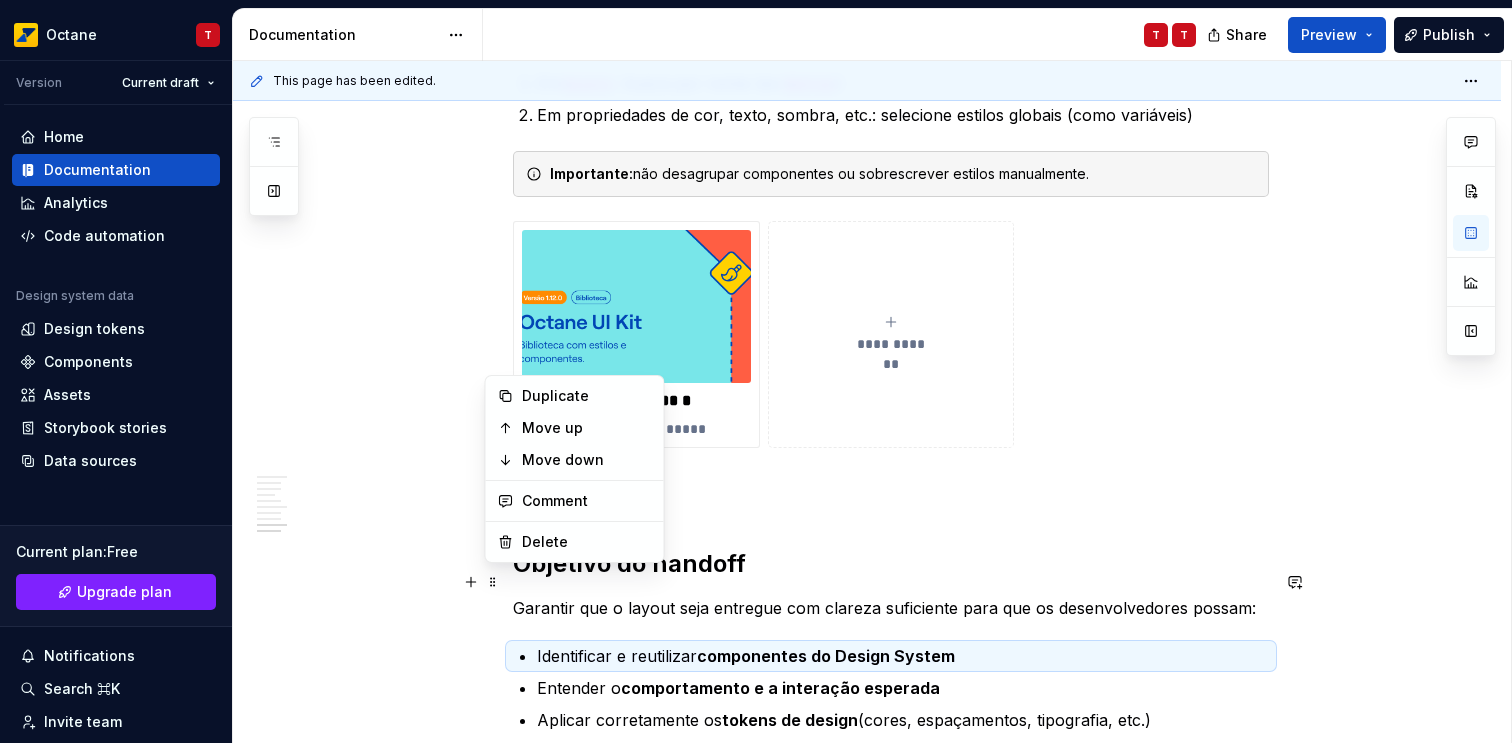 click on "Identificar e reutilizar  componentes do Design System" at bounding box center [903, 656] 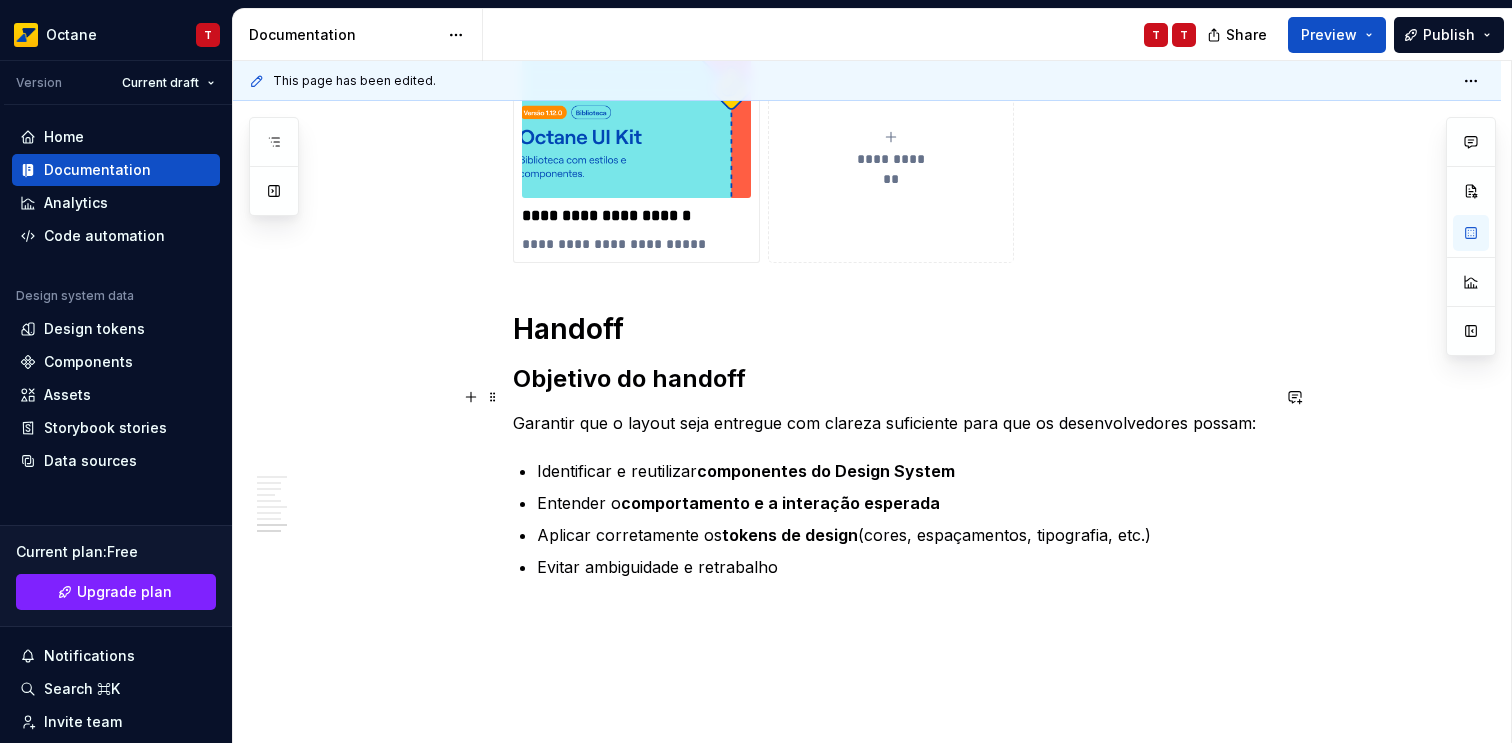scroll, scrollTop: 2387, scrollLeft: 0, axis: vertical 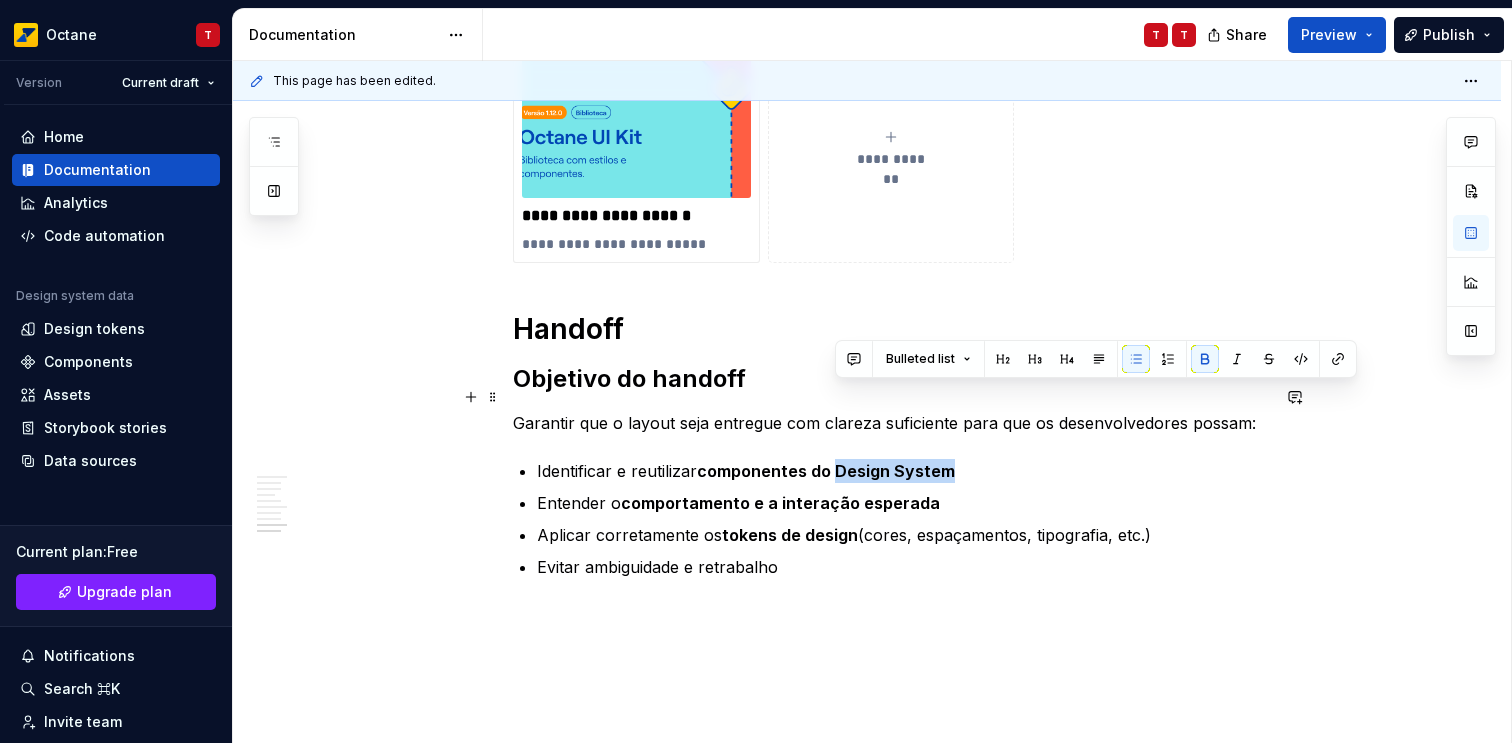 drag, startPoint x: 847, startPoint y: 396, endPoint x: 914, endPoint y: 406, distance: 67.74216 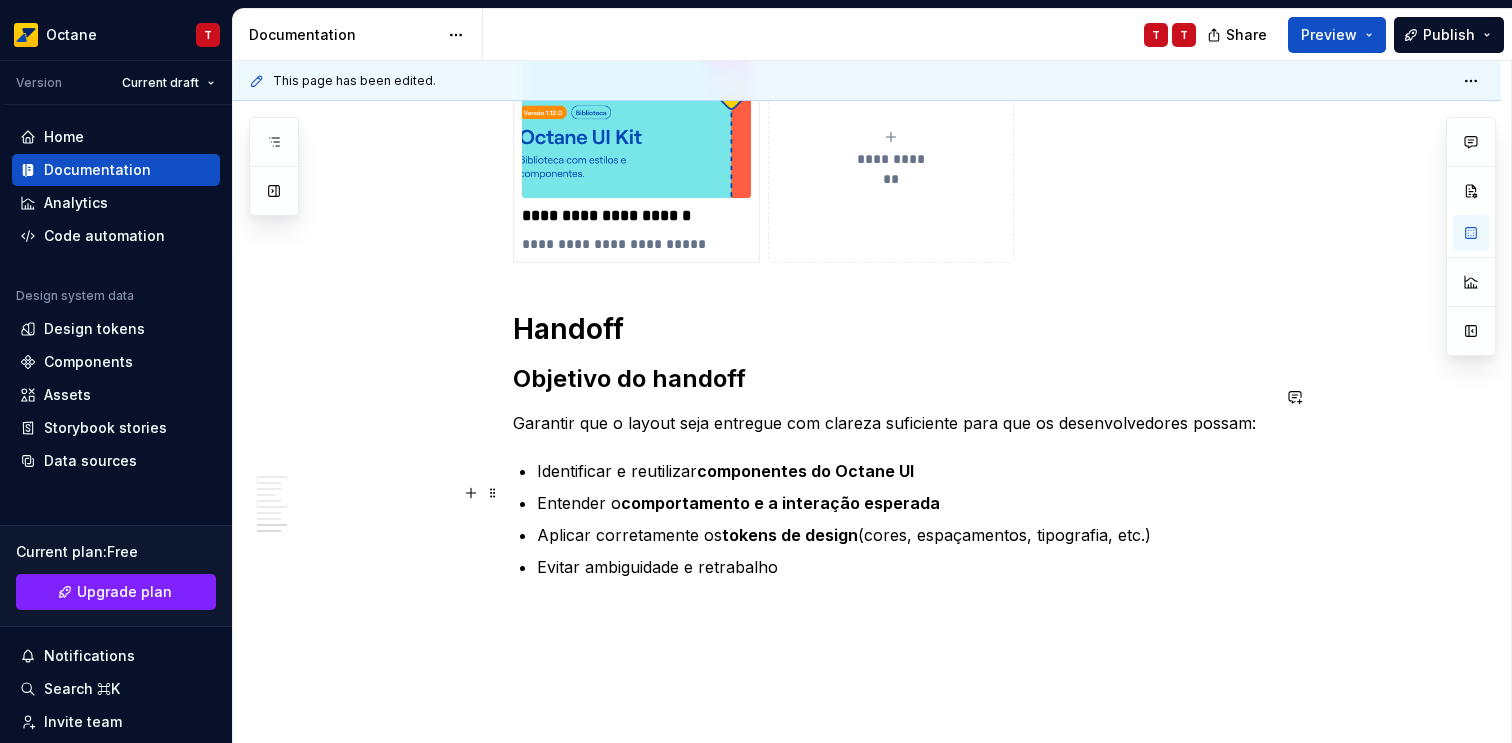 click on "Evitar ambiguidade e retrabalho" at bounding box center [903, 567] 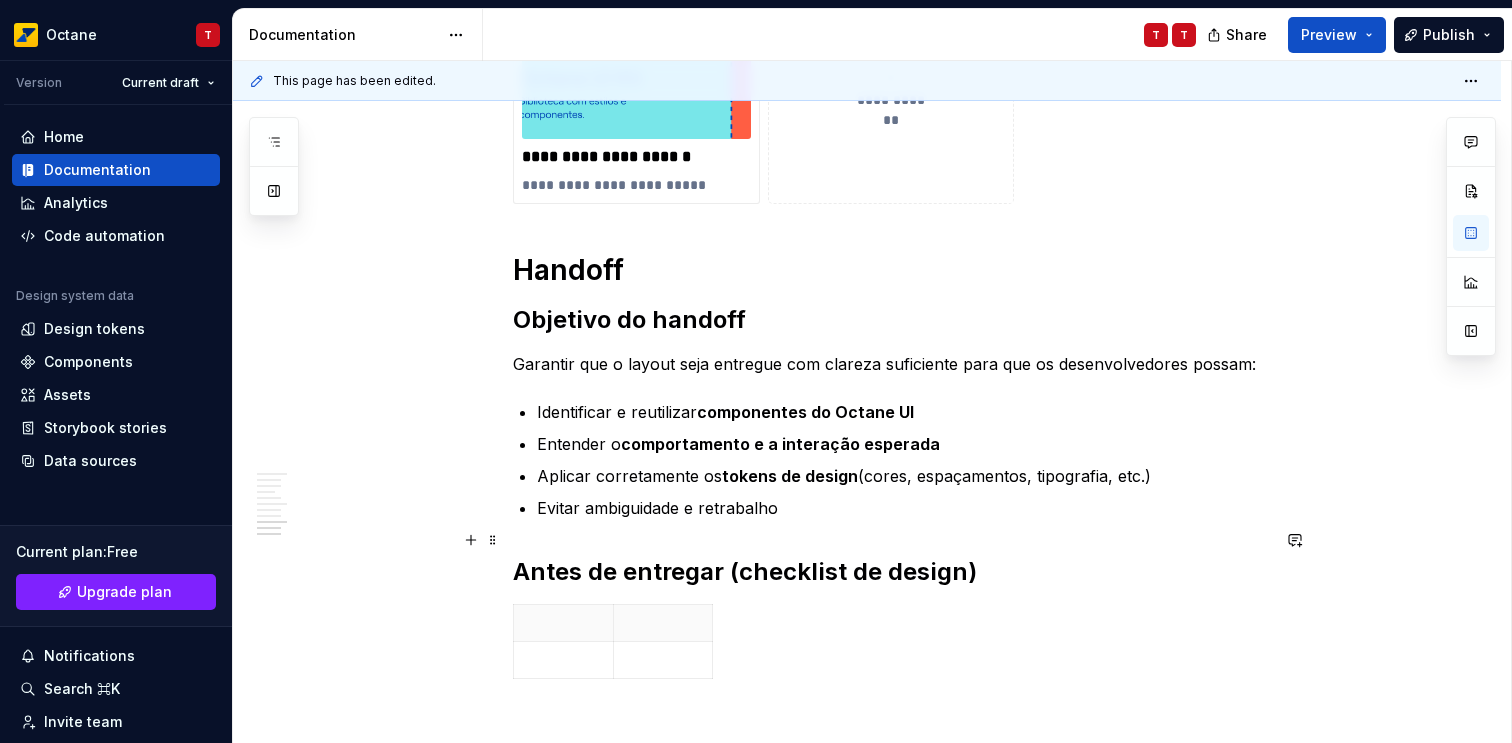 scroll, scrollTop: 2561, scrollLeft: 0, axis: vertical 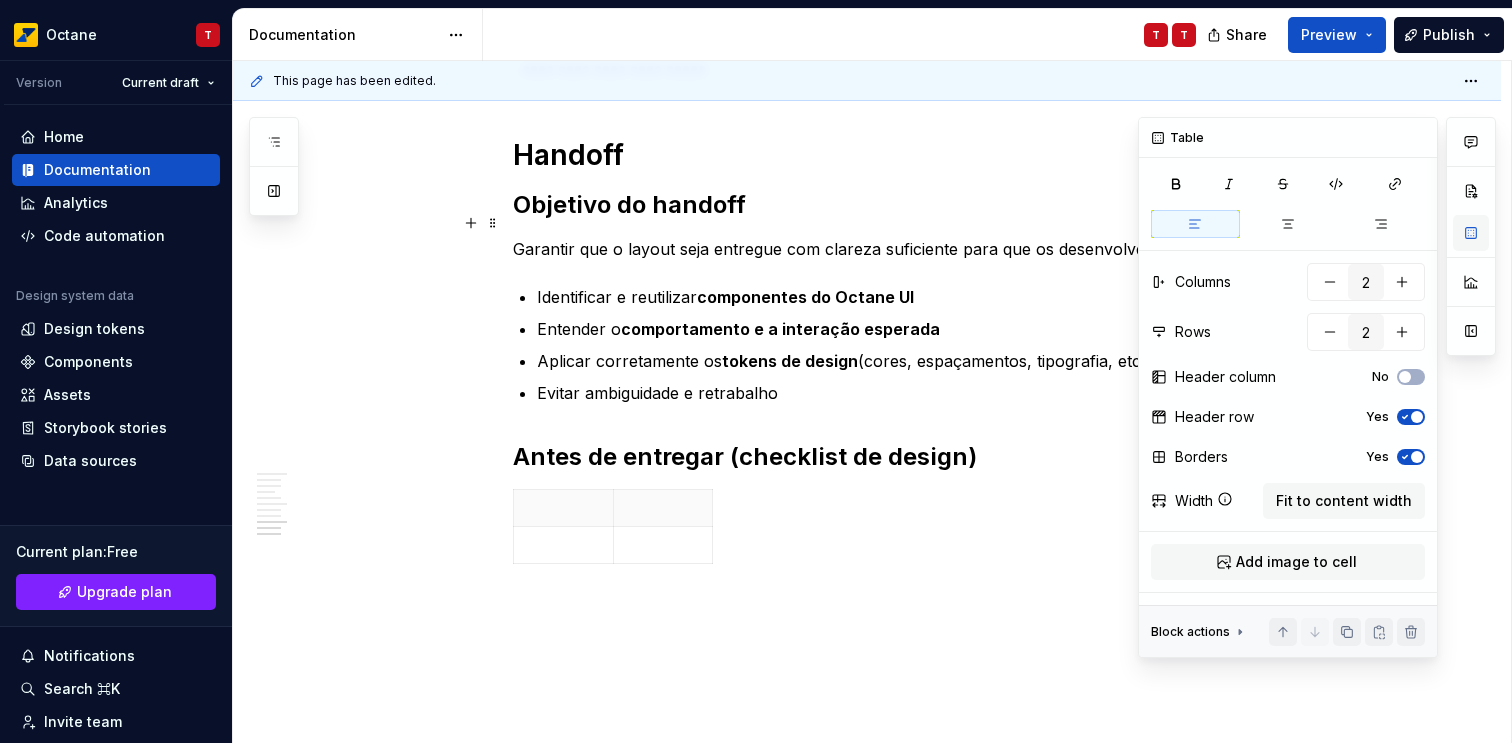 click at bounding box center [1471, 233] 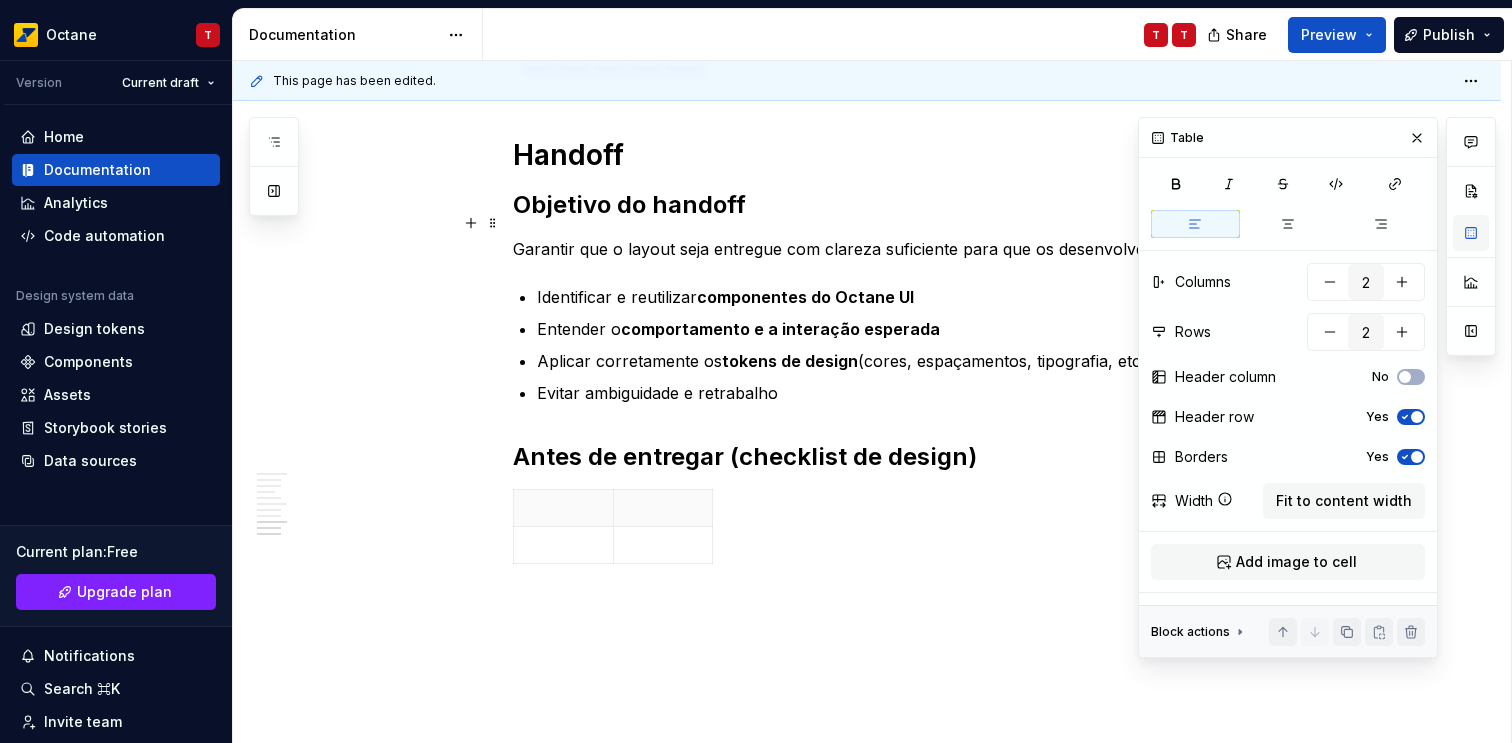 click at bounding box center [1471, 233] 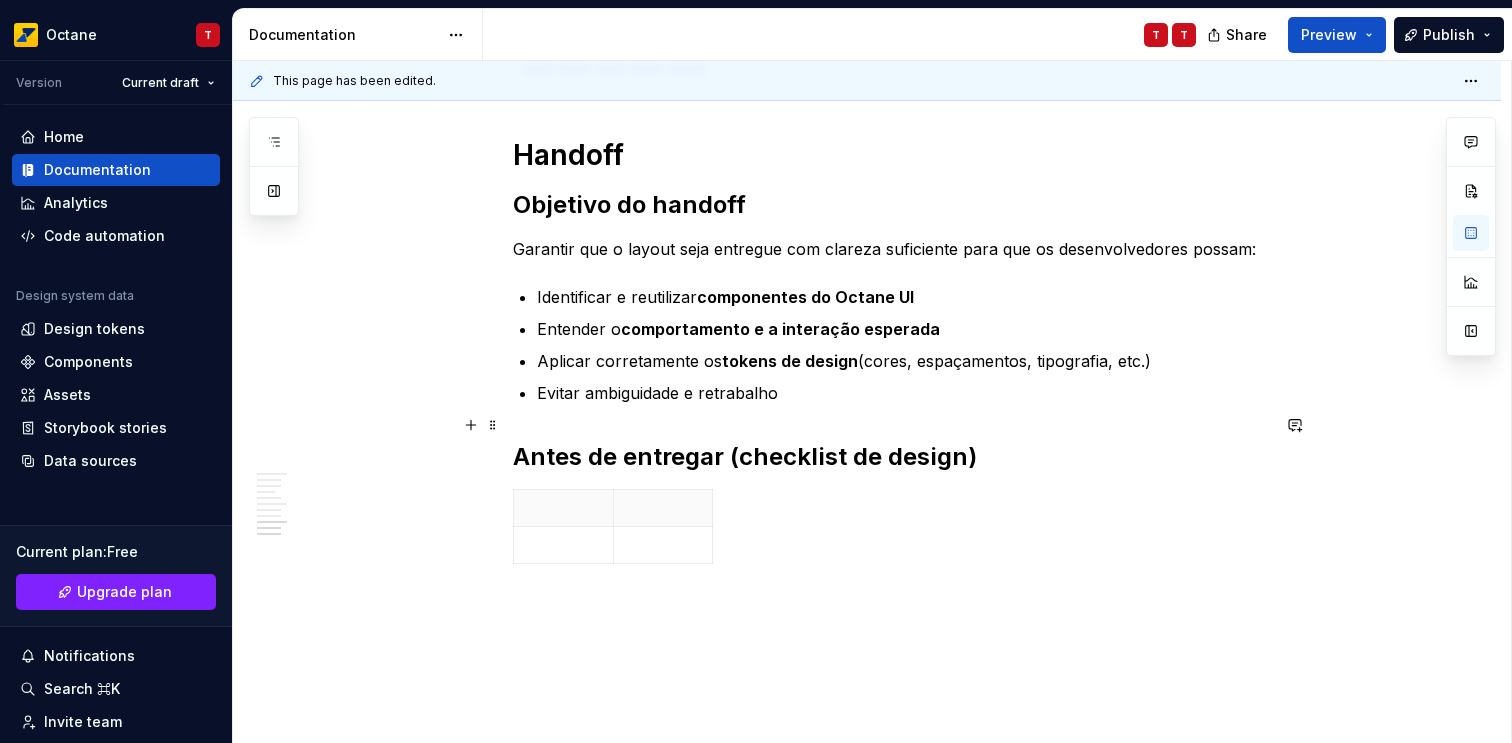 click at bounding box center [891, 530] 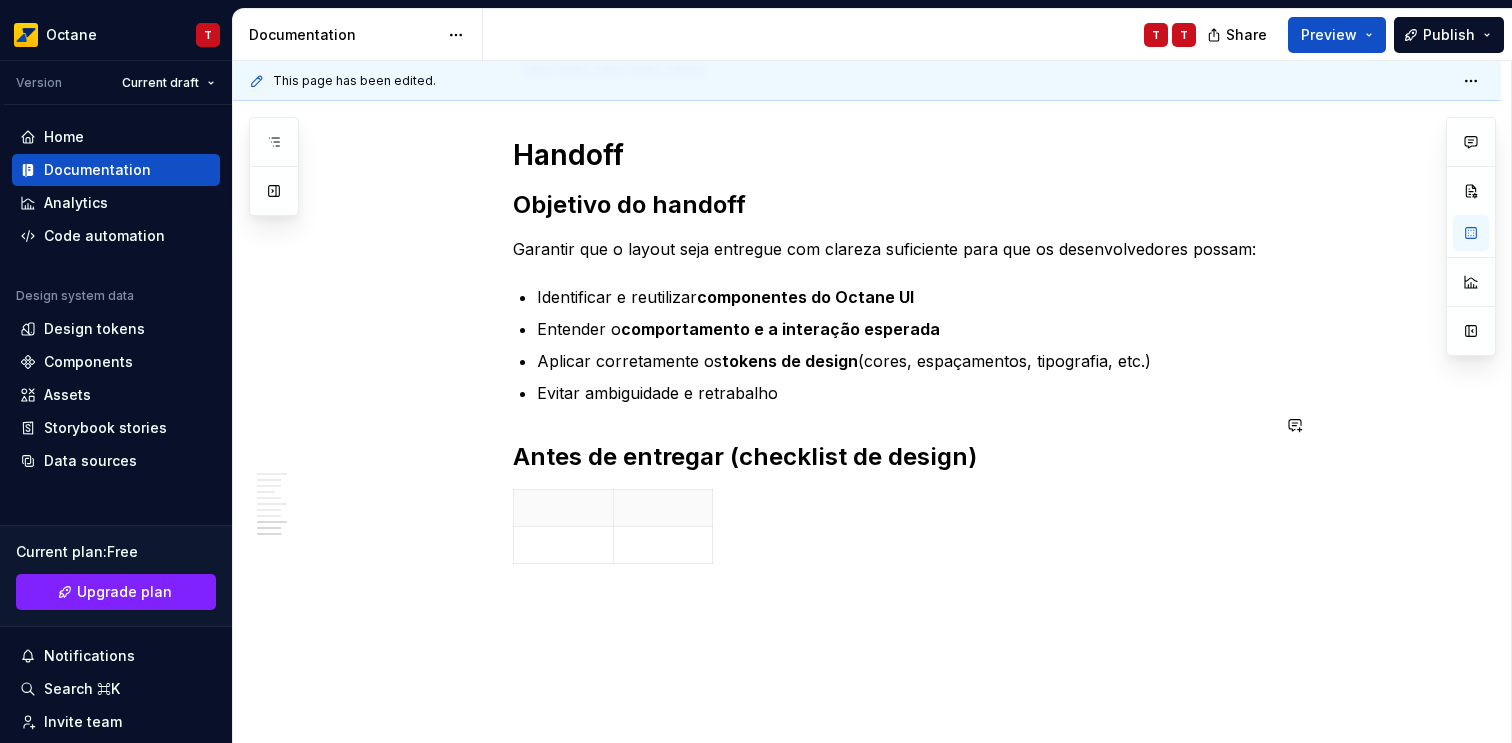 click on "This page has been edited. Iniciando Bem-vindo ao Octane UI – o design system da Ipiranga. É a nossa ferramenta em constante evolução que nos ajuda a criar experiências brilhantes, focadas no revendedor e no motorista, com eficiência e facilidade. Edit header Design Código Fundação, componentes e padrões Fundações Componentes Componentes no Figma Padrões Como configurar e usar o Octane UI no Figma O que é uma Biblioteca no Figma Como usar a biblioteca Handoff Objetivo do handoff Antes de entregar (checklist de design) Fundação, componentes e padrões Fundações Fundações são os elementos básicos e universais que sustentam toda a identidade visual e a consistência da interface. Elas incluem cores, tipografia, espaçamentos, ícones, grid, sombras e bordas — ou seja, os design tokens * ***** Componentes Componentes no Figma Padrões Como configurar e usar o Octane UI no Figma O que é uma Biblioteca no Figma Uma biblioteca no Figma é um arquivo compartilhado que contém: Variáveis" at bounding box center (872, 402) 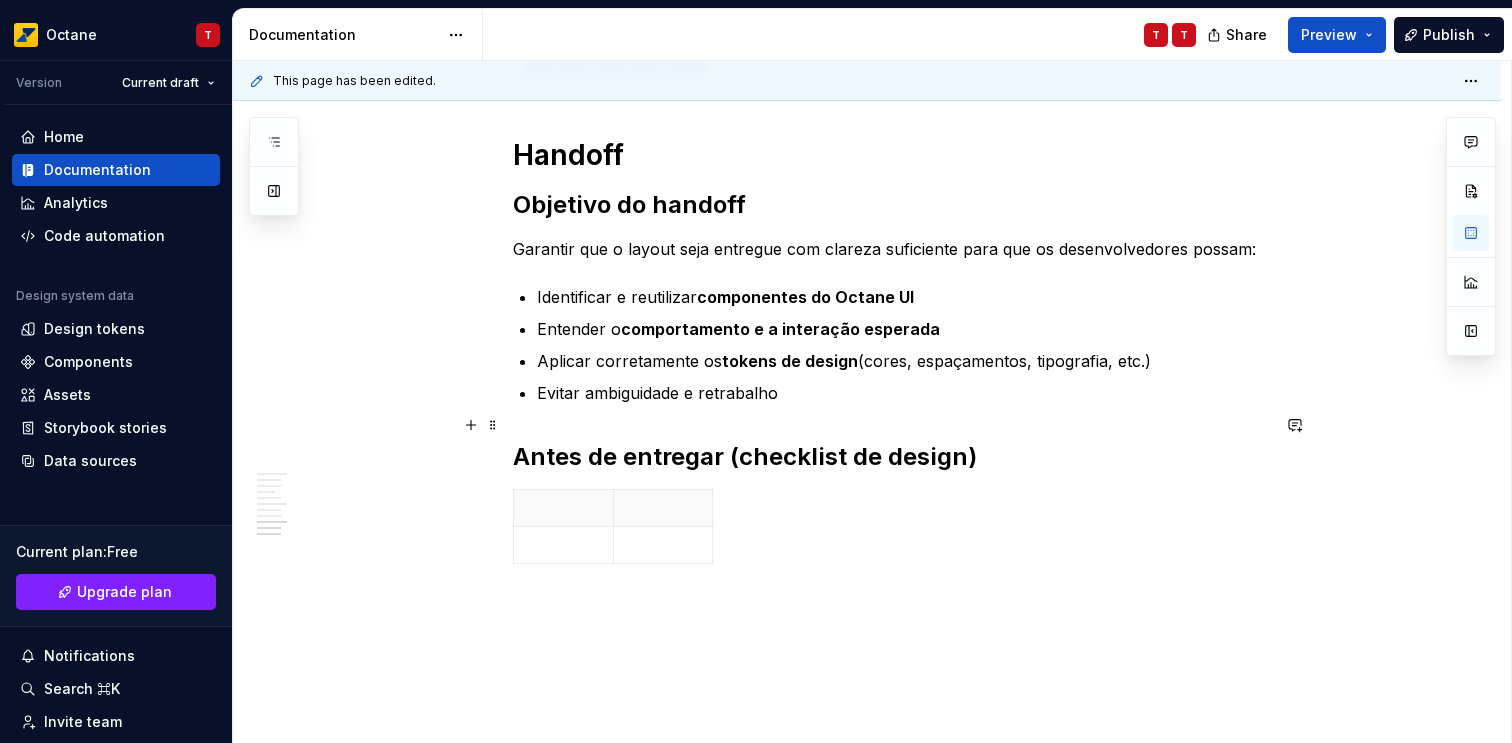 drag, startPoint x: 895, startPoint y: 483, endPoint x: 457, endPoint y: 451, distance: 439.1674 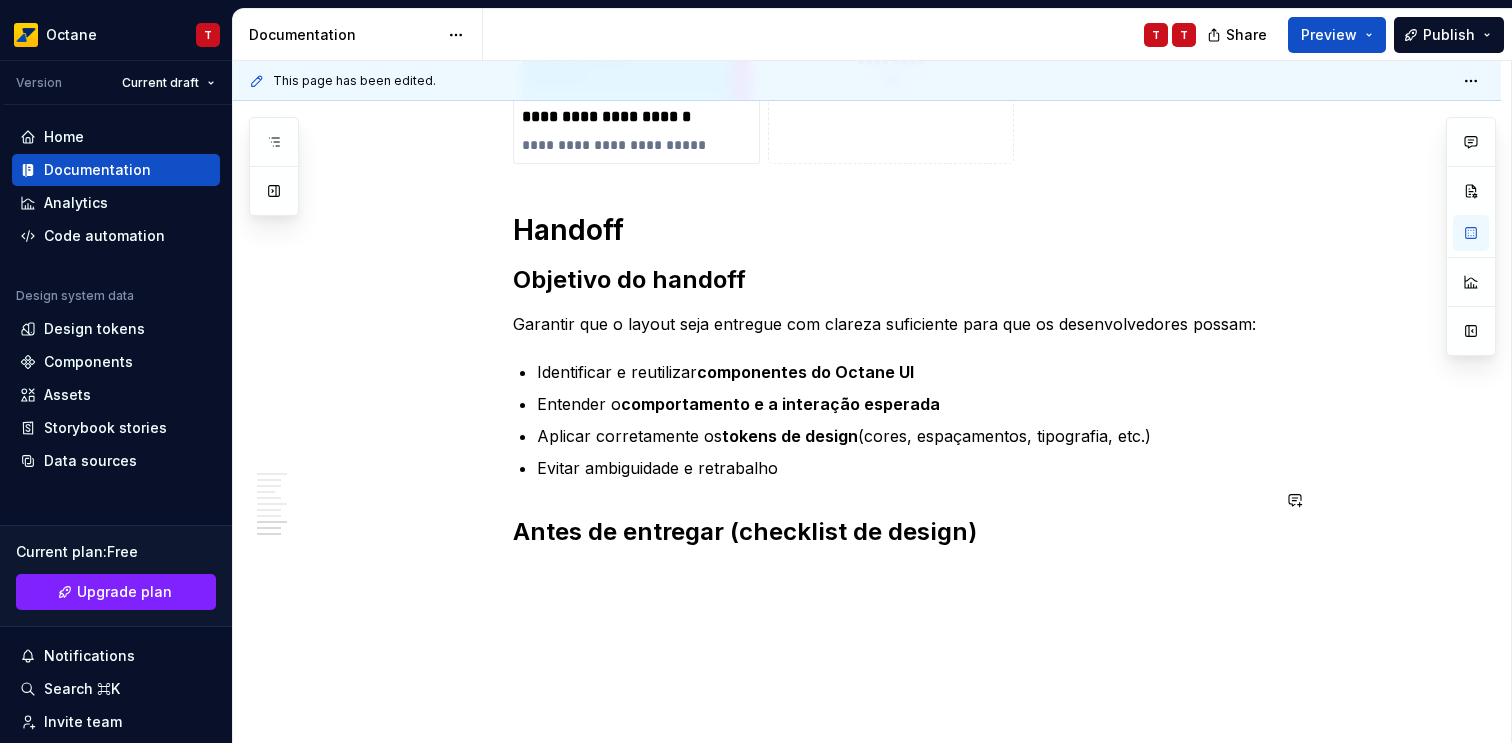 scroll, scrollTop: 2534, scrollLeft: 0, axis: vertical 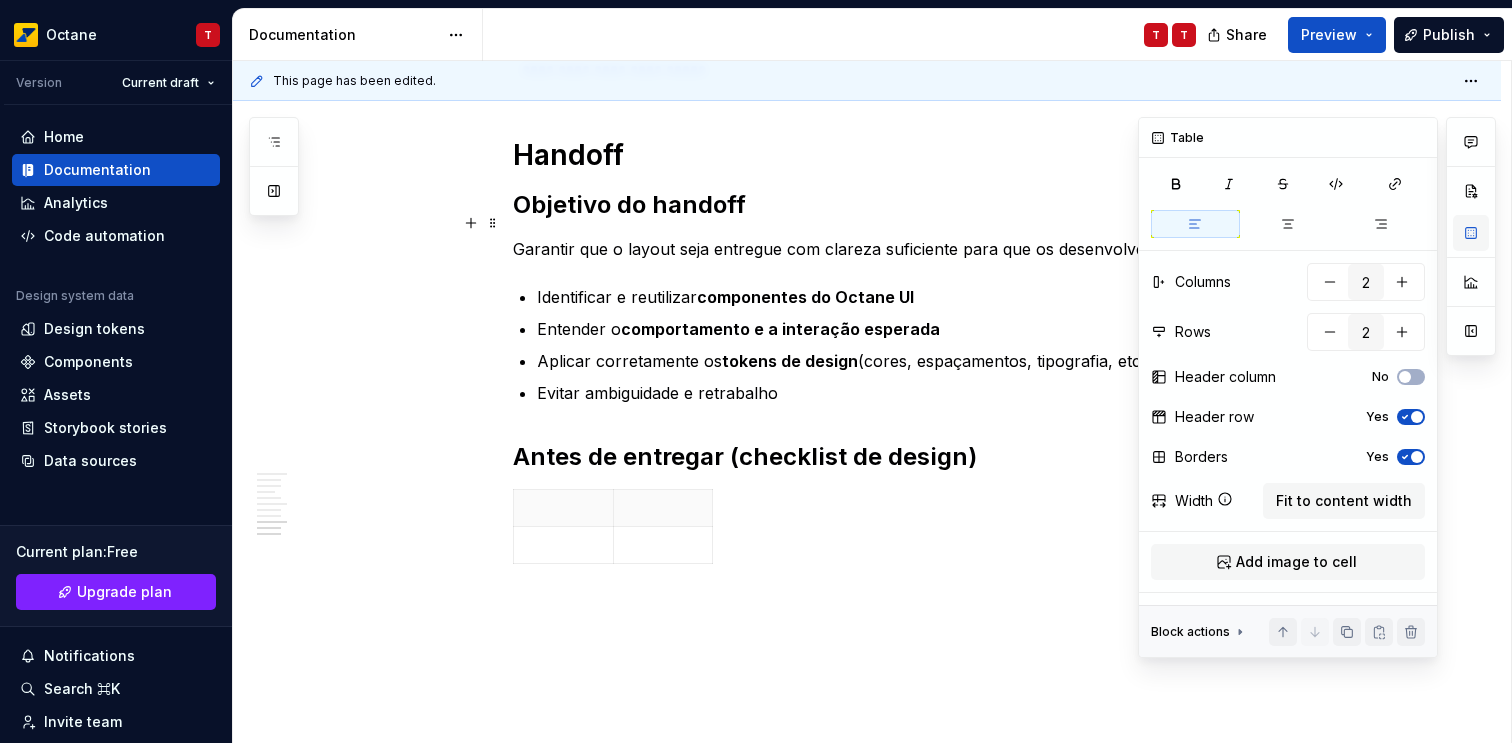 click at bounding box center [1471, 233] 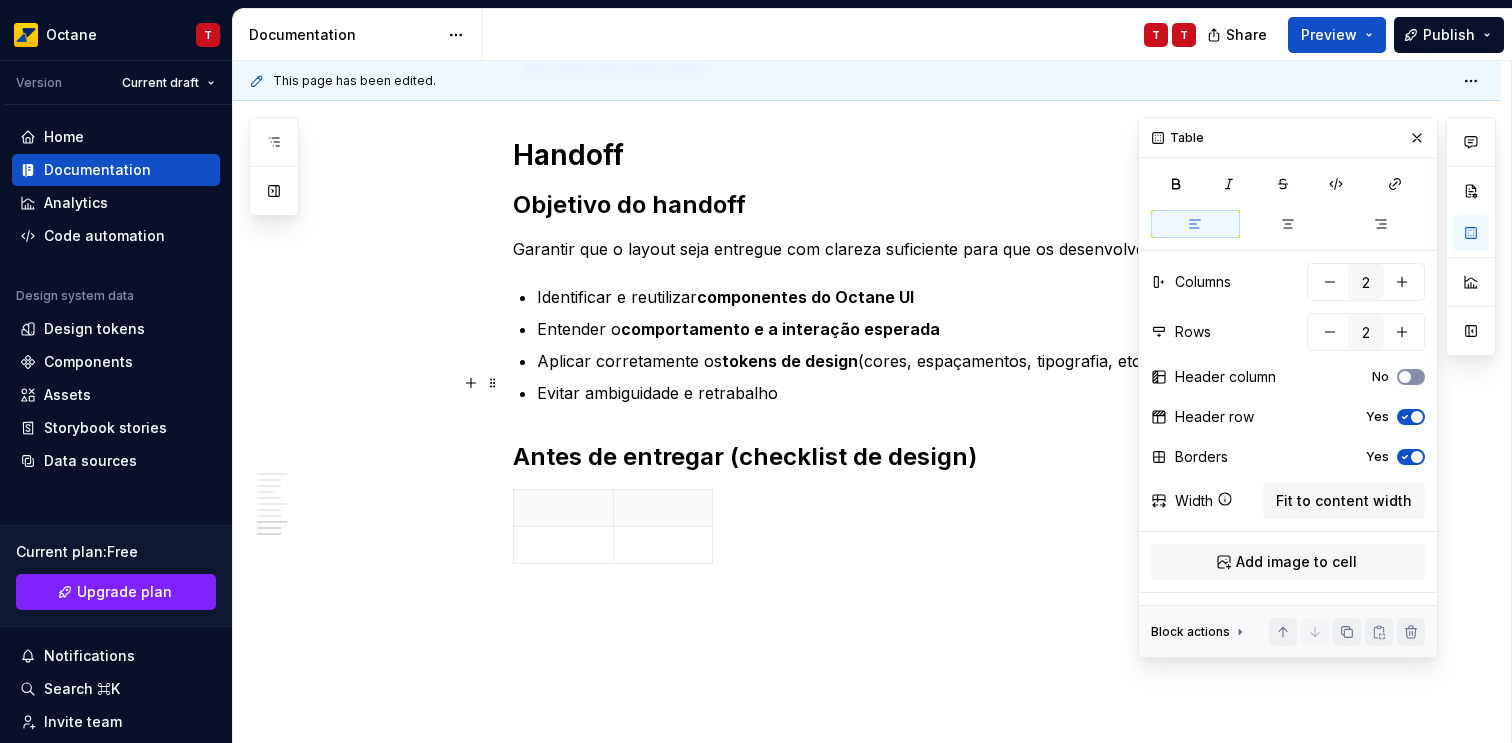 click at bounding box center (1405, 377) 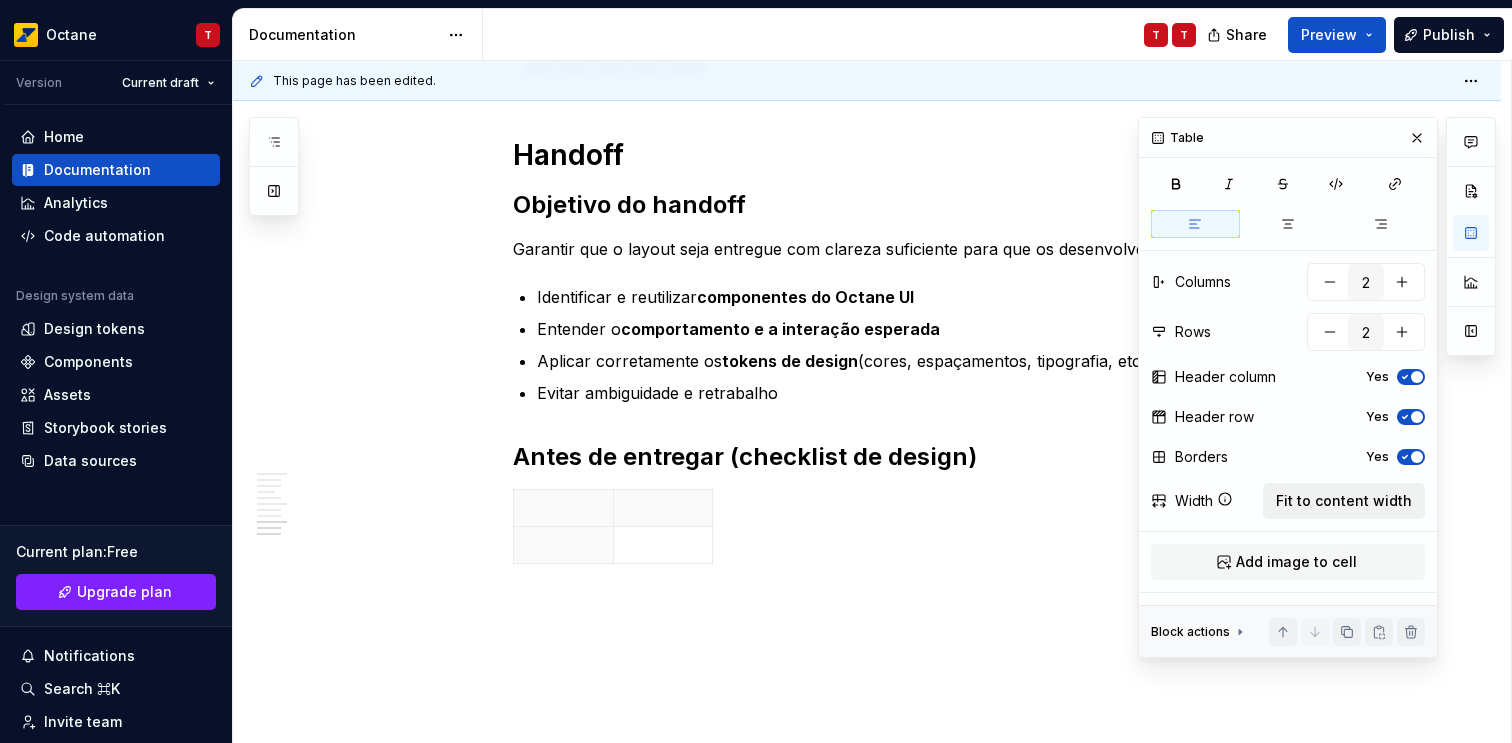 click on "Fit to content width" at bounding box center [1344, 501] 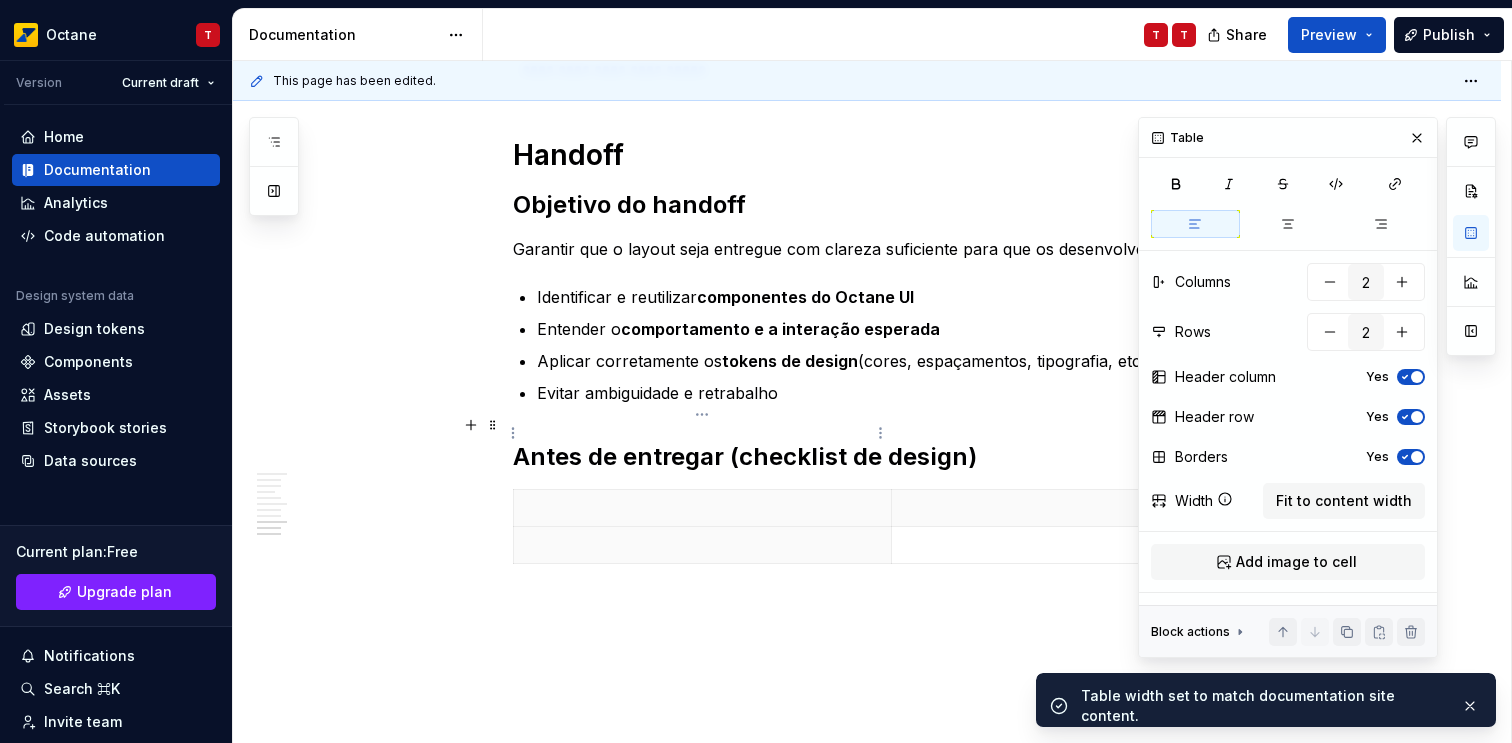 click at bounding box center (702, 508) 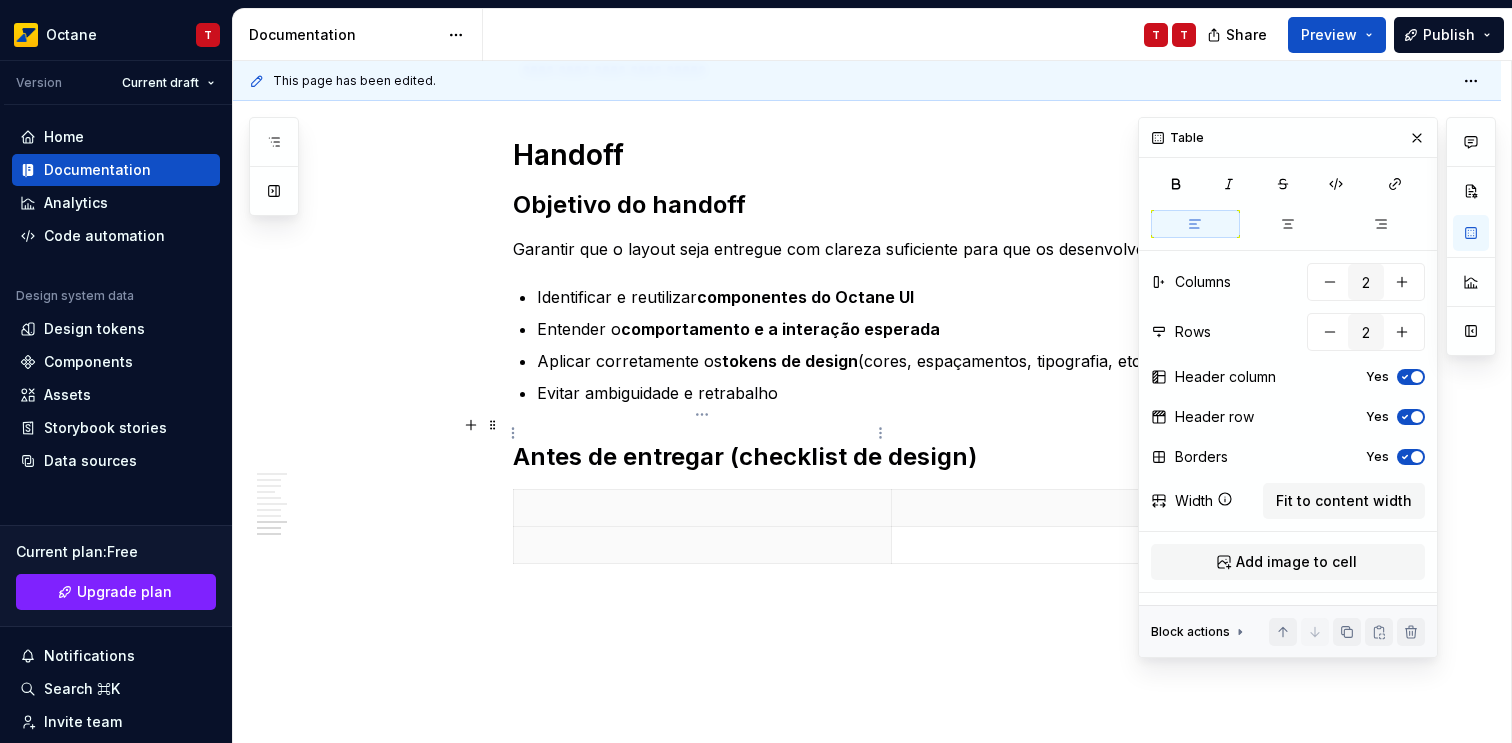 click at bounding box center [702, 508] 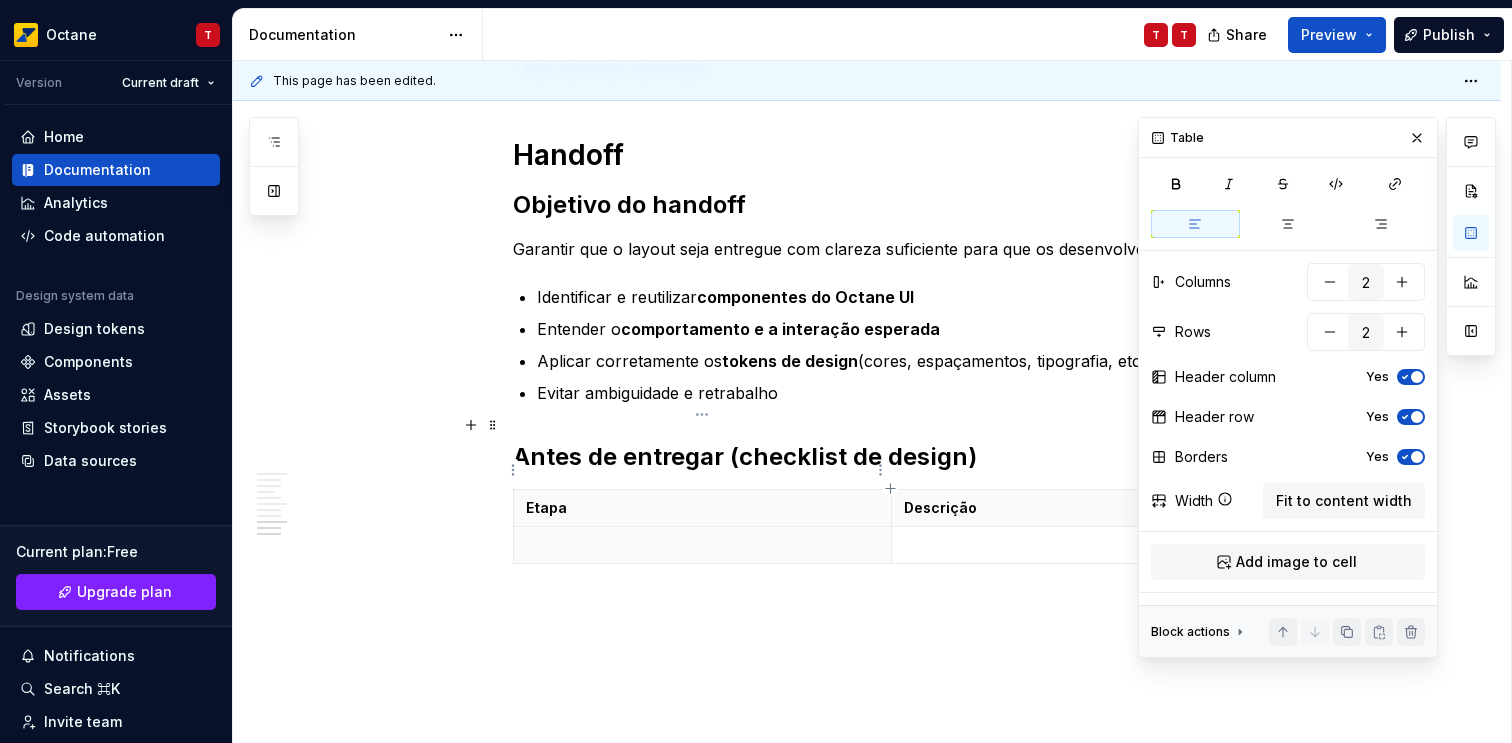 click at bounding box center [702, 545] 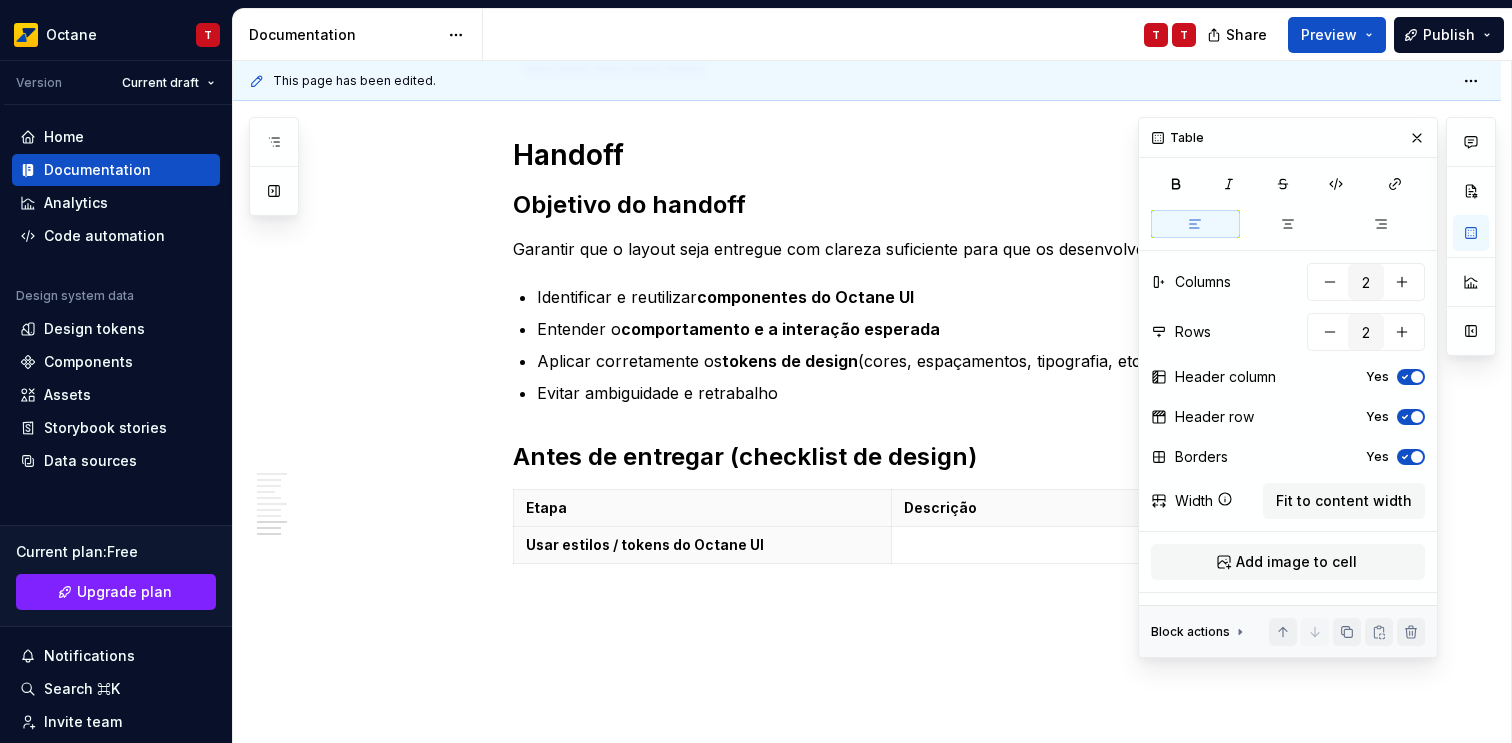 type on "*" 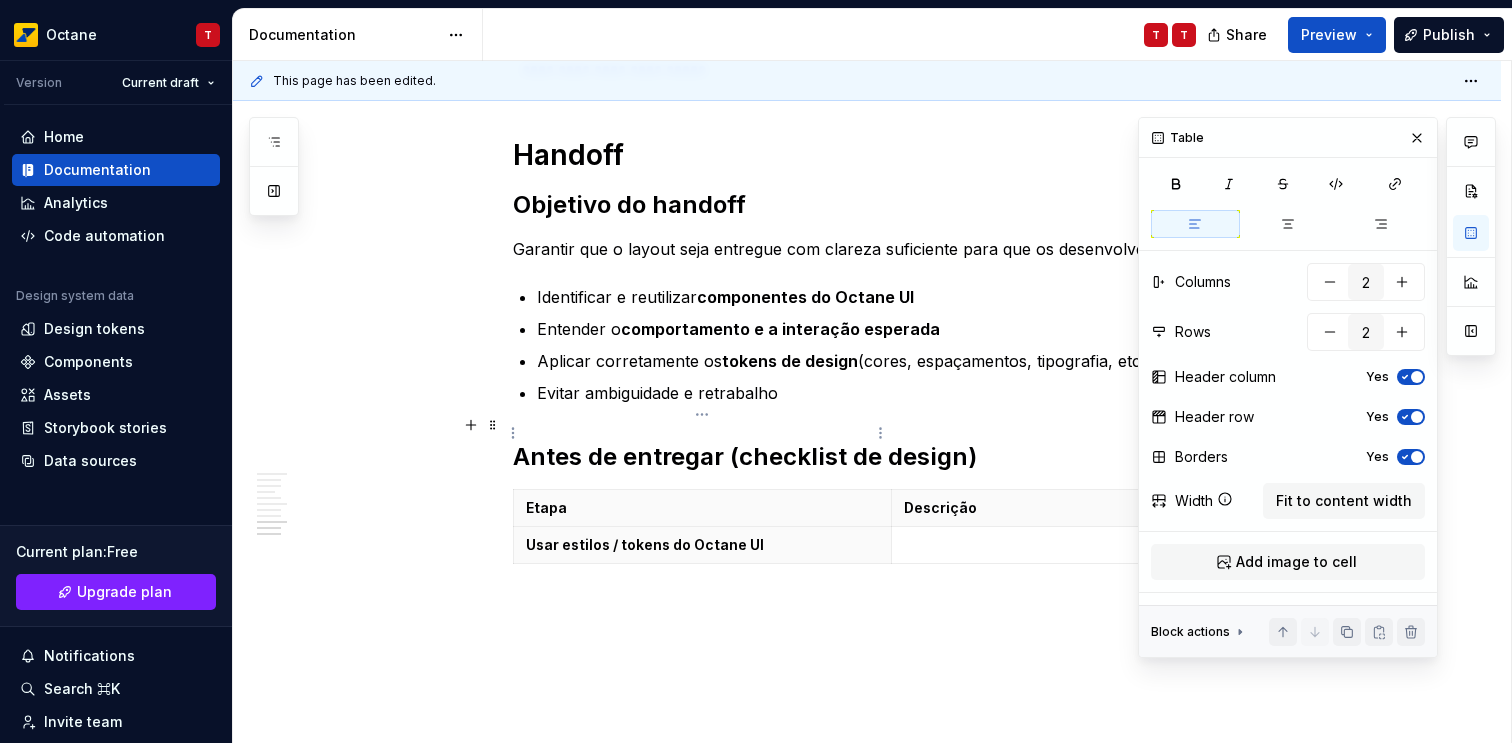 click on "Etapa" at bounding box center (702, 508) 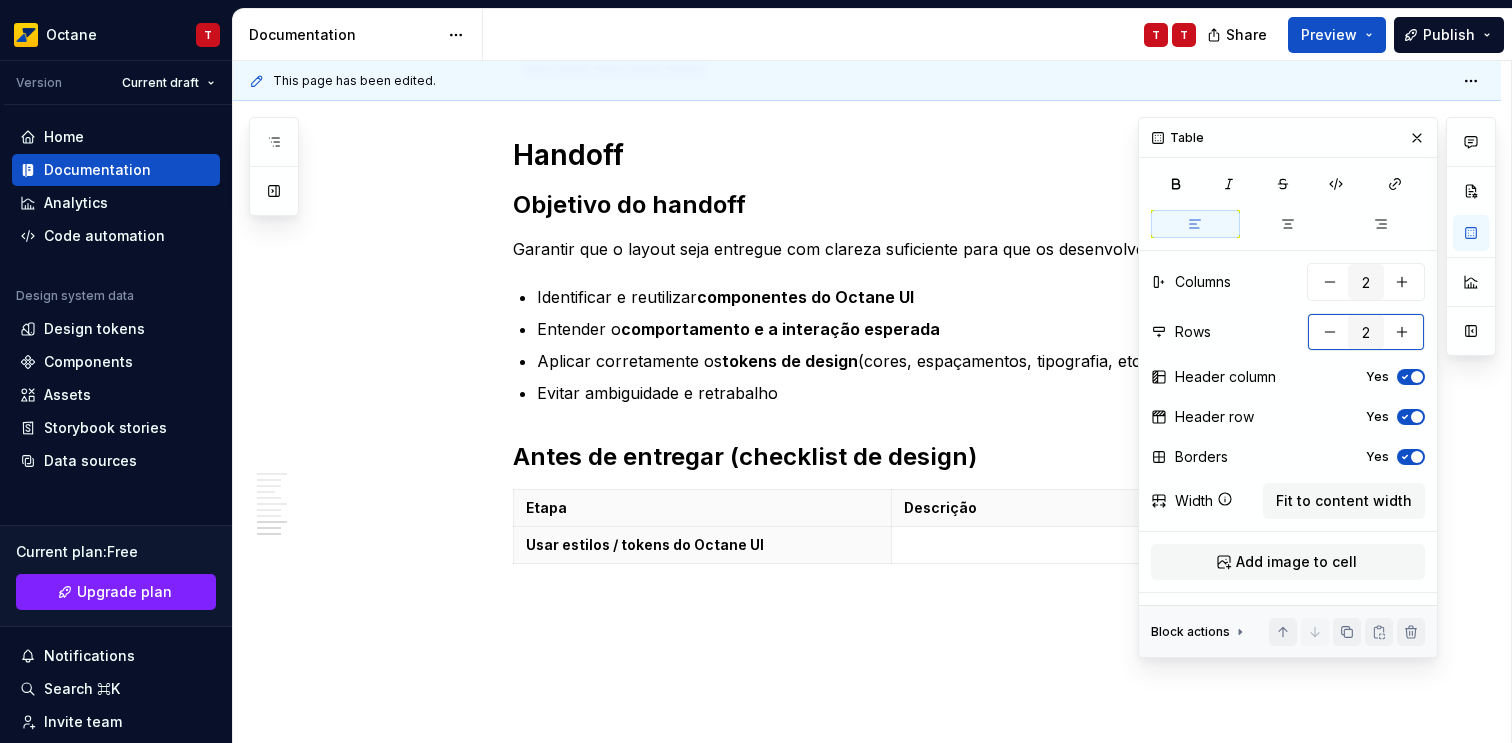 click at bounding box center (1402, 332) 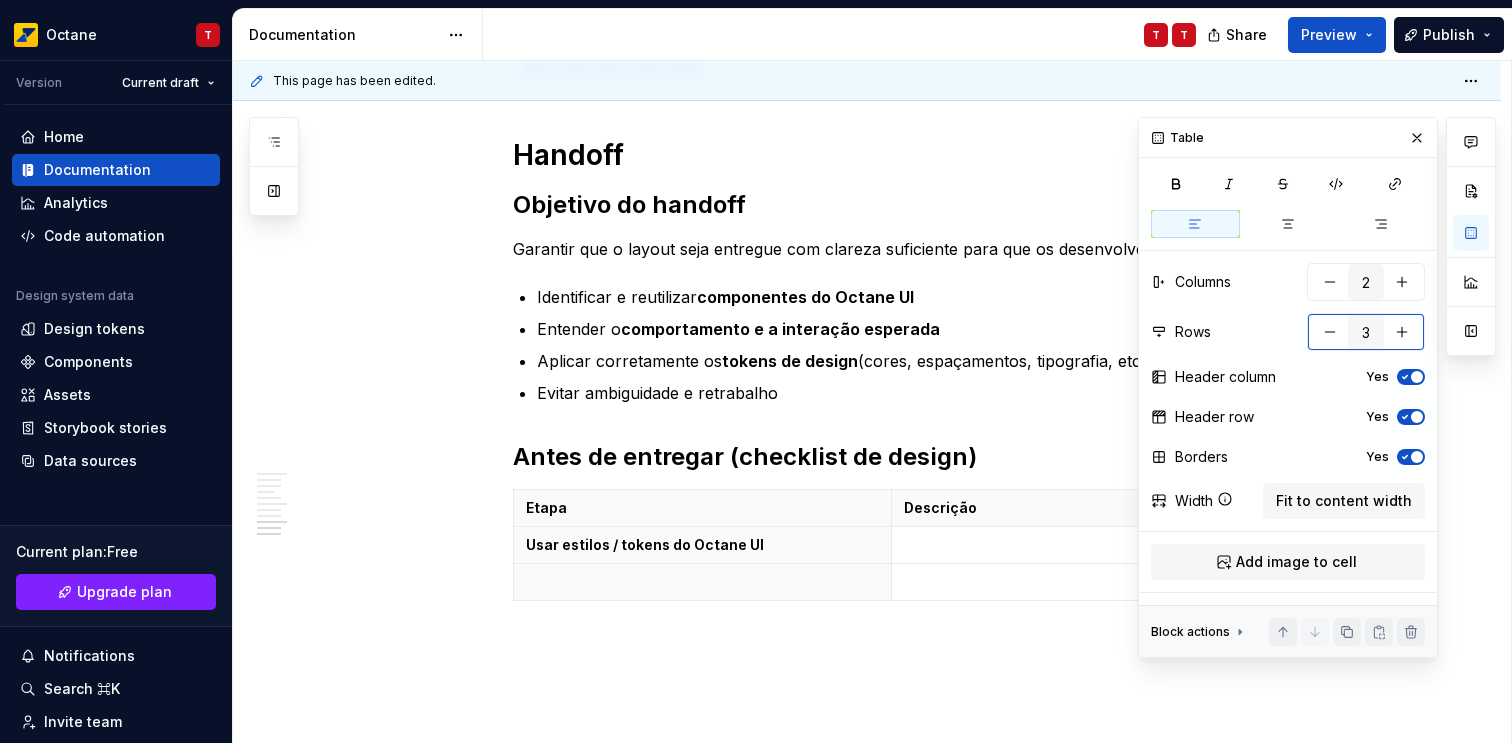 click at bounding box center (1402, 332) 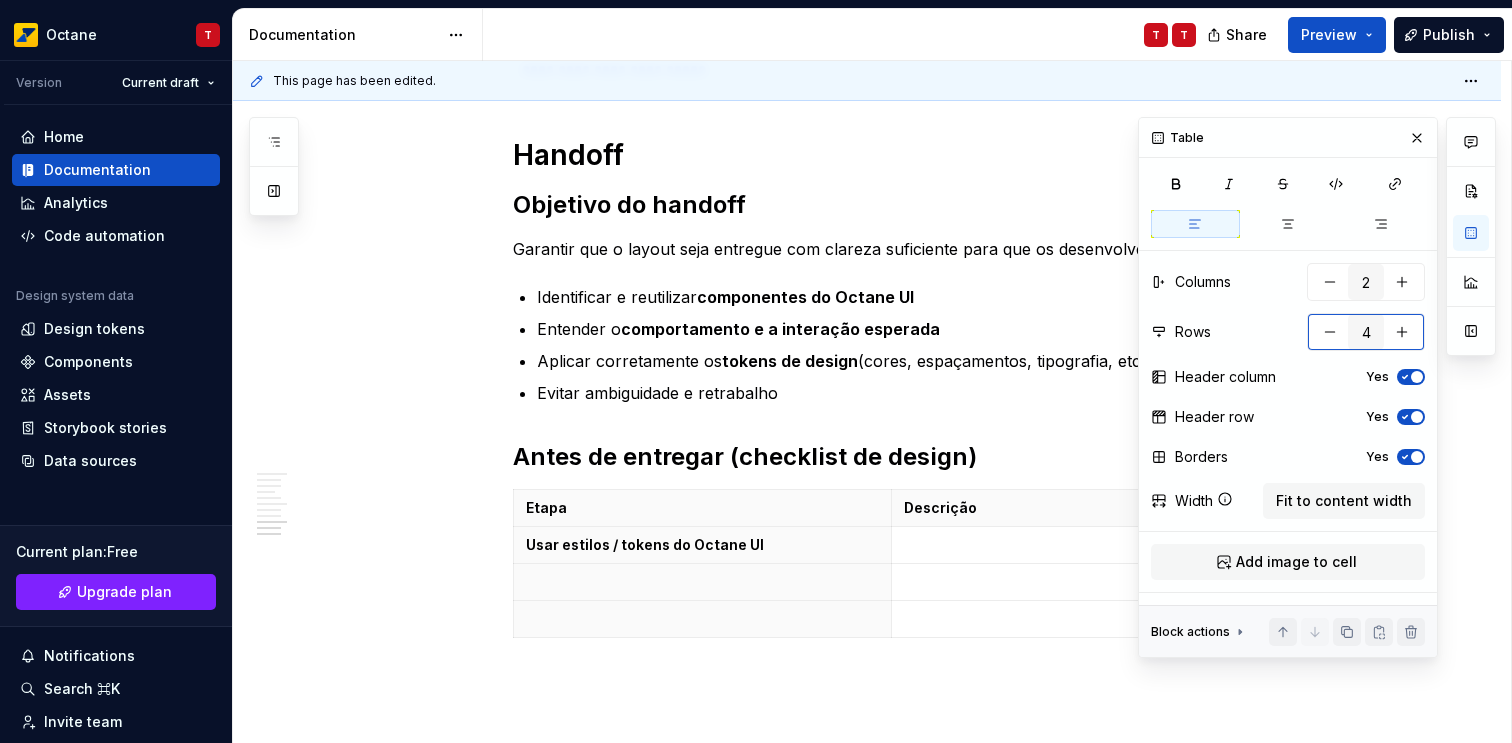 click at bounding box center [1402, 332] 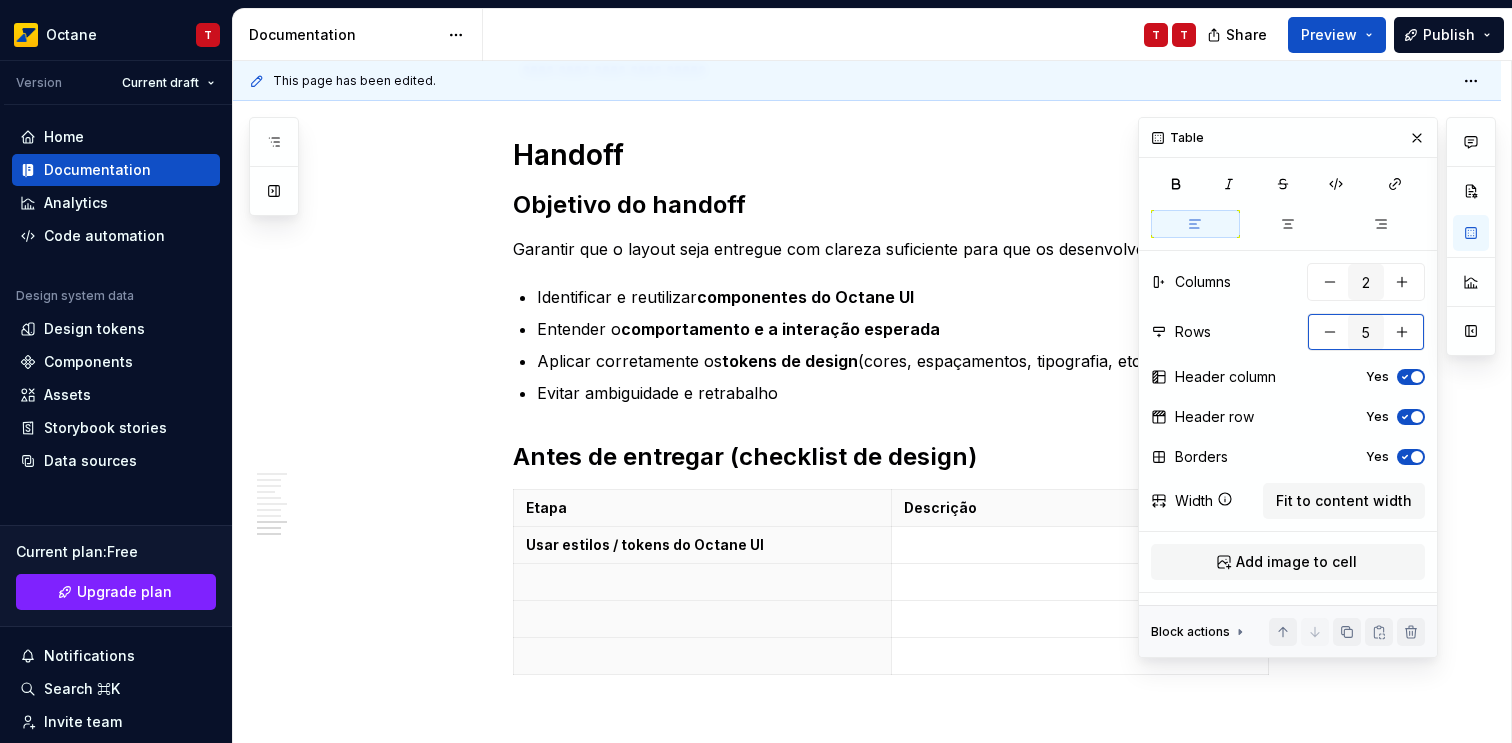 click at bounding box center (1402, 332) 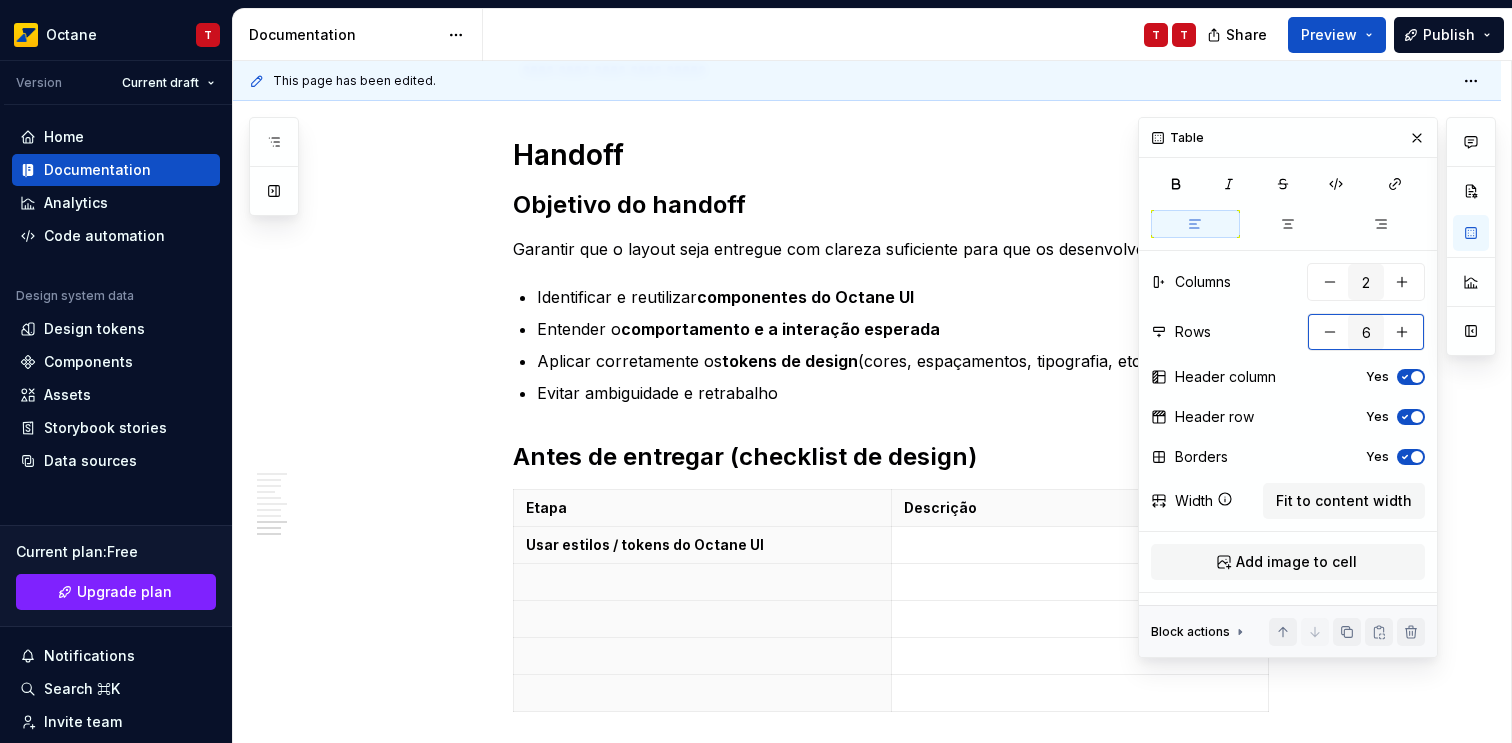 click at bounding box center [1402, 332] 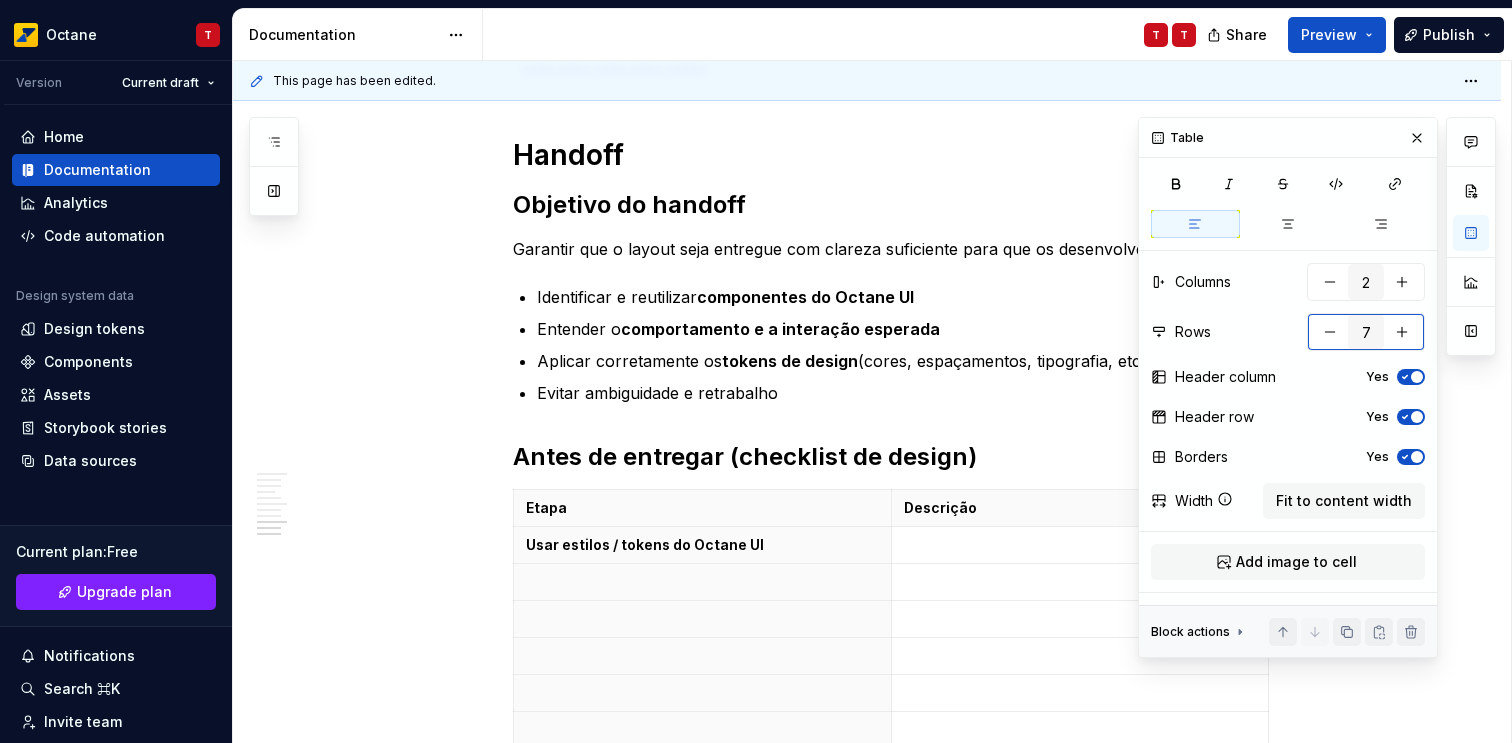 click at bounding box center (1402, 332) 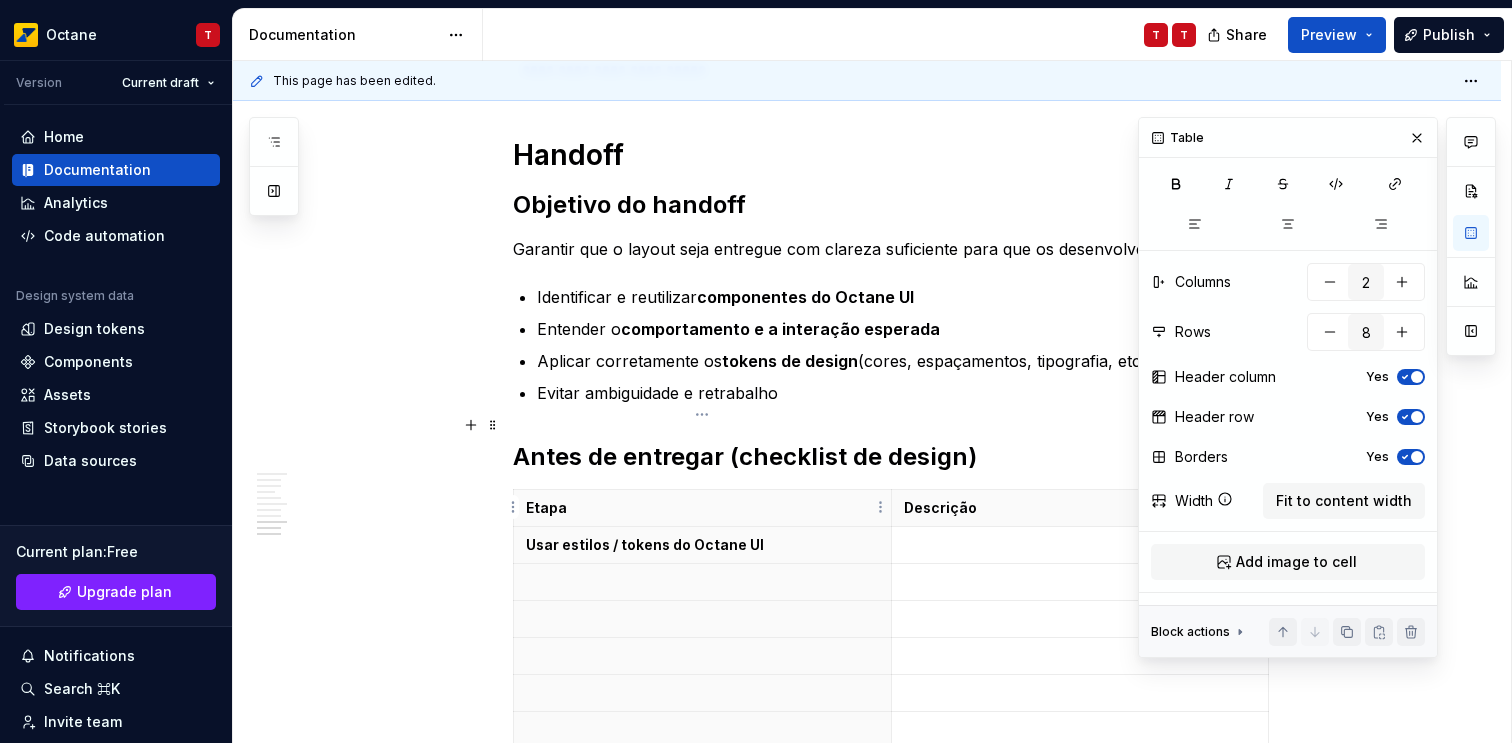 click at bounding box center [702, 582] 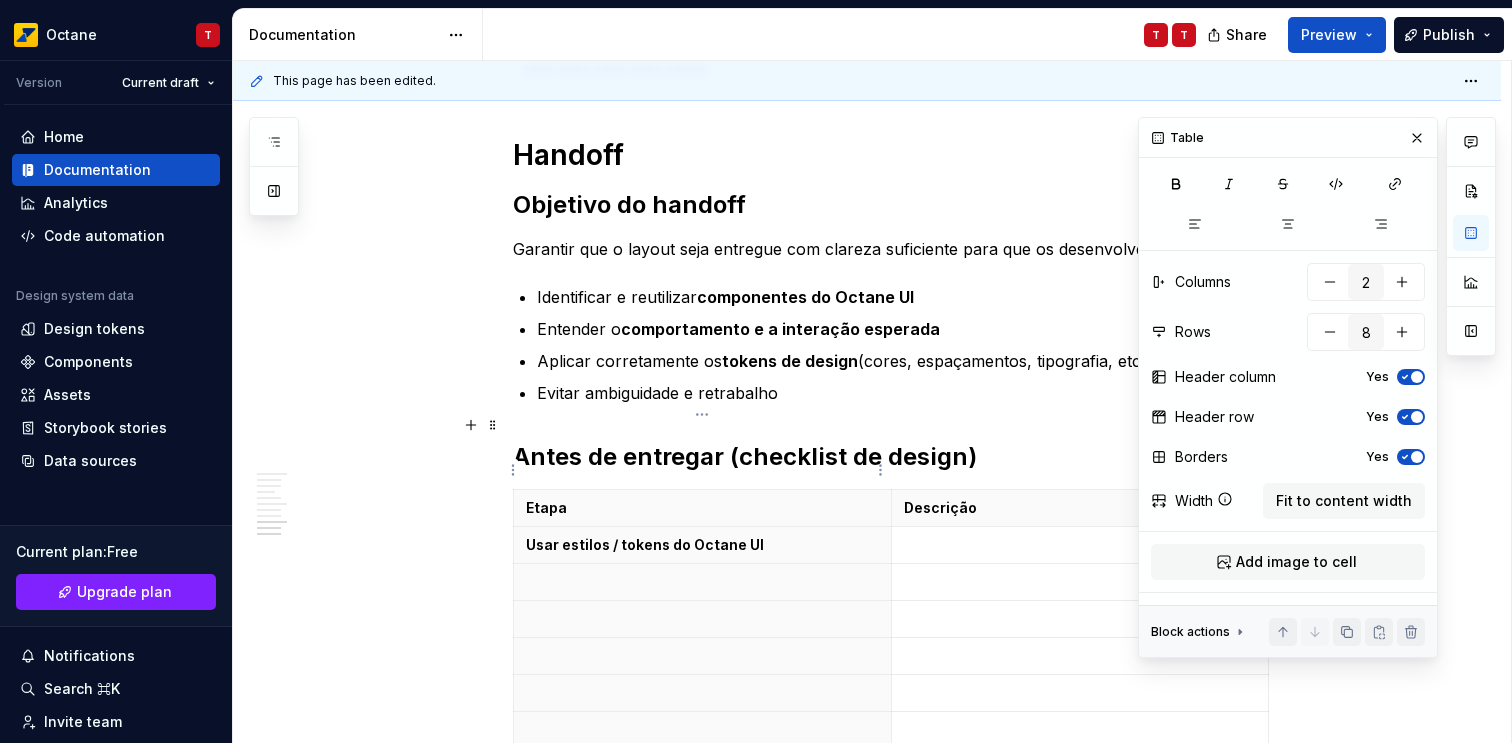 click on "Usar estilos / tokens do Octane UI" at bounding box center [702, 545] 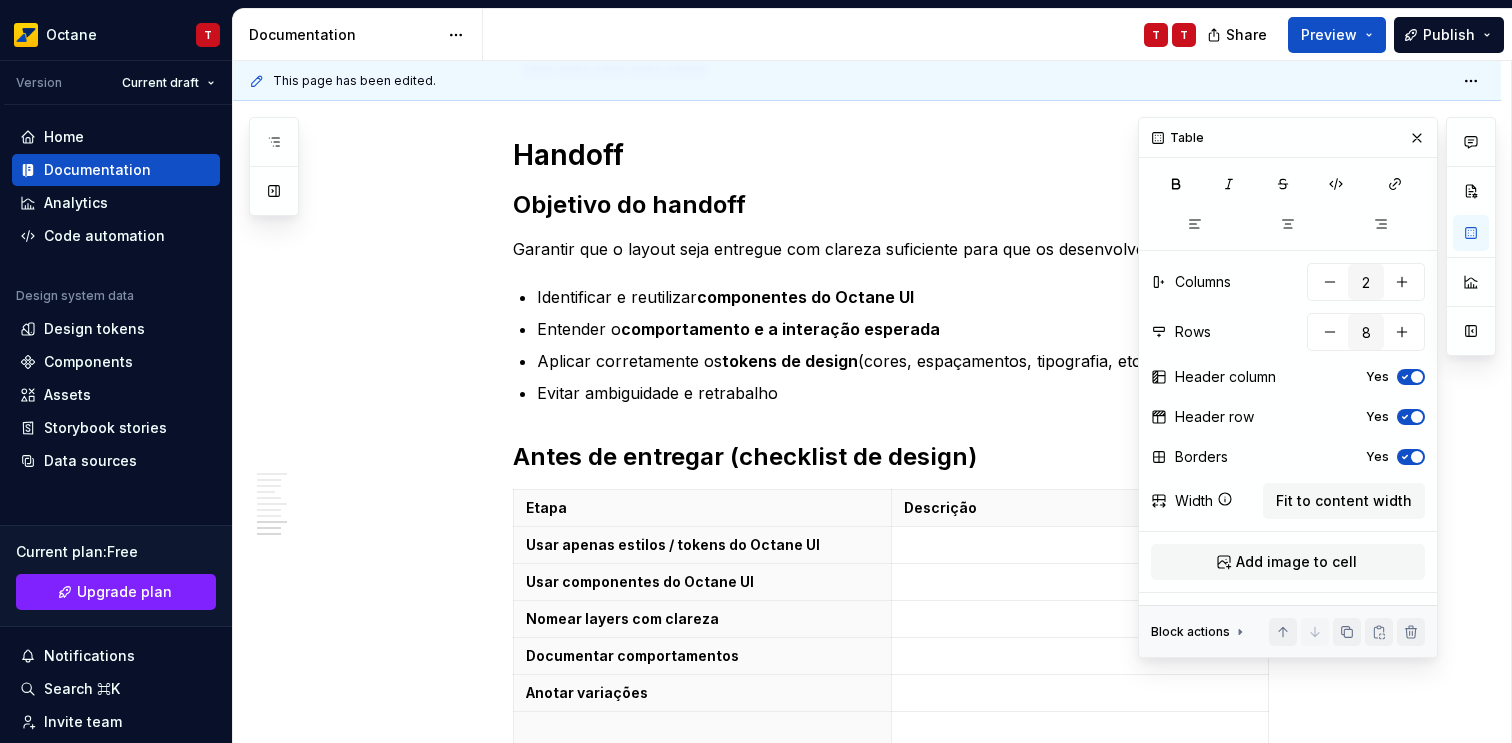 scroll, scrollTop: 2581, scrollLeft: 0, axis: vertical 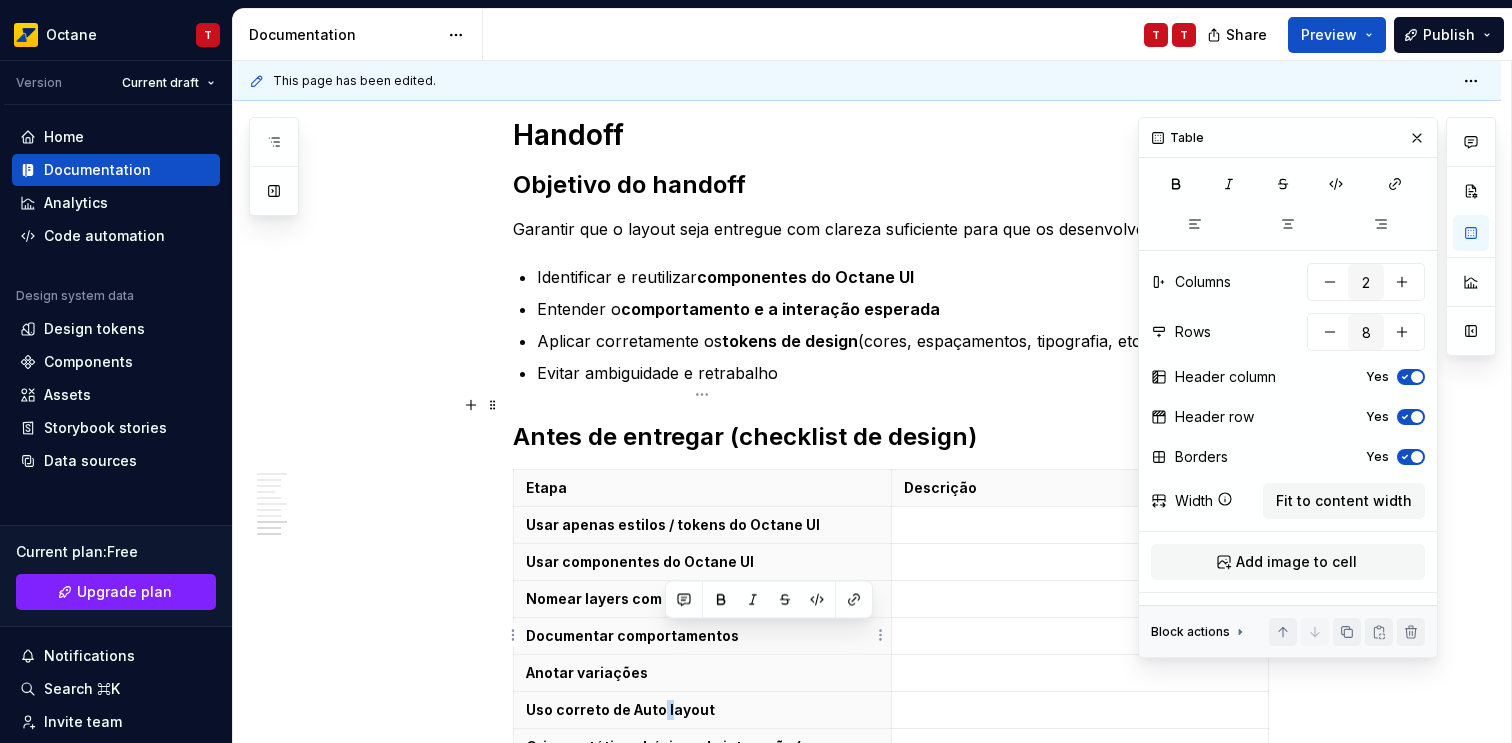 click on "Uso correto de Auto layout" at bounding box center (702, 710) 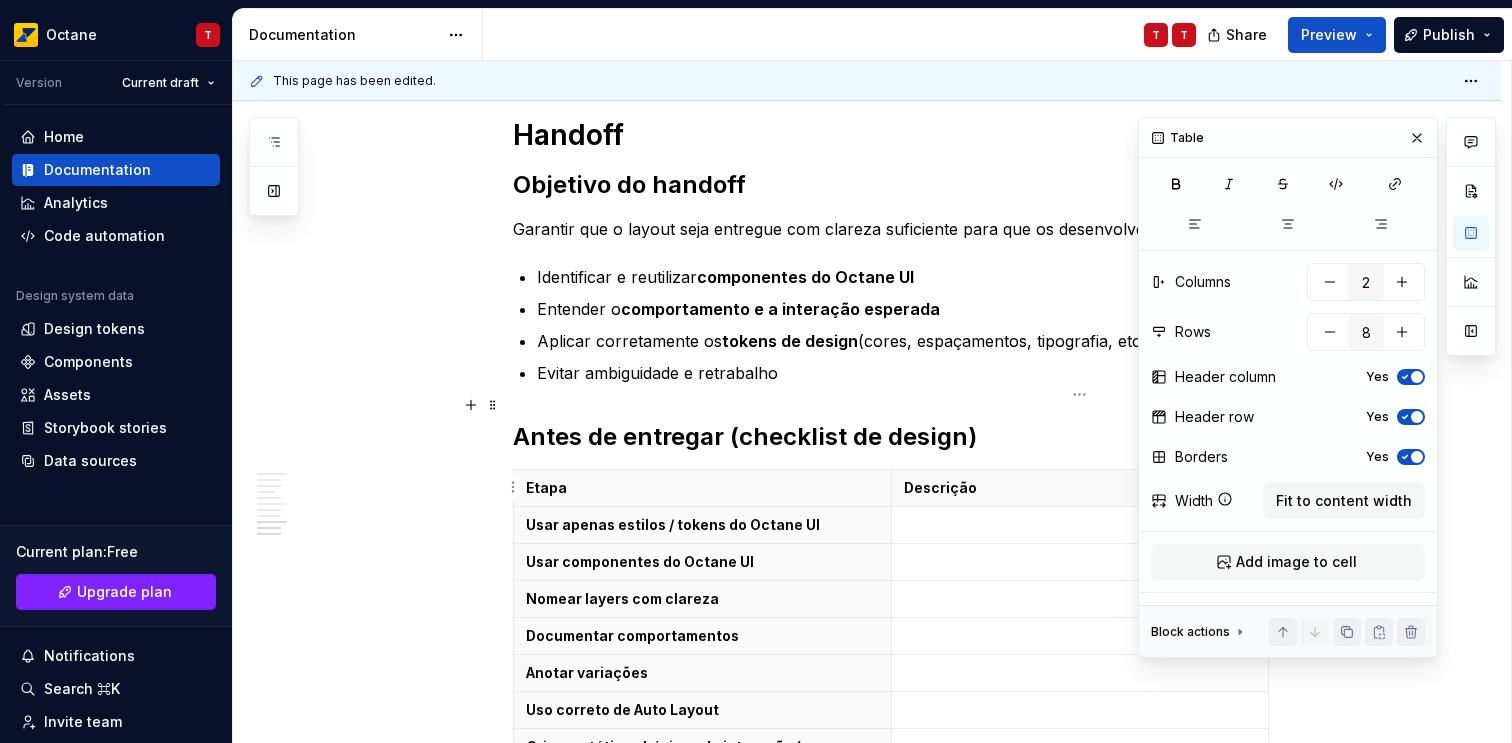 click at bounding box center [1080, 562] 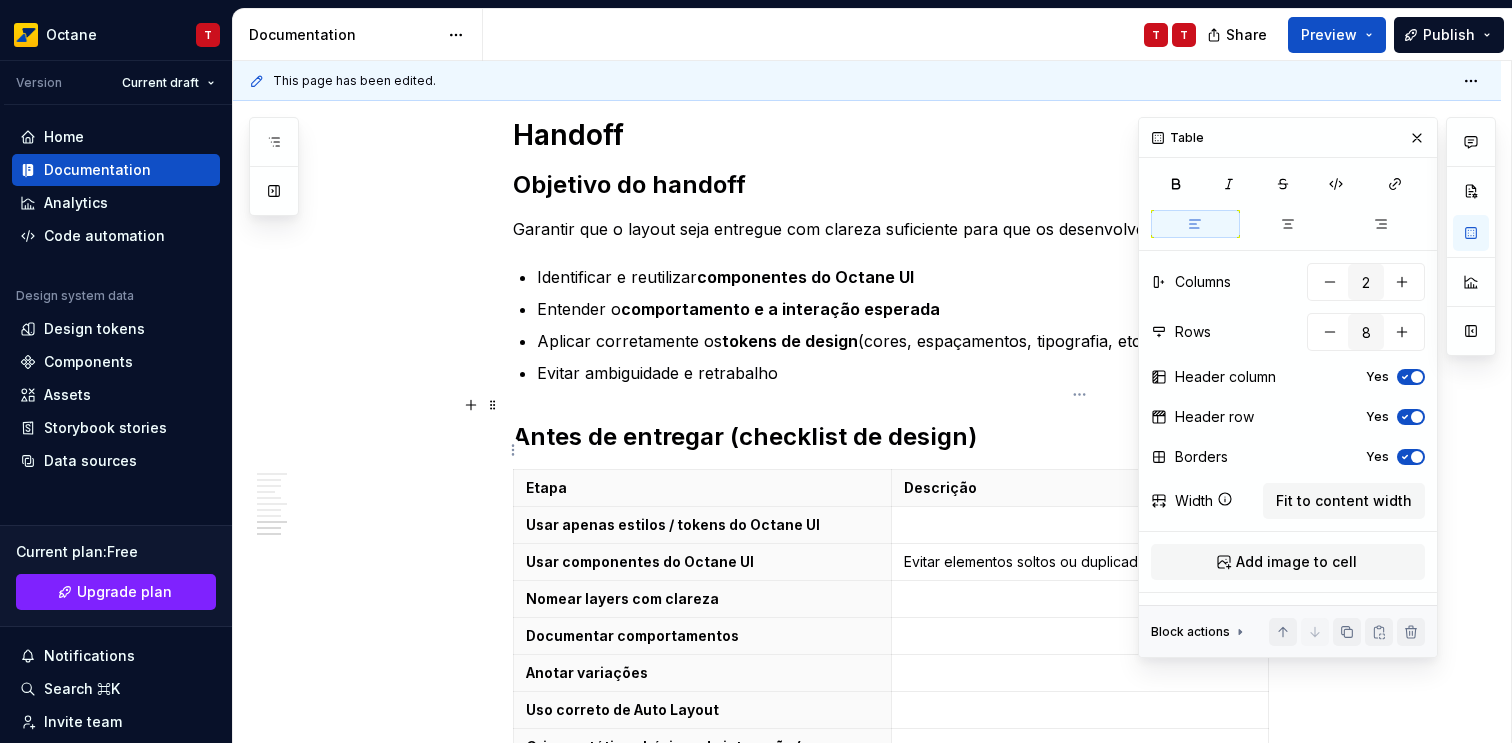 click at bounding box center [1080, 525] 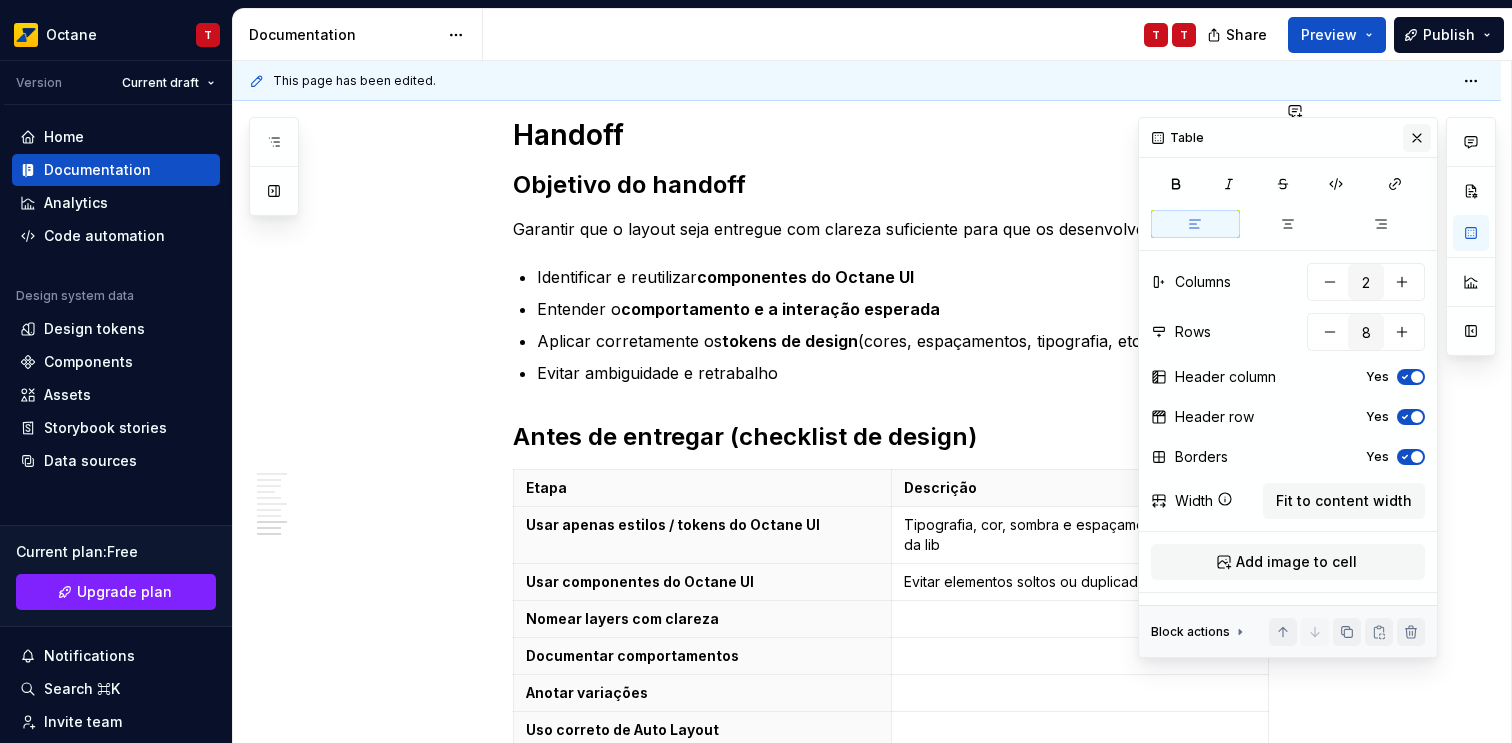 click at bounding box center (1417, 138) 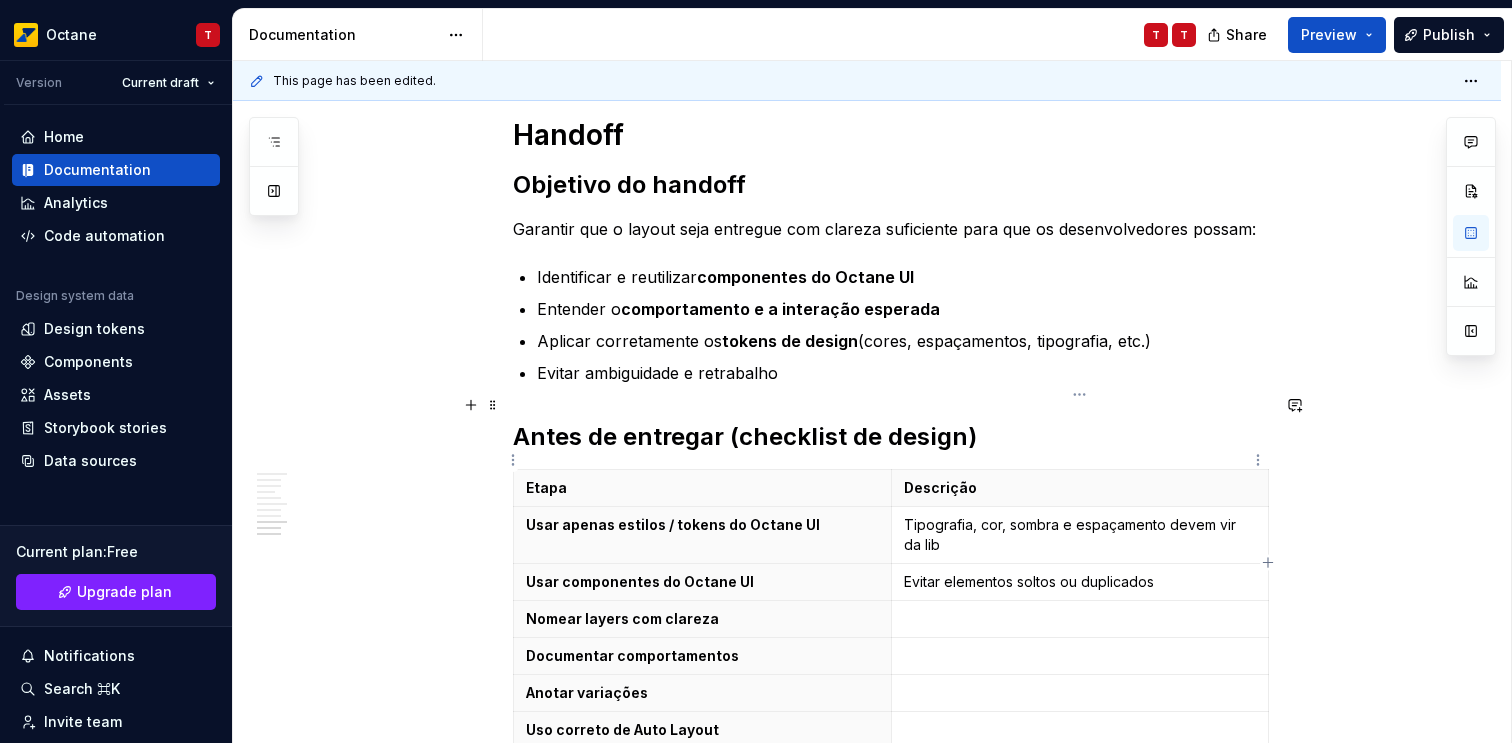 click on "Tipografia, cor, sombra e espaçamento devem vir da lib" at bounding box center (1080, 535) 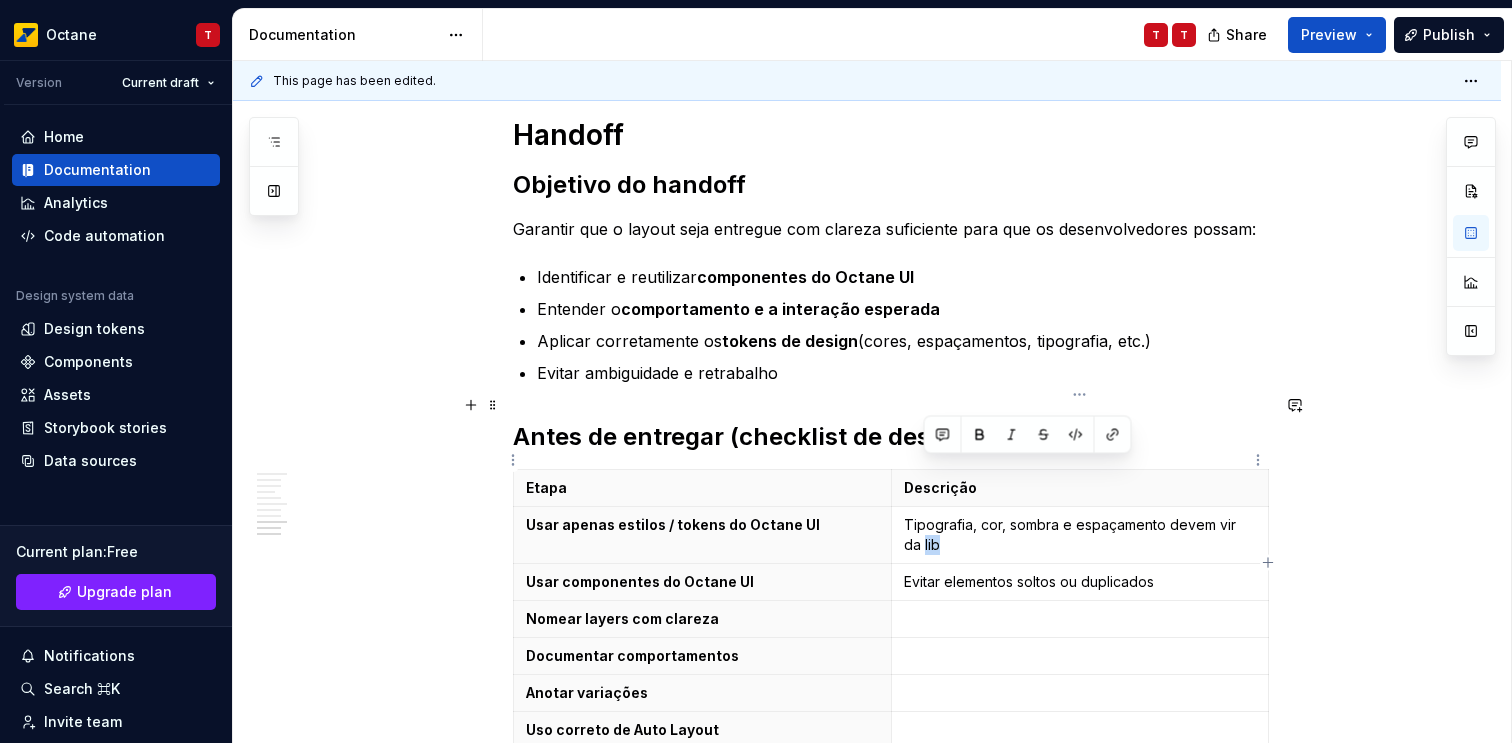 click on "Tipografia, cor, sombra e espaçamento devem vir da lib" at bounding box center (1080, 535) 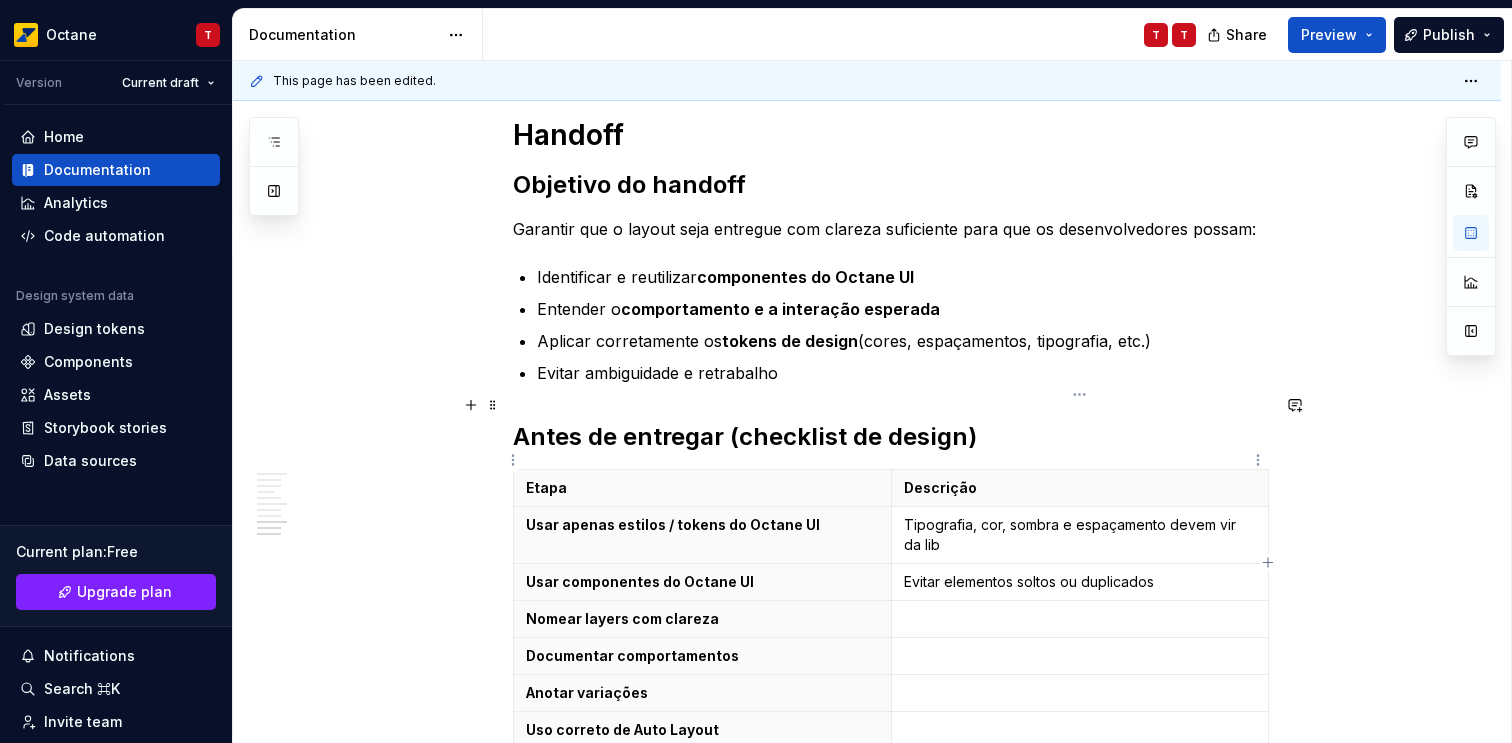 click on "Tipografia, cor, sombra e espaçamento devem vir da lib" at bounding box center (1080, 535) 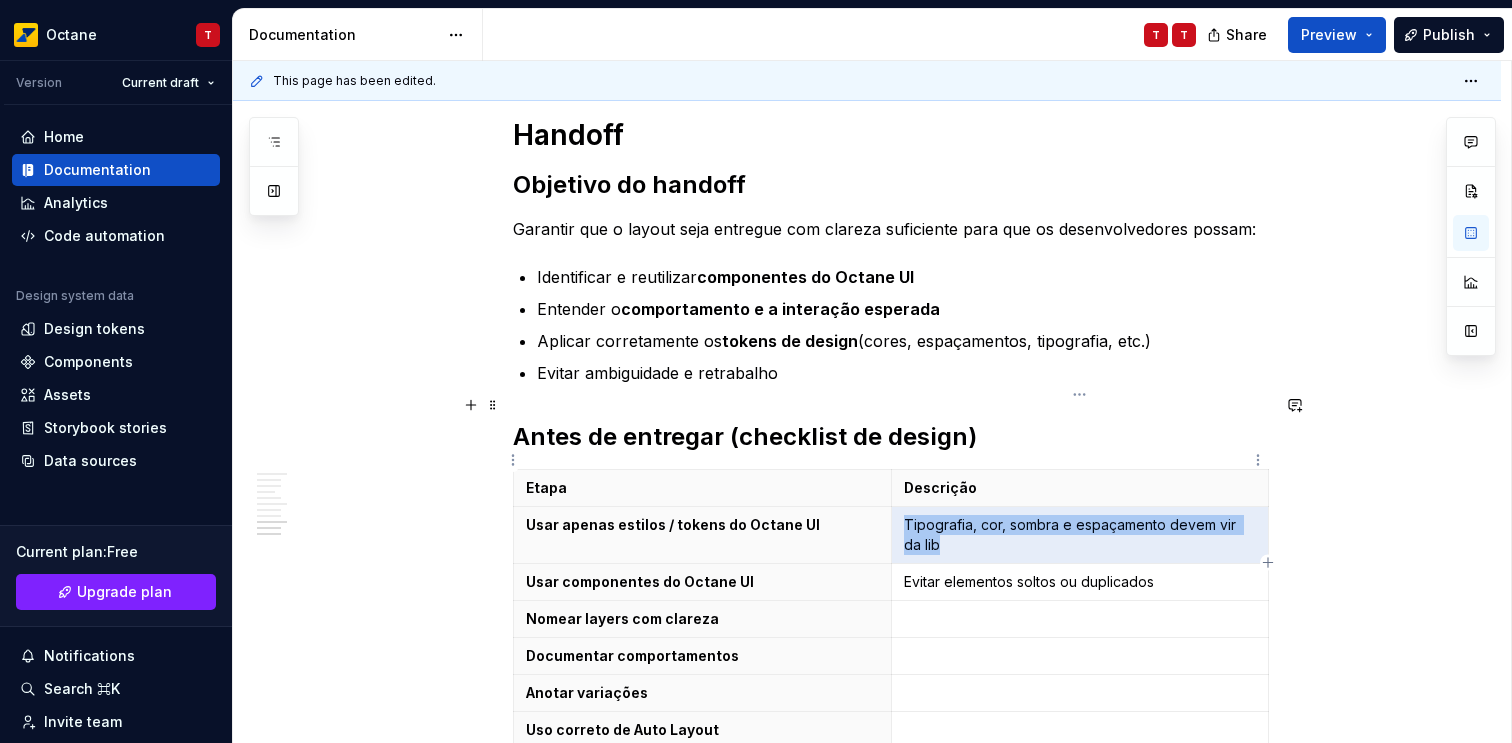 click on "Tipografia, cor, sombra e espaçamento devem vir da lib" at bounding box center [1080, 535] 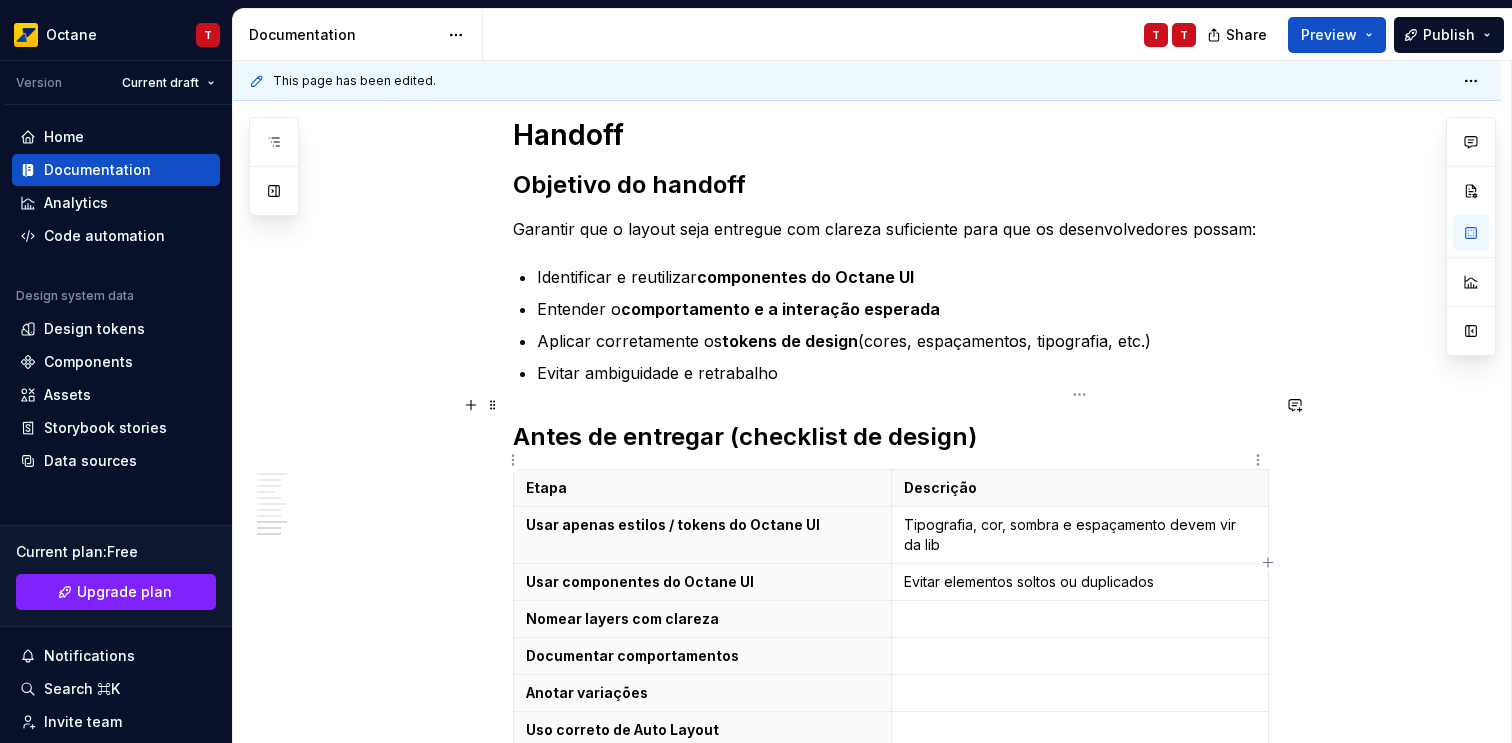 click on "Tipografia, cor, sombra e espaçamento devem vir da lib" at bounding box center [1080, 535] 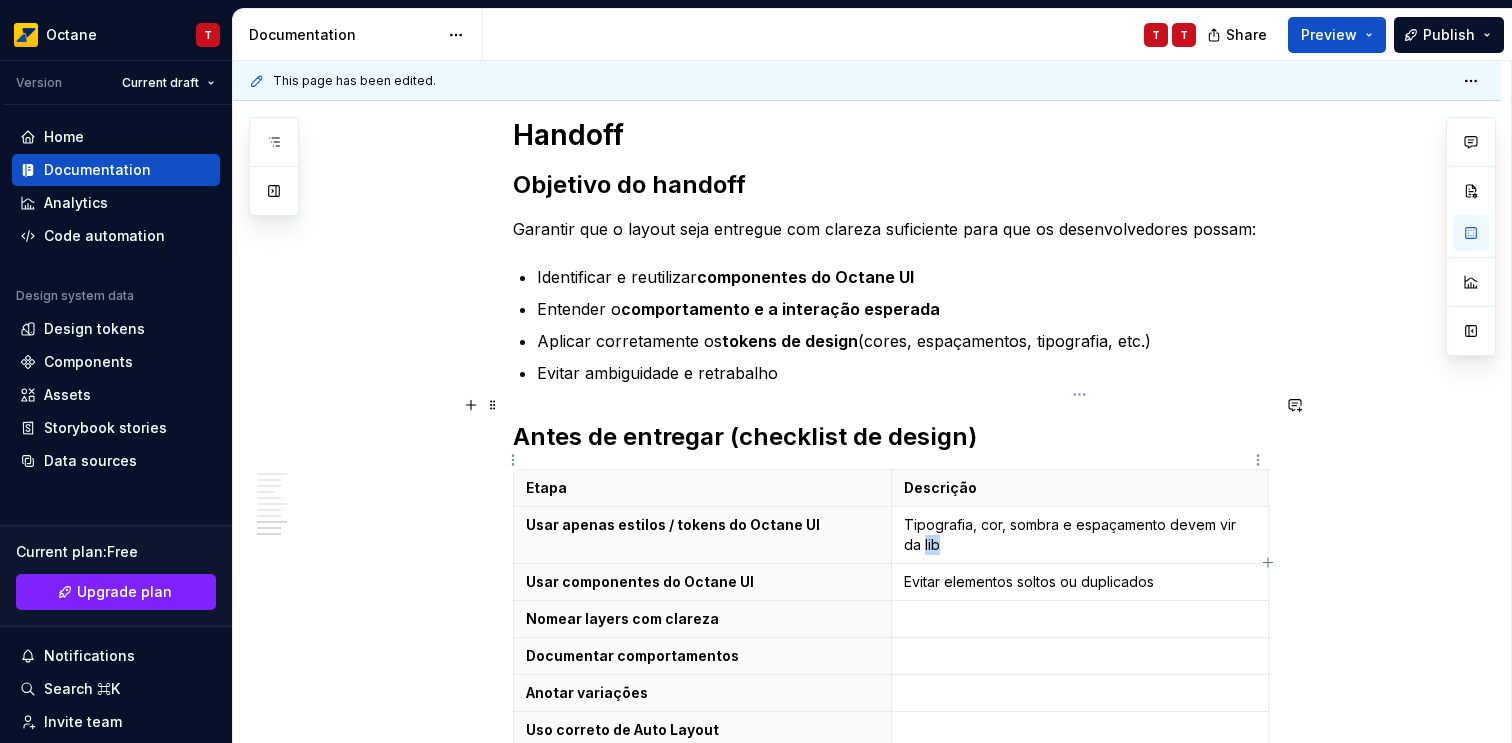 click on "Tipografia, cor, sombra e espaçamento devem vir da lib" at bounding box center [1080, 535] 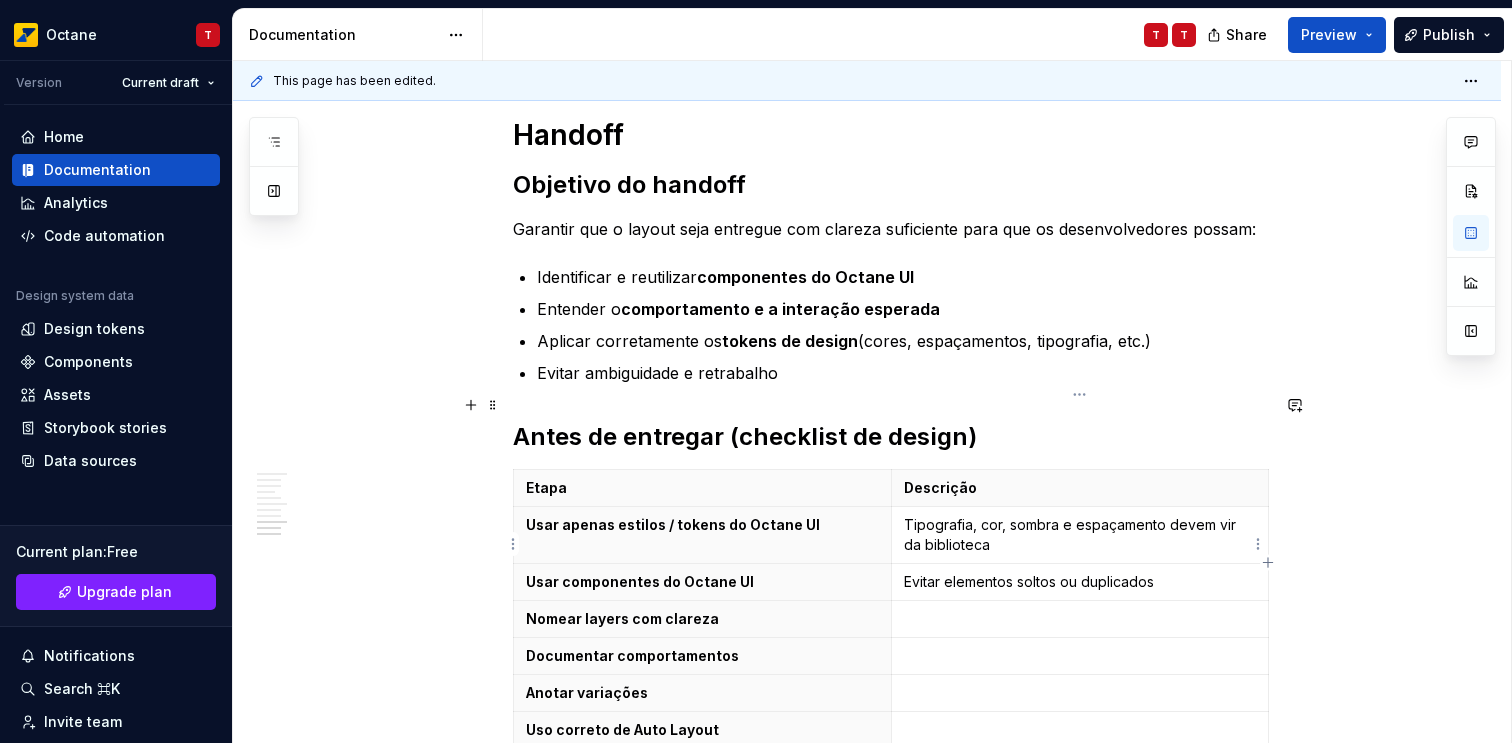click at bounding box center (1080, 619) 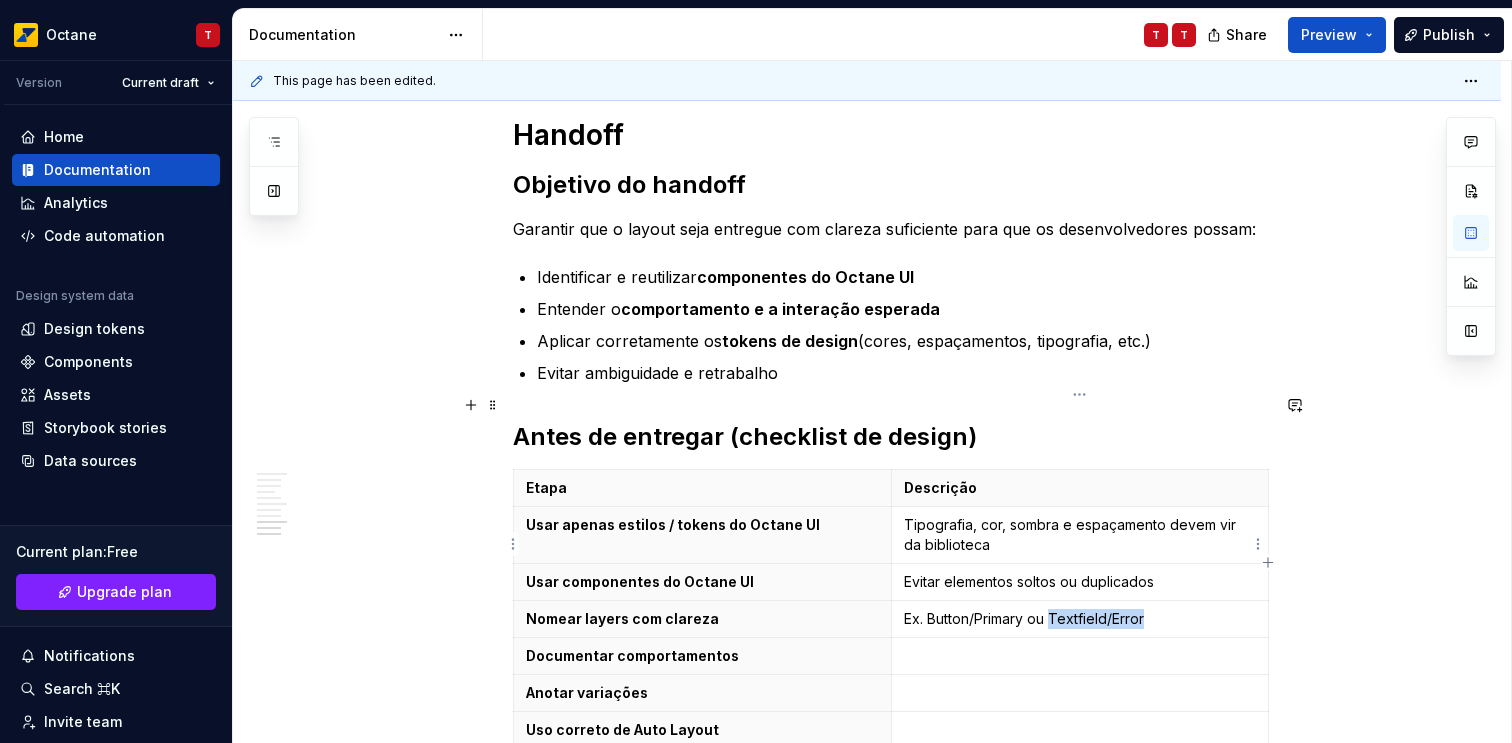click on "Ex. Button/Primary ou Textfield/Error" at bounding box center (1080, 619) 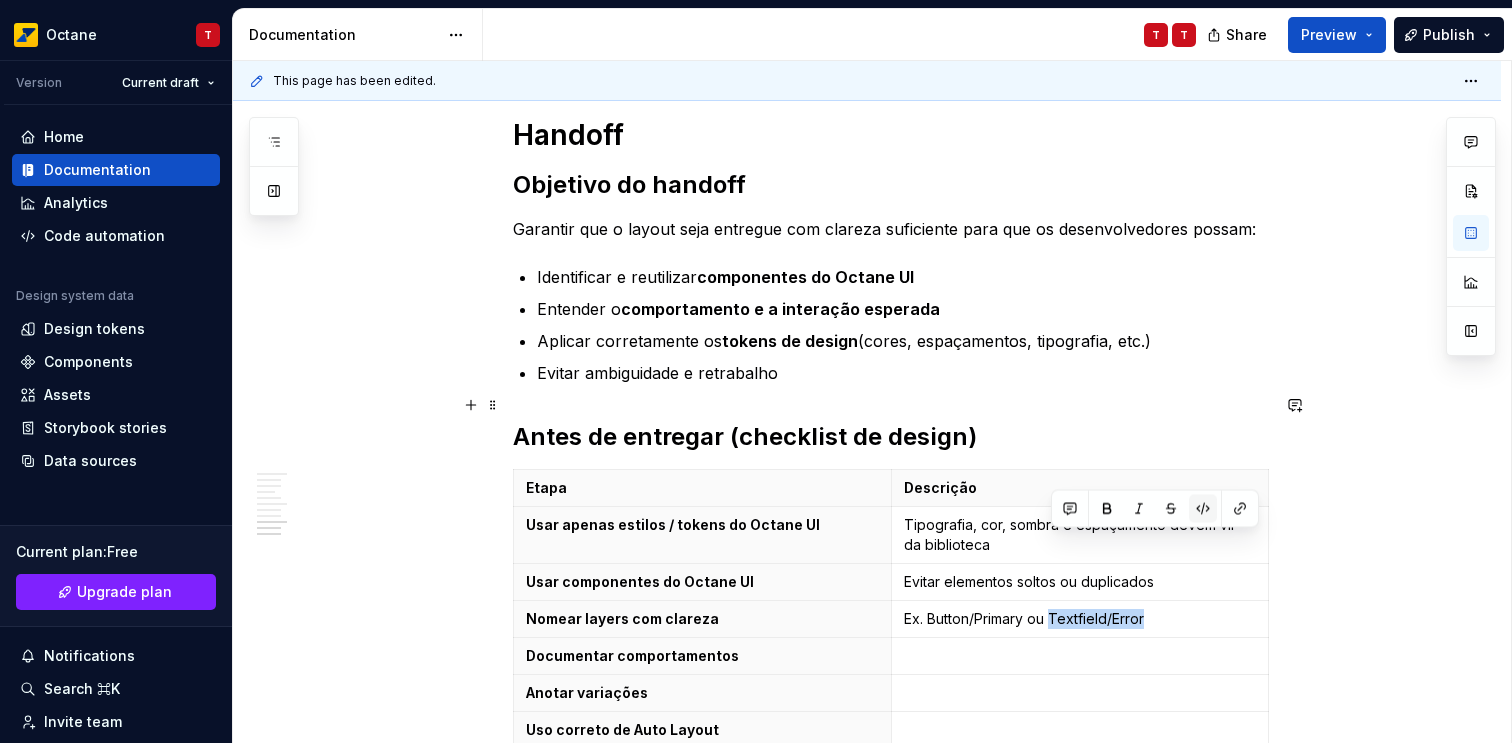 click at bounding box center [1203, 509] 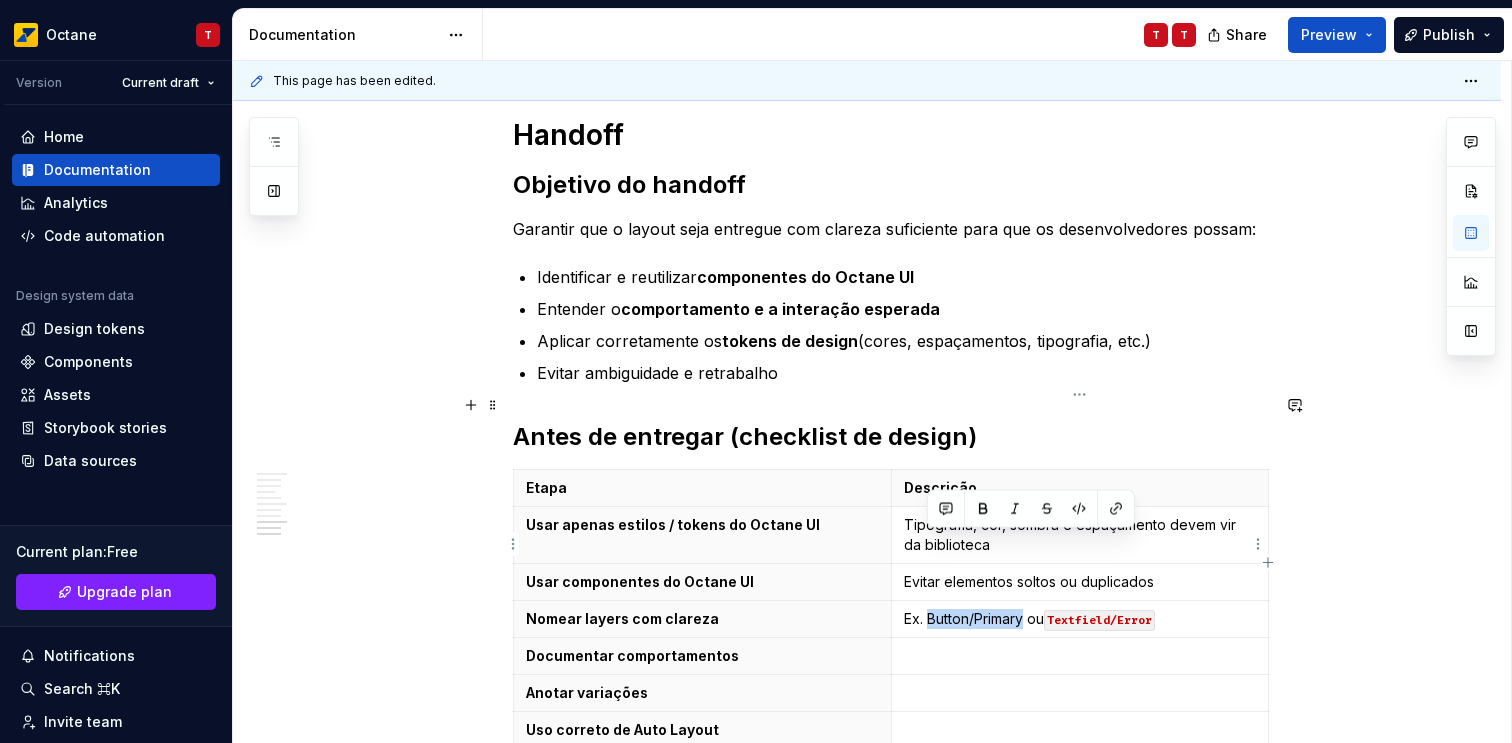 drag, startPoint x: 1026, startPoint y: 544, endPoint x: 929, endPoint y: 546, distance: 97.020615 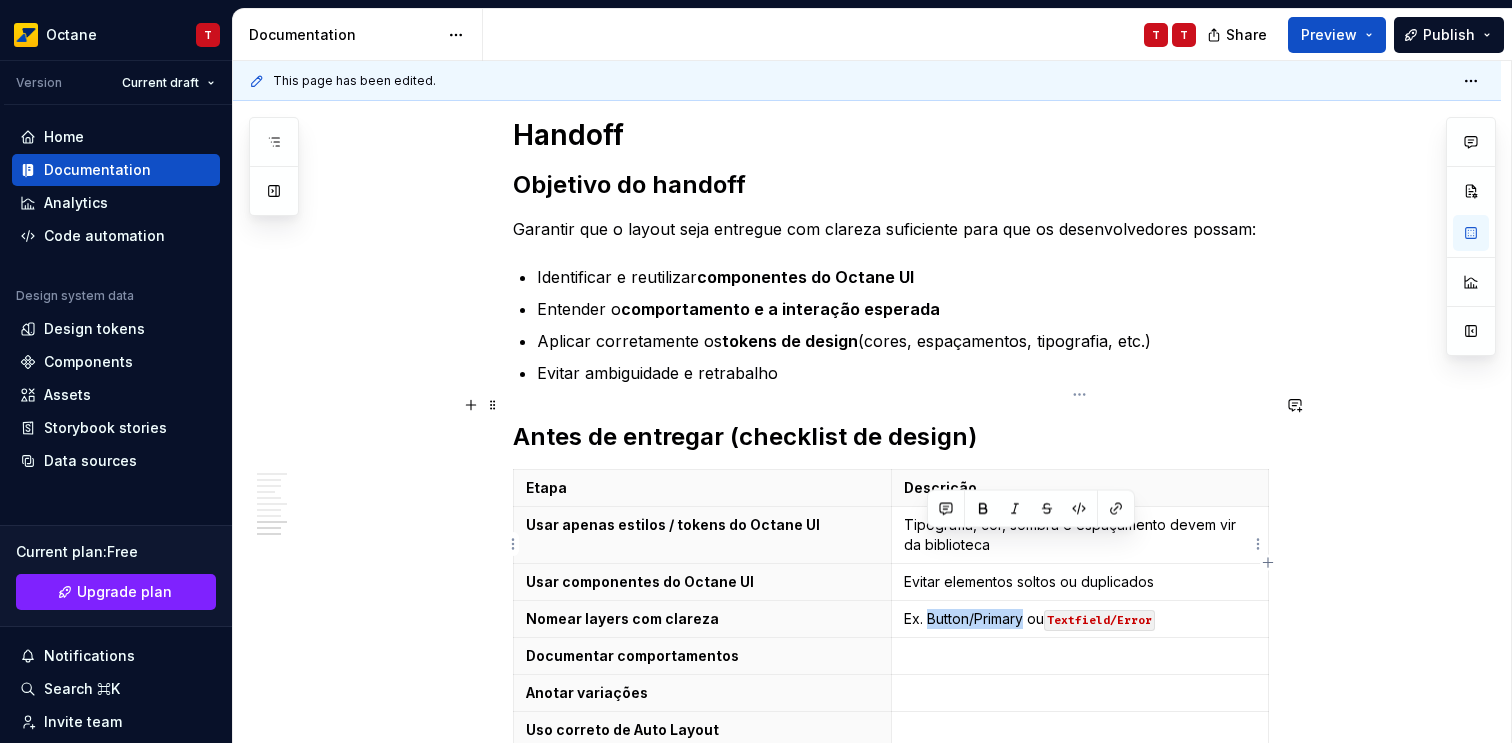 click on "Ex. Button/Primary ou  Textfield/Error" at bounding box center (1080, 619) 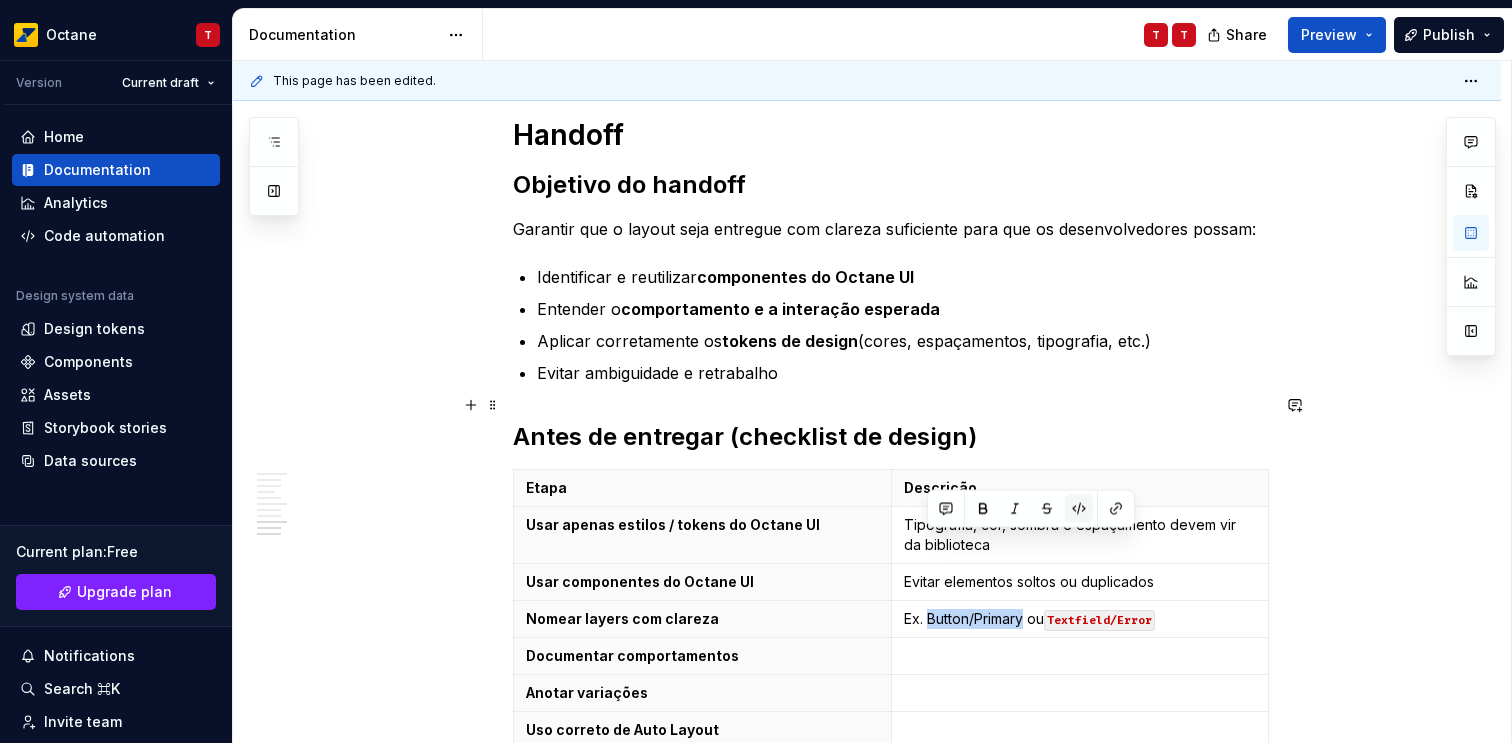 click at bounding box center [1079, 509] 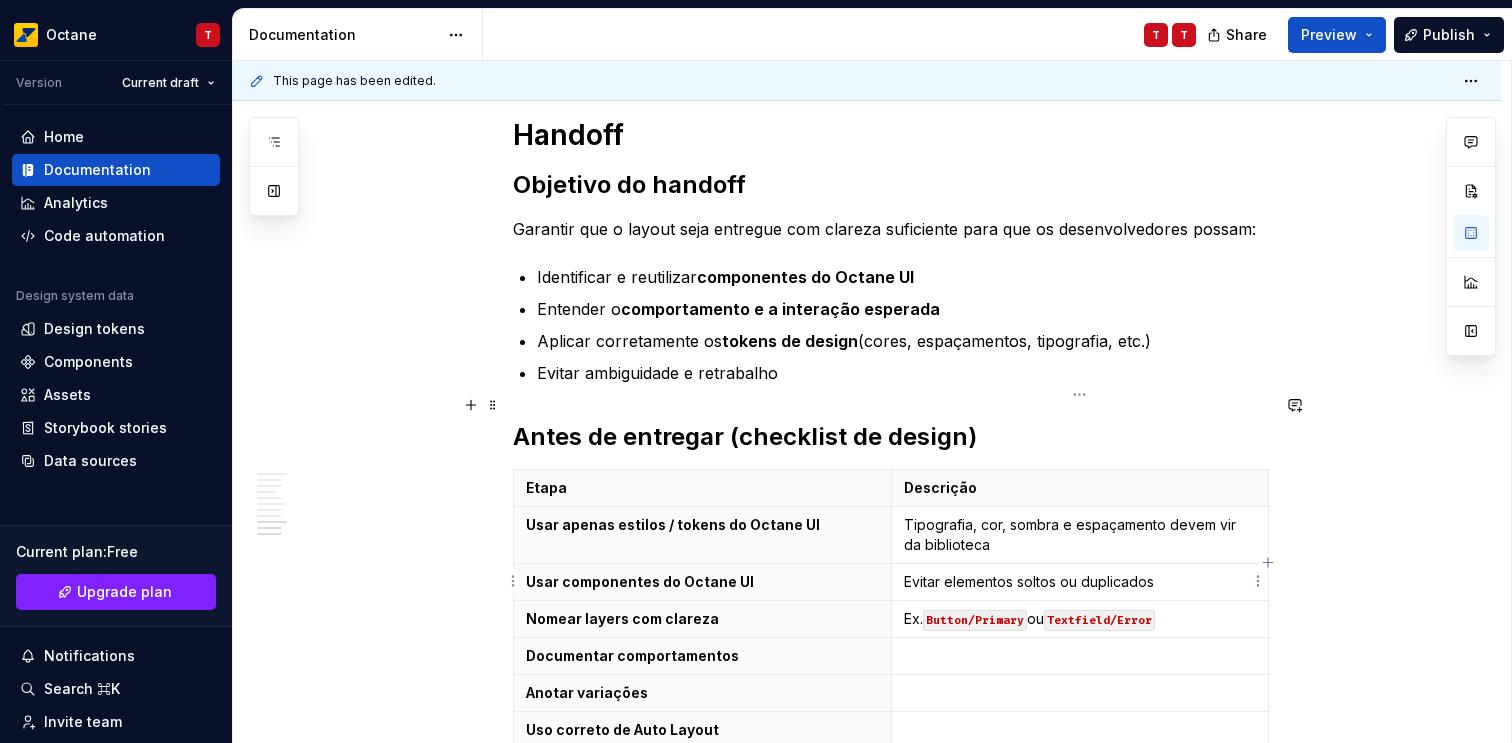 click at bounding box center (1080, 656) 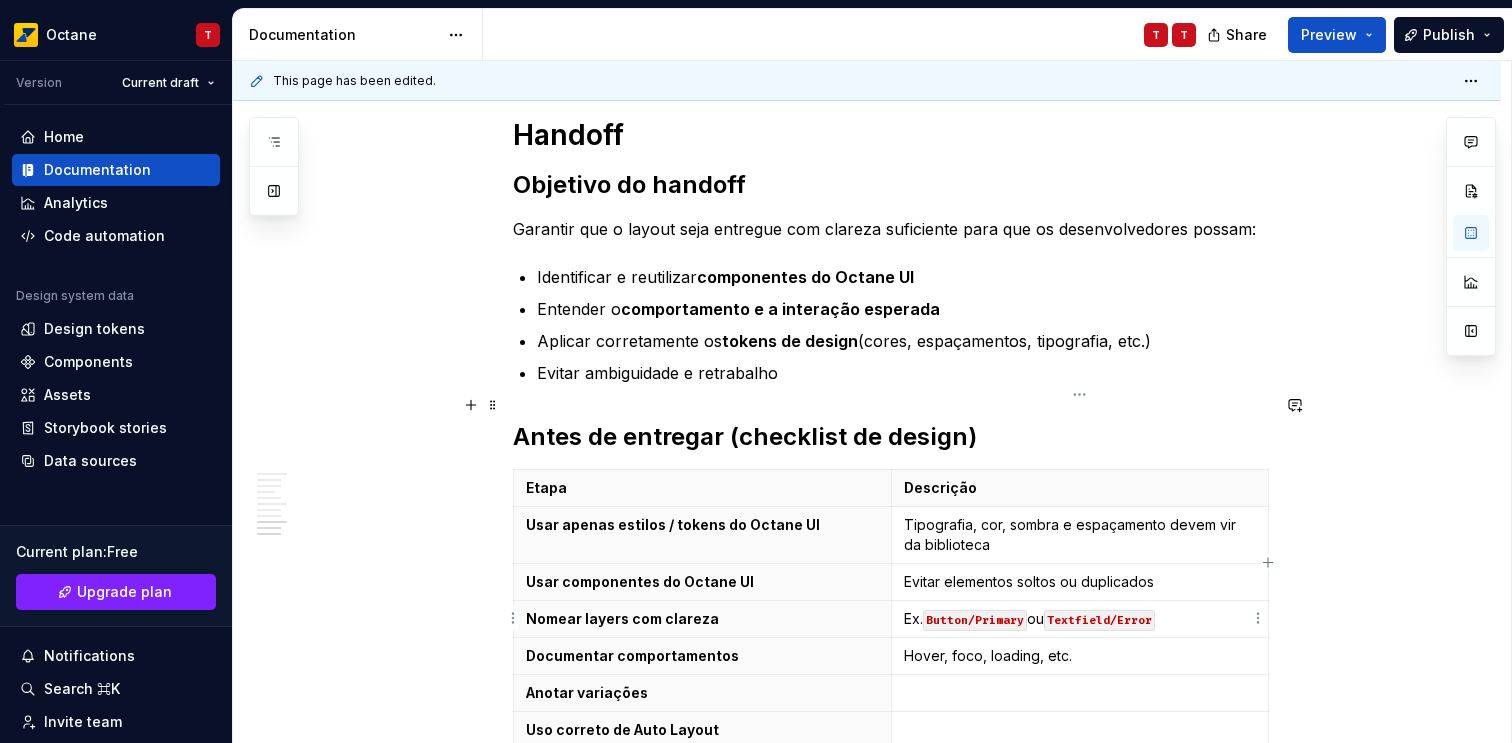 click at bounding box center (1080, 693) 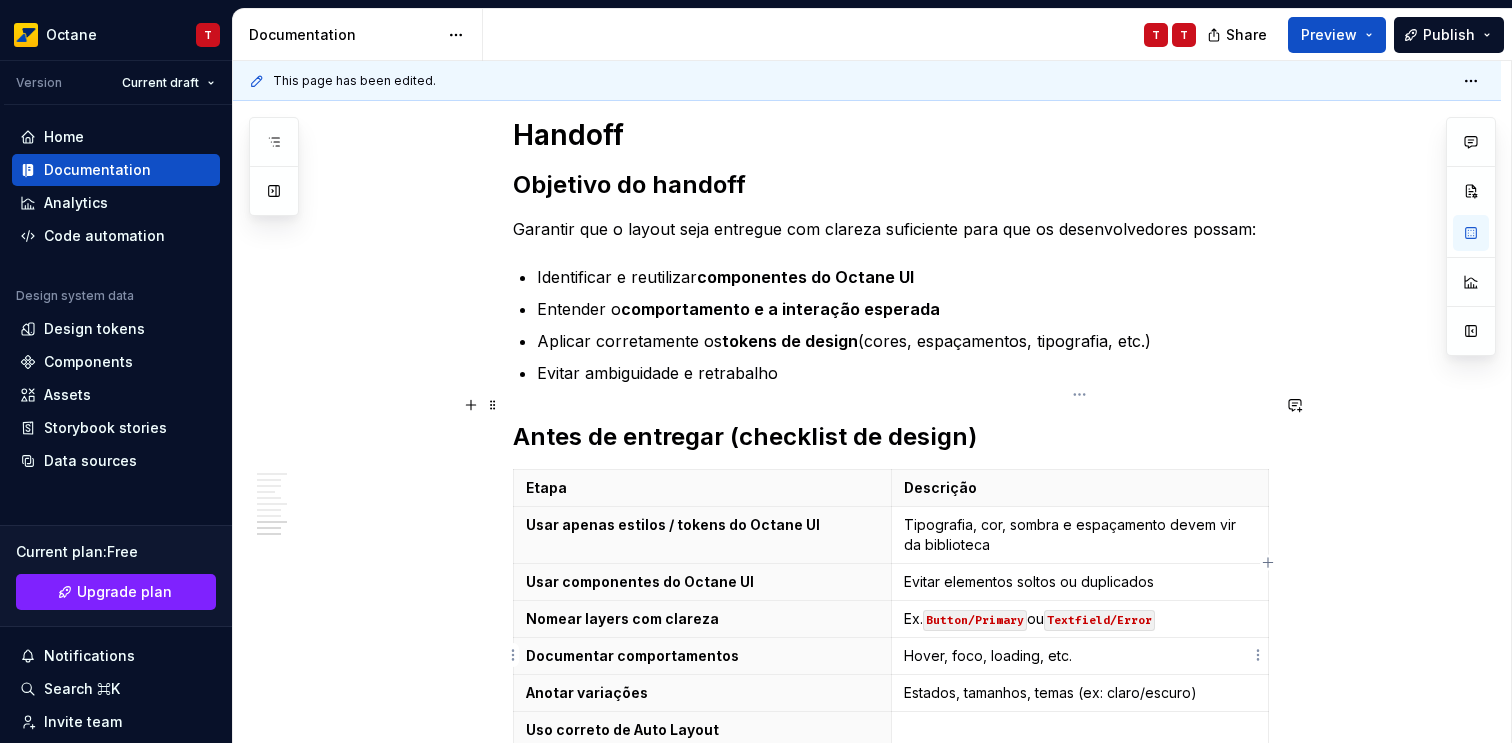 click at bounding box center [1080, 730] 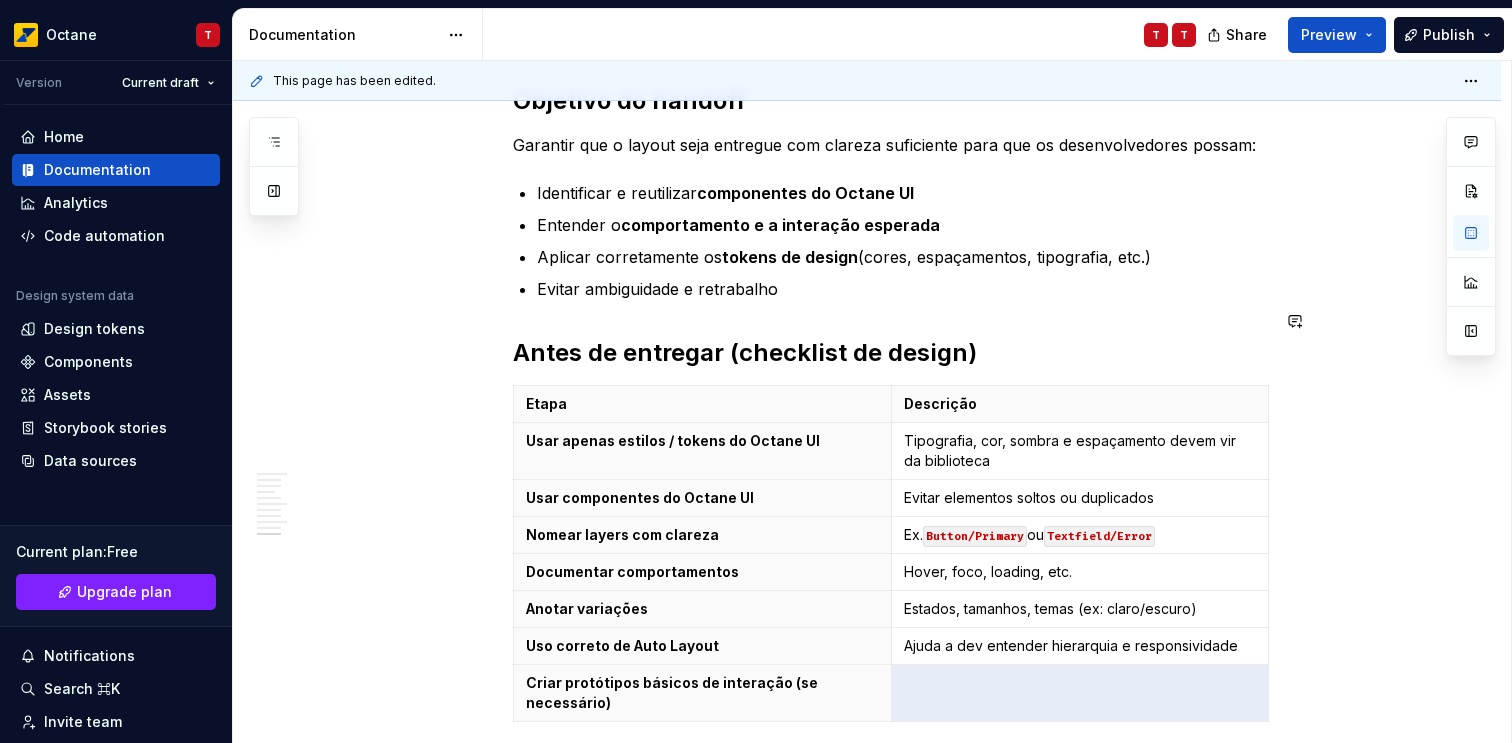 scroll, scrollTop: 2823, scrollLeft: 0, axis: vertical 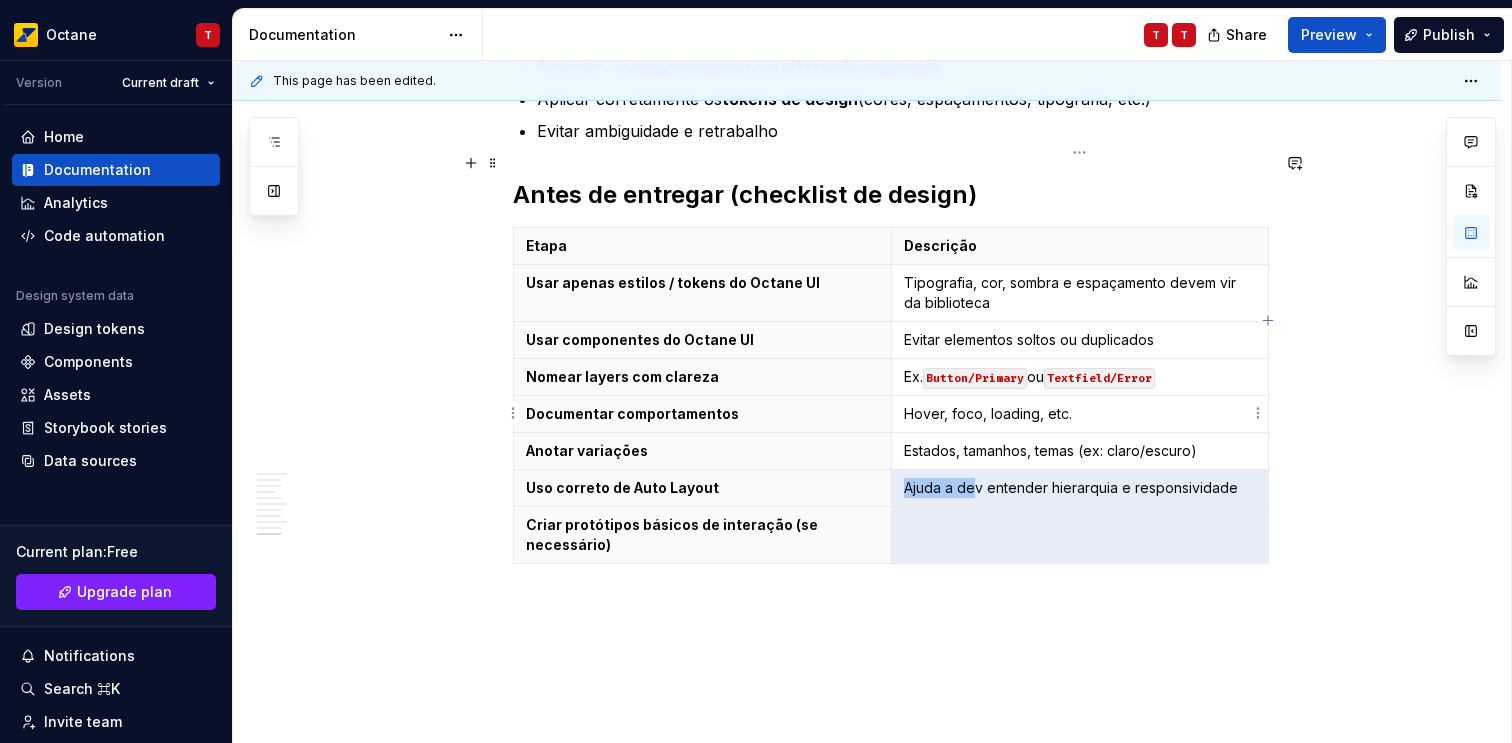 drag, startPoint x: 943, startPoint y: 654, endPoint x: 976, endPoint y: 411, distance: 245.2305 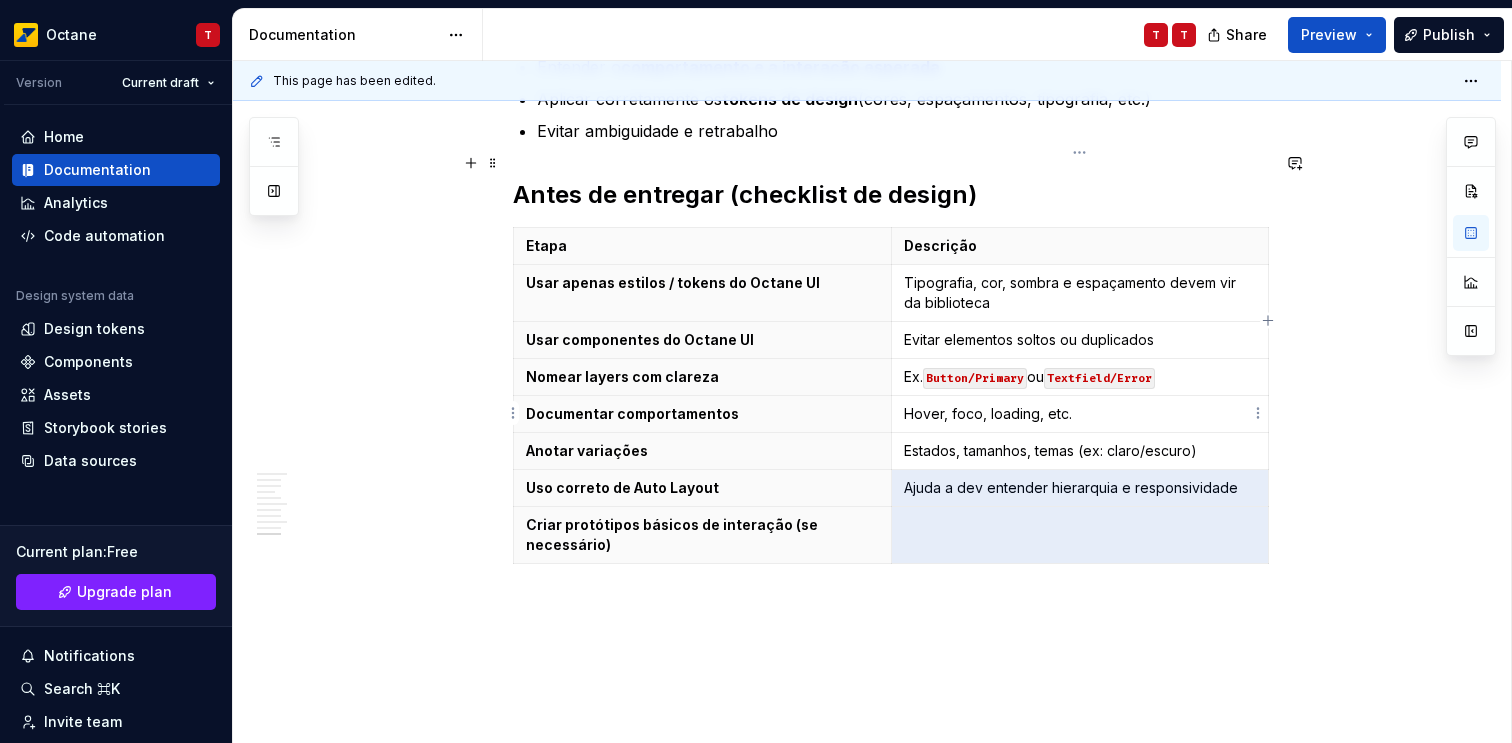 click on "Ajuda a dev entender hierarquia e responsividade" at bounding box center [1080, 488] 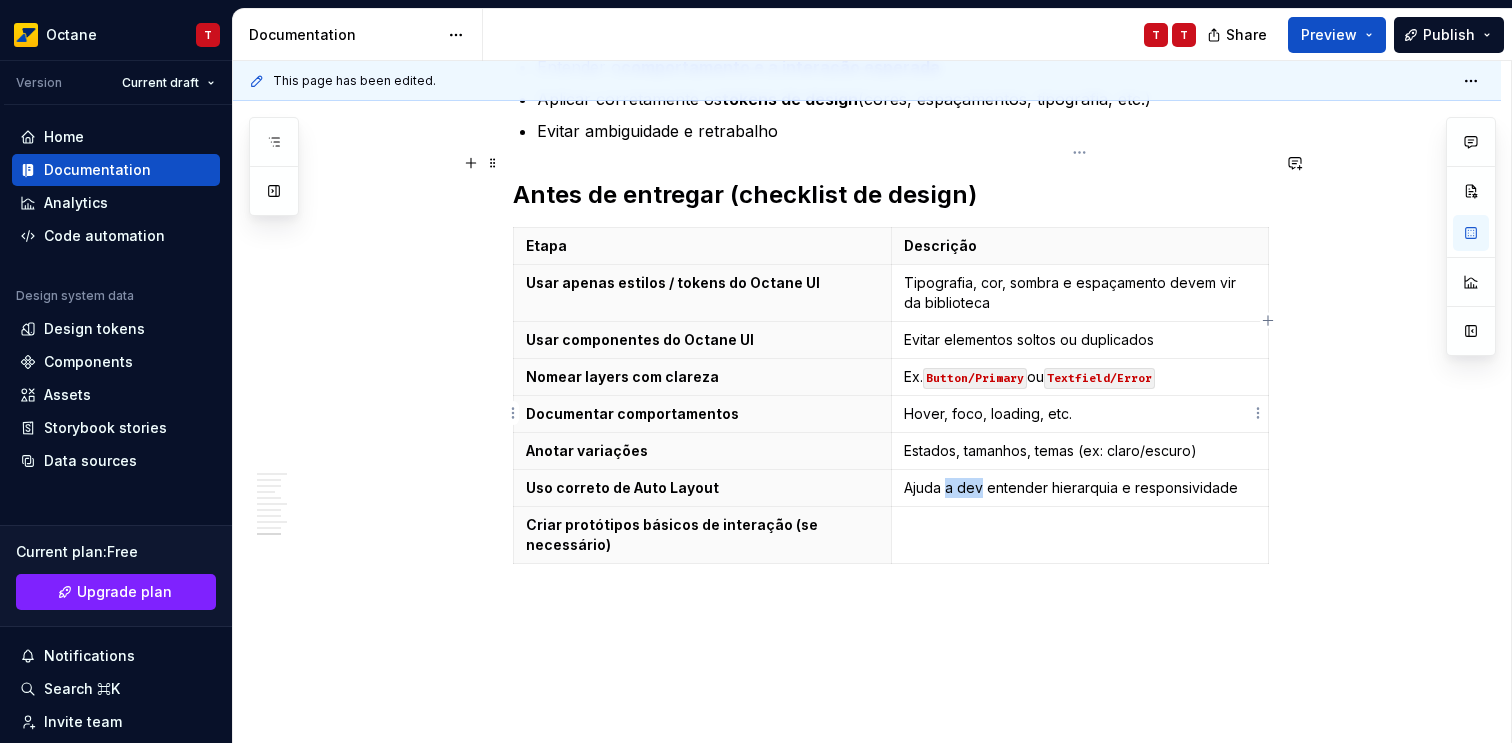 click on "Ajuda a dev entender hierarquia e responsividade" at bounding box center [1080, 488] 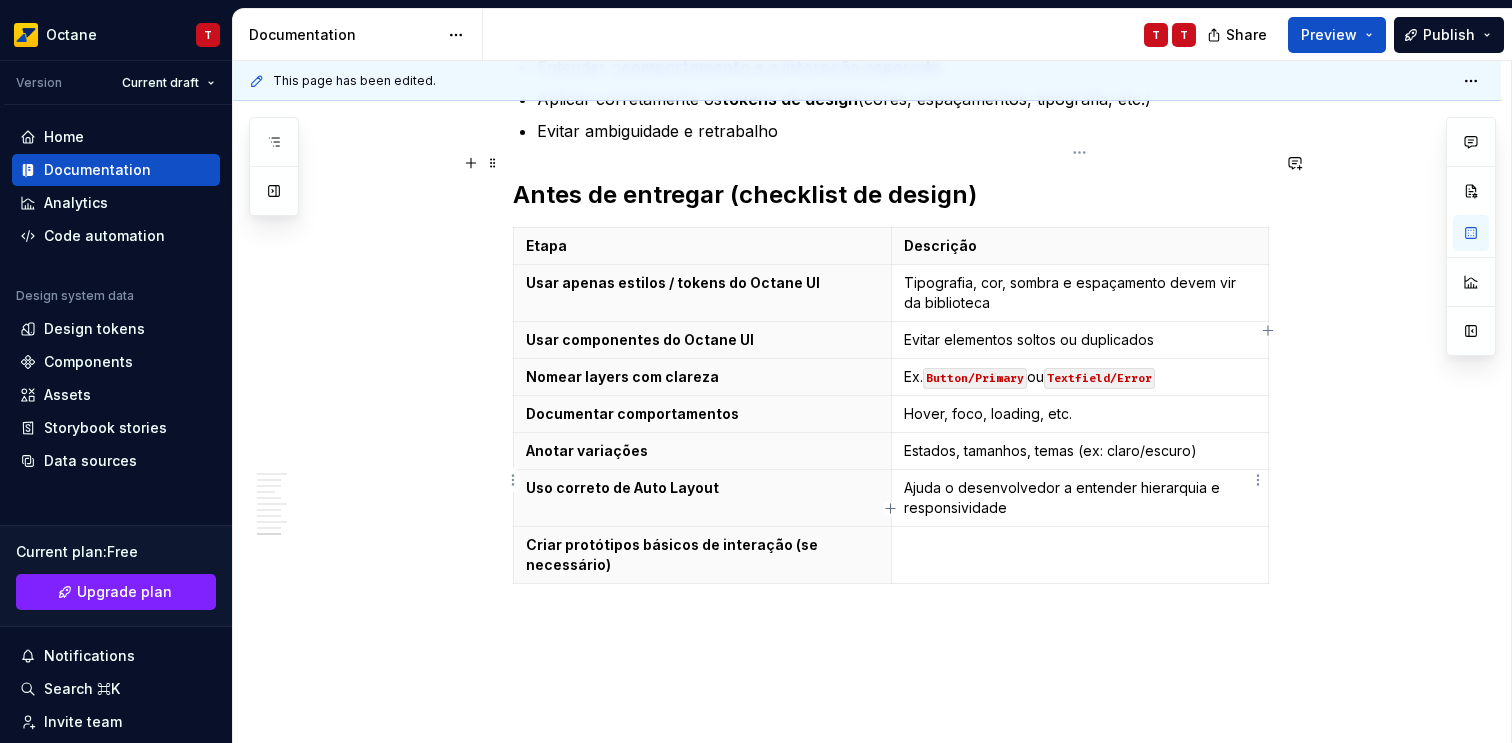 click at bounding box center [1080, 545] 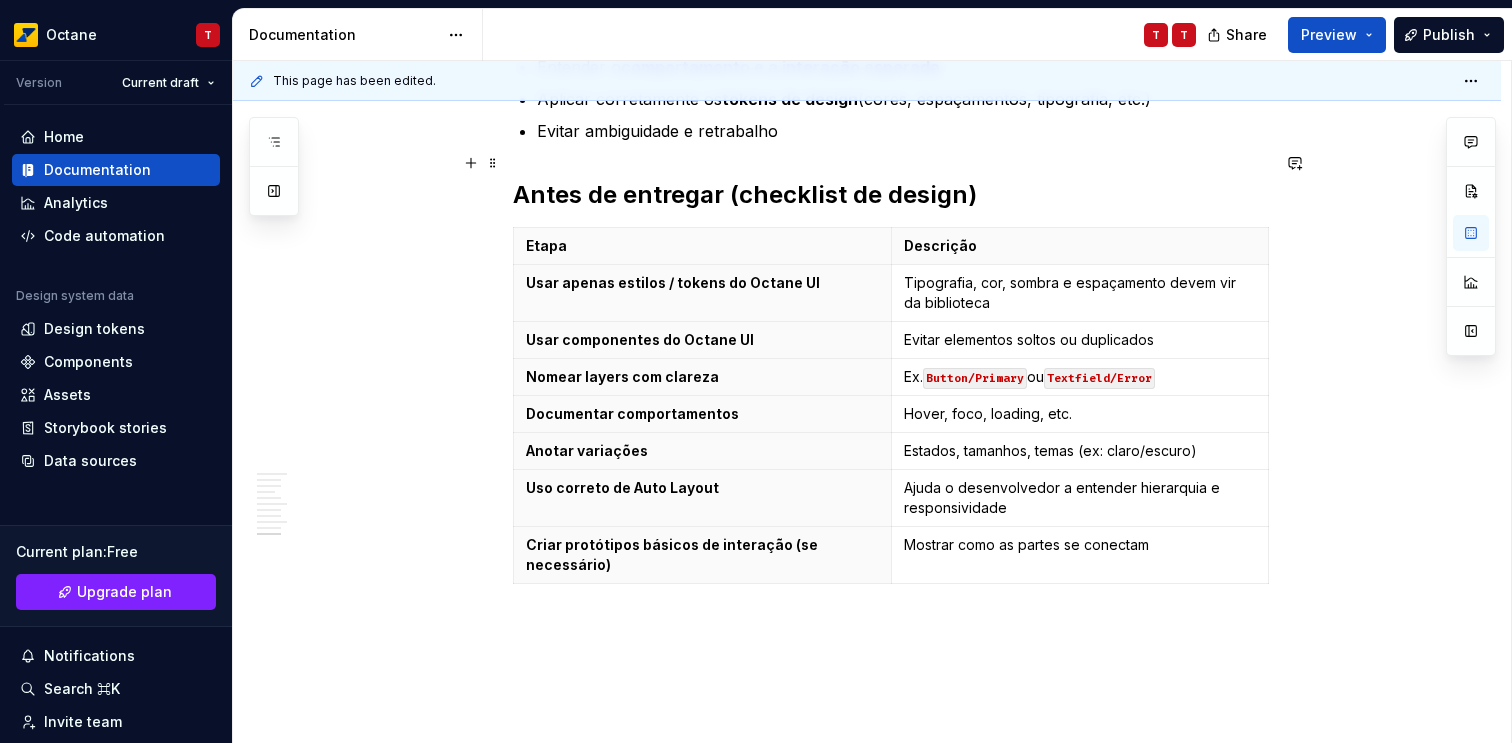 click on "Fundações, componentes e padrões Fundações Fundações são os elementos básicos e universais que sustentam toda a identidade visual e a consistência da interface. Elas incluem cores, tipografia, espaçamentos, ícones, grid, sombras e bordas — ou seja, os design tokens que definem como os componentes devem se comportar visual e funcionalmente. Servem como ponto de partida para garantir que tudo seja construído sobre as mesmas regras visuais, facilitando a escalabilidade e a coesão entre times. * ***** Componentes Componentes são blocos reutilizáveis da interface, como botões, campos de texto, cards, etc, que seguem padrões definidos para manter a consistência visual e funcional em um produto. Eles são construídos com base nas fundações e usam design tokens — como cores, tipografia, espaçamentos e bordas — para garantir que qualquer alteração nas regras visuais seja aplicada de forma escalável e automática em todos os lugares onde esses componentes são usados. Padrões Uma e" at bounding box center (867, -795) 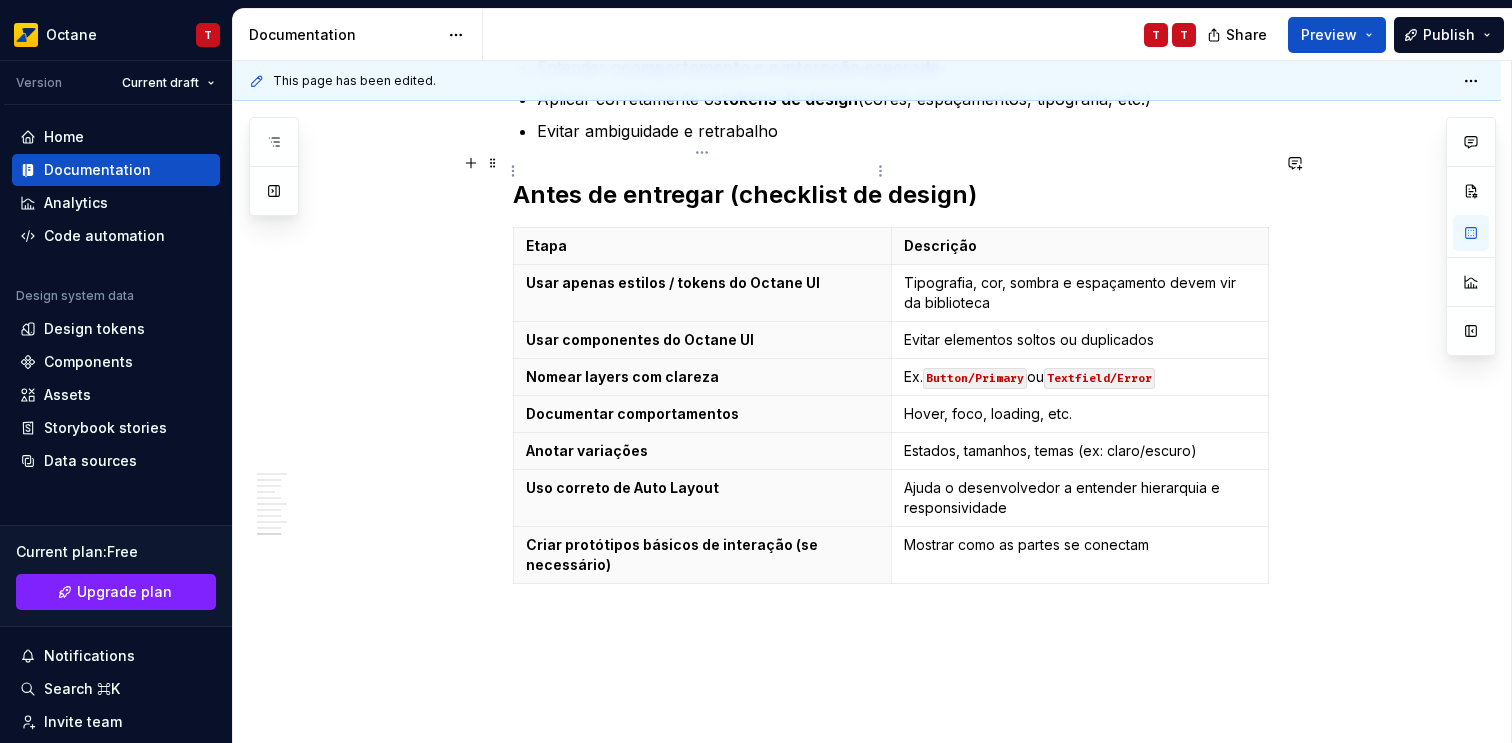 click on "Etapa" at bounding box center (702, 246) 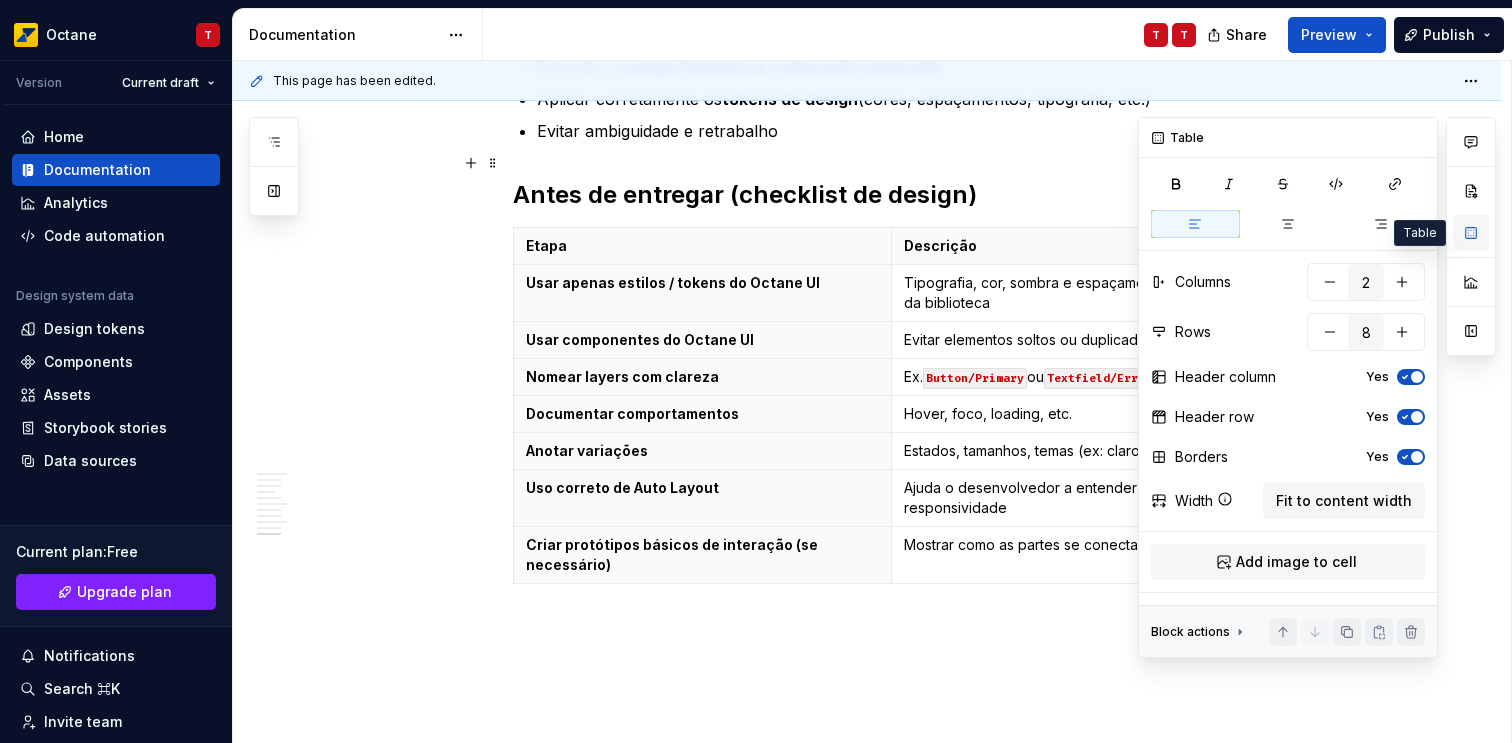 click at bounding box center [1471, 233] 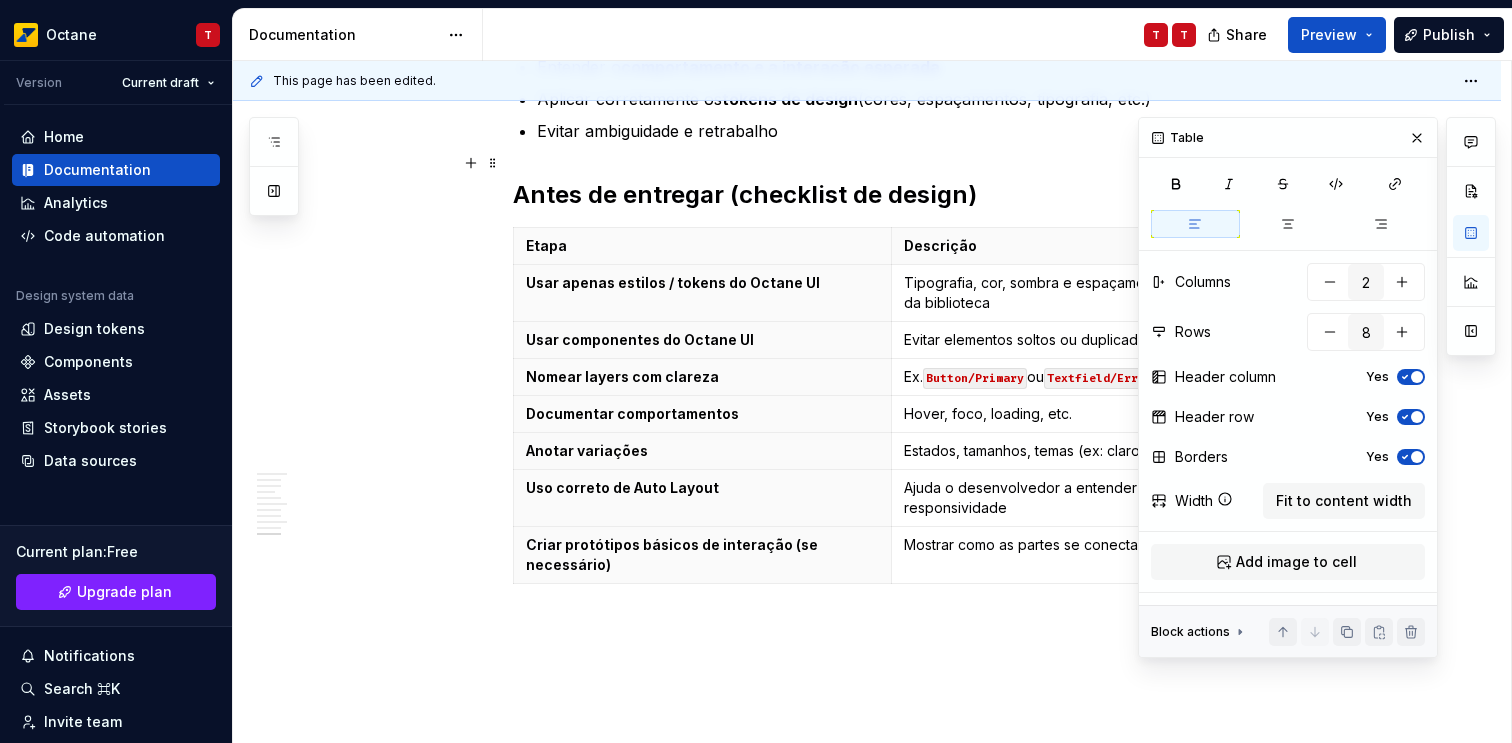 click at bounding box center (1417, 457) 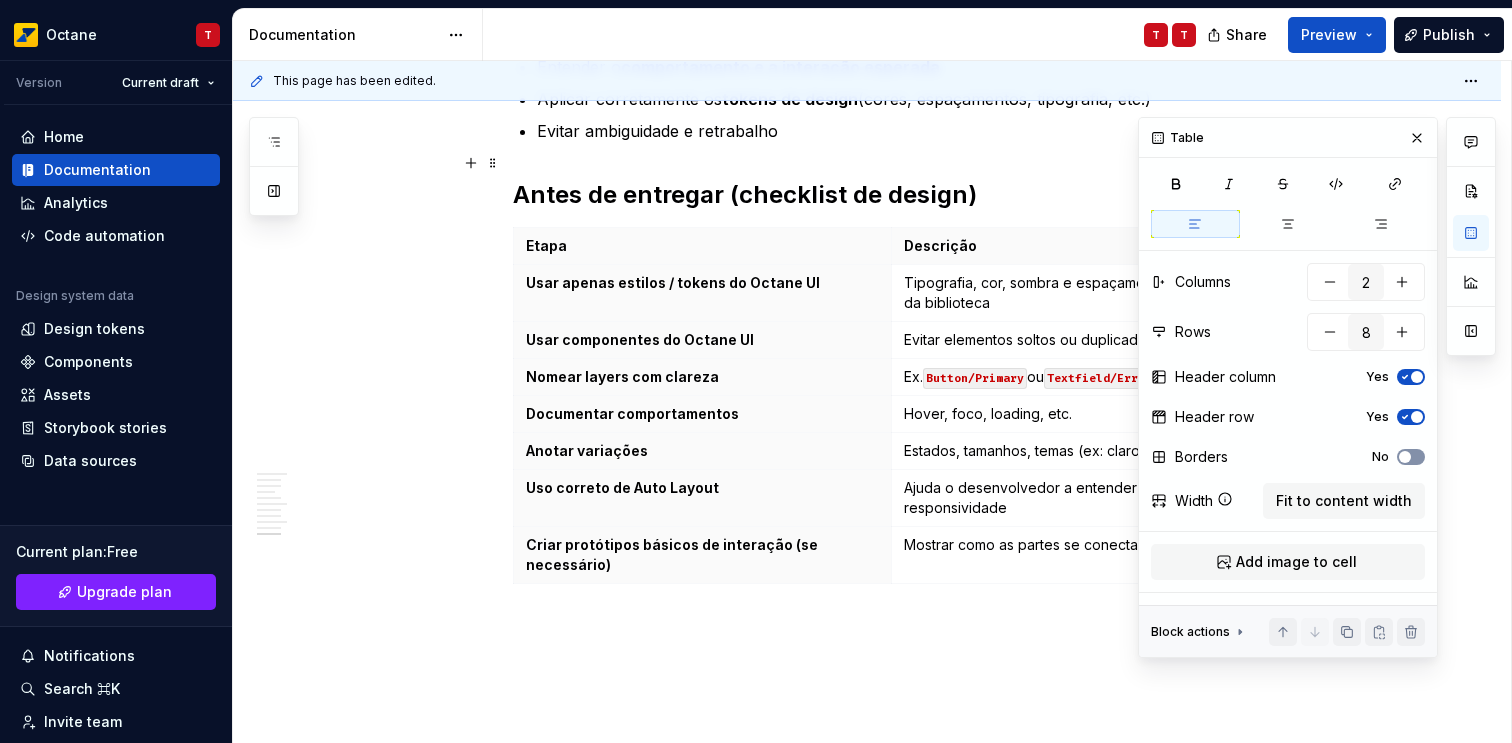 click on "No" at bounding box center (1411, 457) 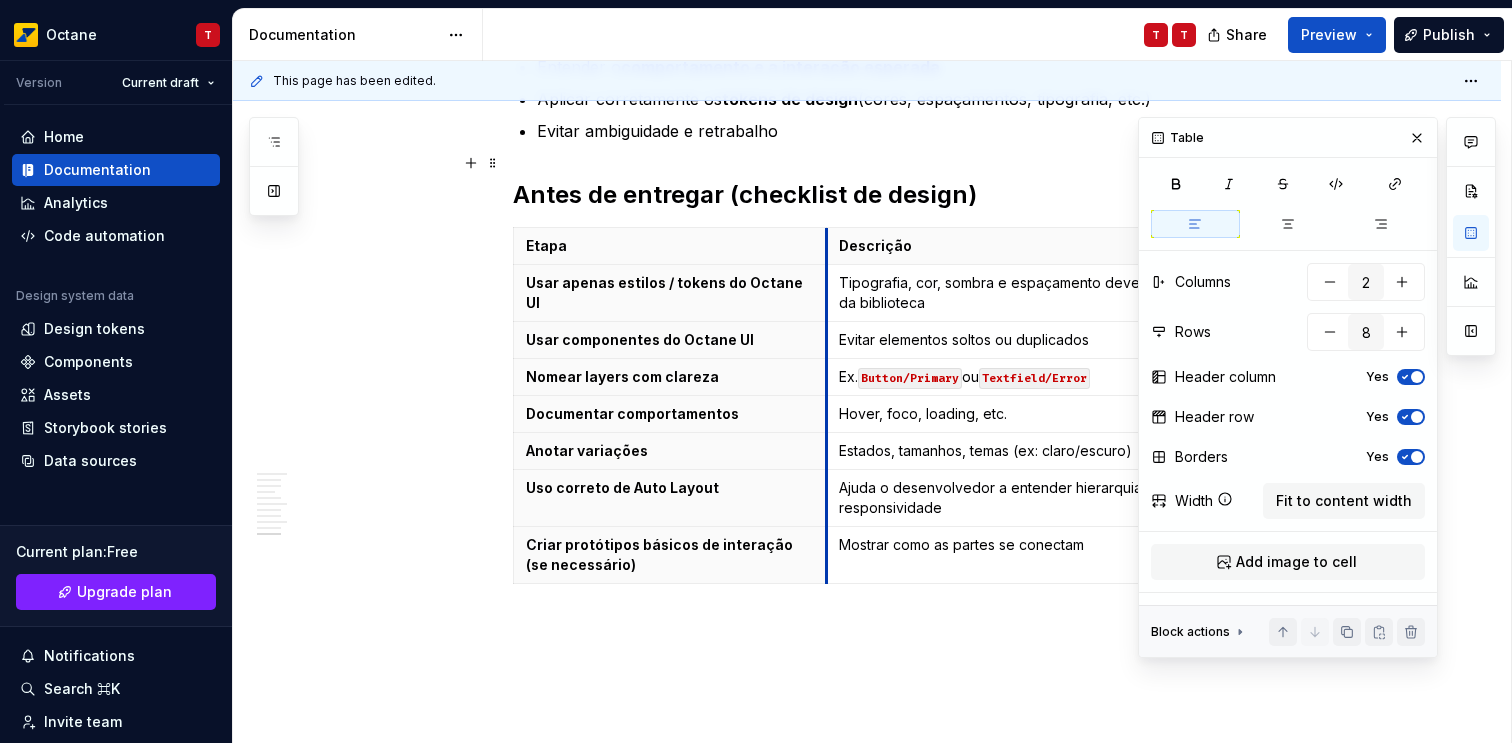 drag, startPoint x: 892, startPoint y: 168, endPoint x: 827, endPoint y: 163, distance: 65.192024 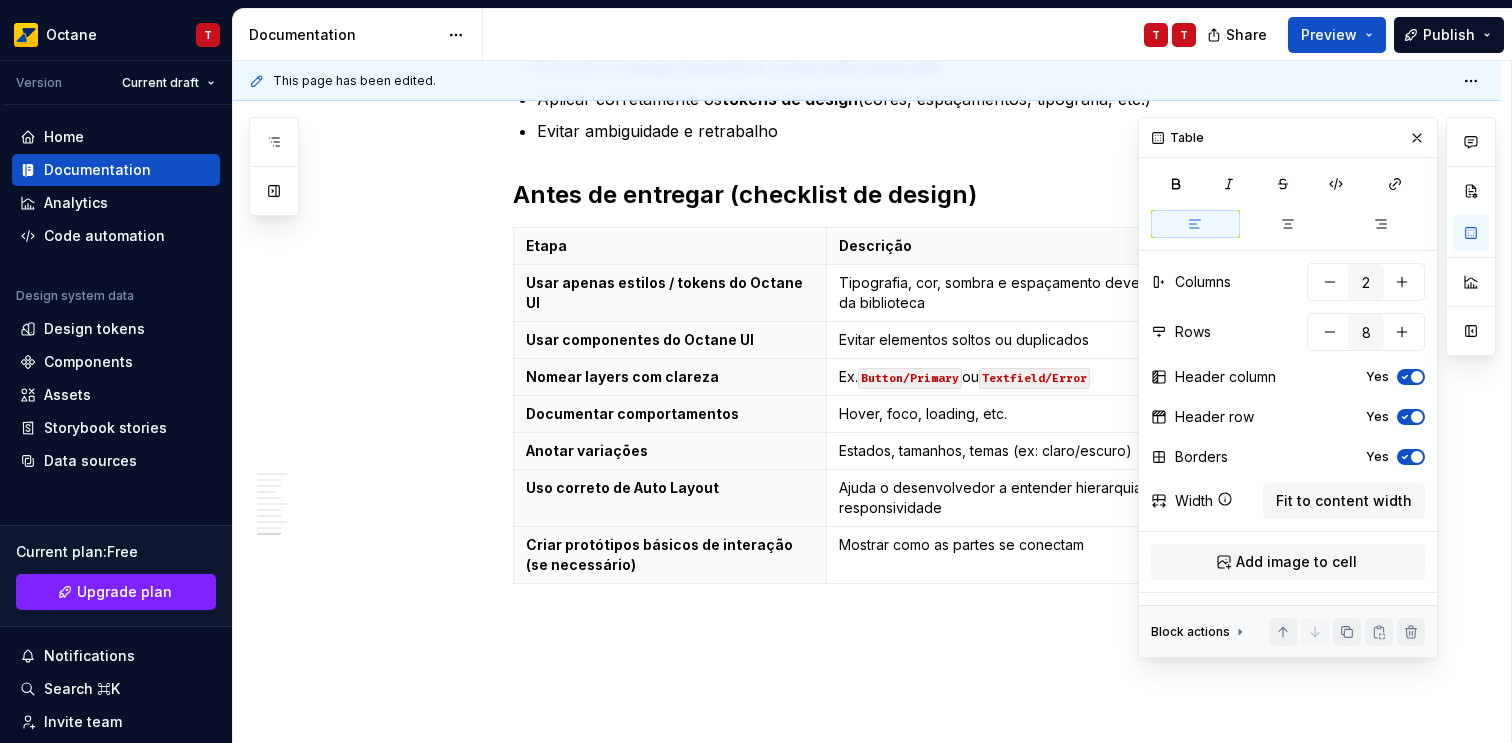 click on "Fundações, componentes e padrões Fundações Fundações são os elementos básicos e universais que sustentam toda a identidade visual e a consistência da interface. Elas incluem cores, tipografia, espaçamentos, ícones, grid, sombras e bordas — ou seja, os design tokens que definem como os componentes devem se comportar visual e funcionalmente. Servem como ponto de partida para garantir que tudo seja construído sobre as mesmas regras visuais, facilitando a escalabilidade e a coesão entre times. * ***** Componentes Componentes são blocos reutilizáveis da interface, como botões, campos de texto, cards, etc, que seguem padrões definidos para manter a consistência visual e funcional em um produto. Eles são construídos com base nas fundações e usam design tokens — como cores, tipografia, espaçamentos e bordas — para garantir que qualquer alteração nas regras visuais seja aplicada de forma escalável e automática em todos os lugares onde esses componentes são usados. Padrões Uma e" at bounding box center [867, -795] 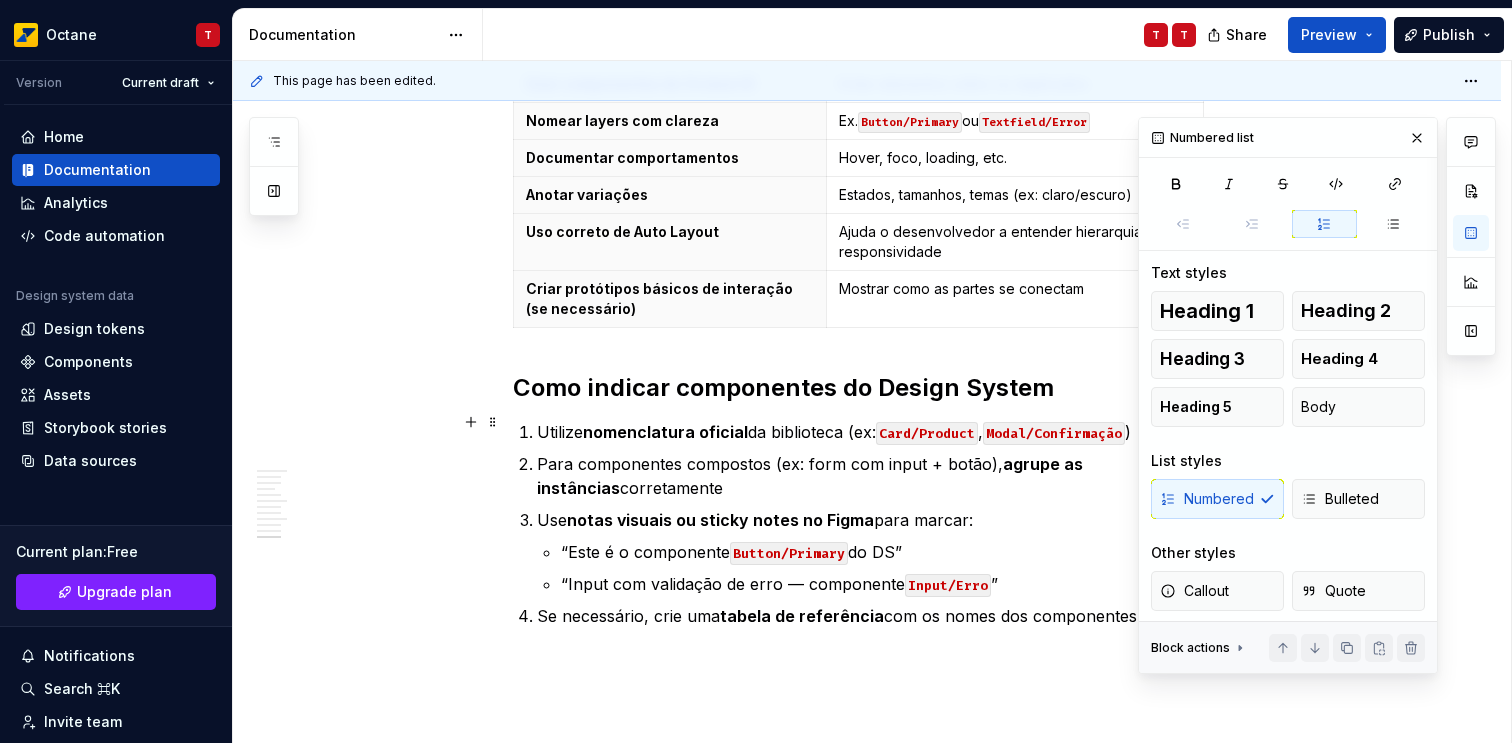 scroll, scrollTop: 3111, scrollLeft: 0, axis: vertical 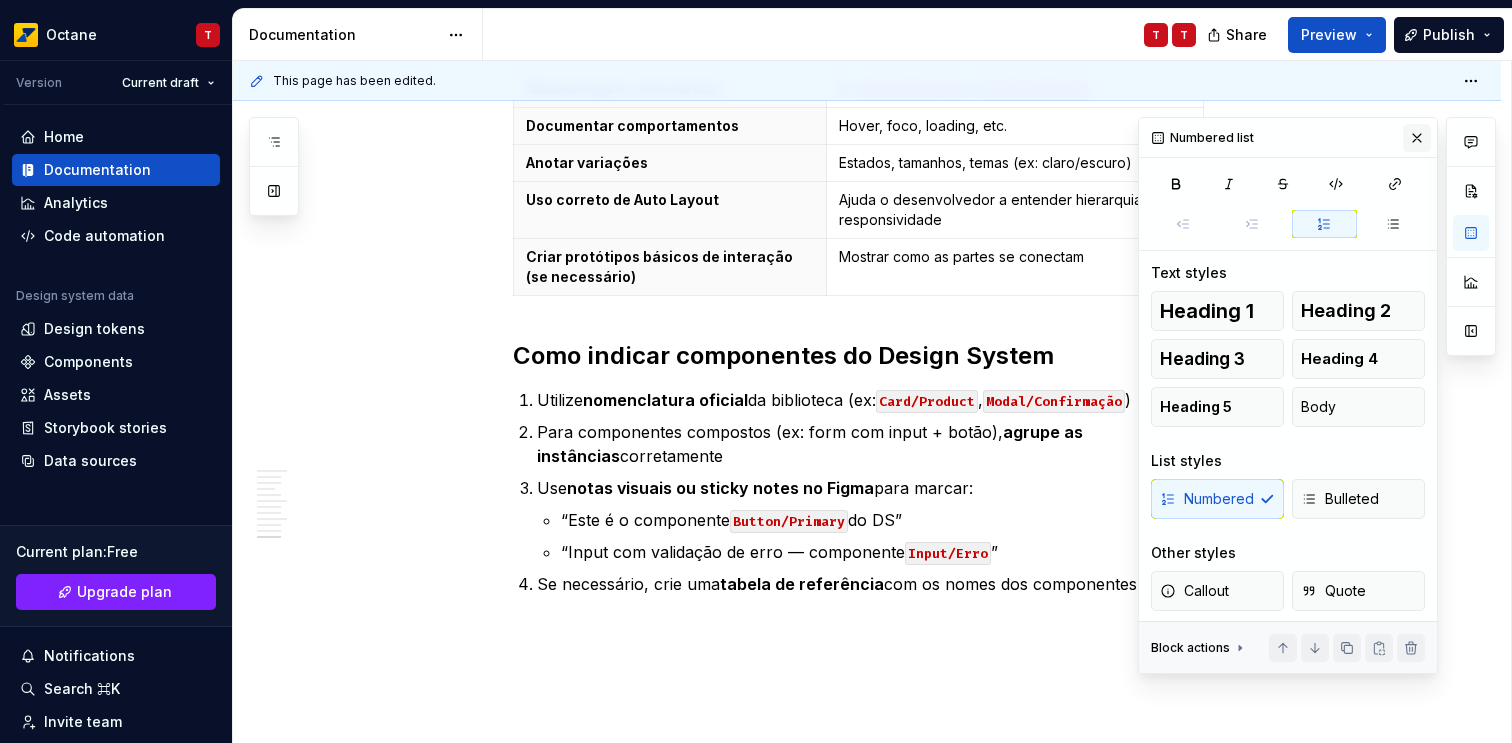 click at bounding box center (1417, 138) 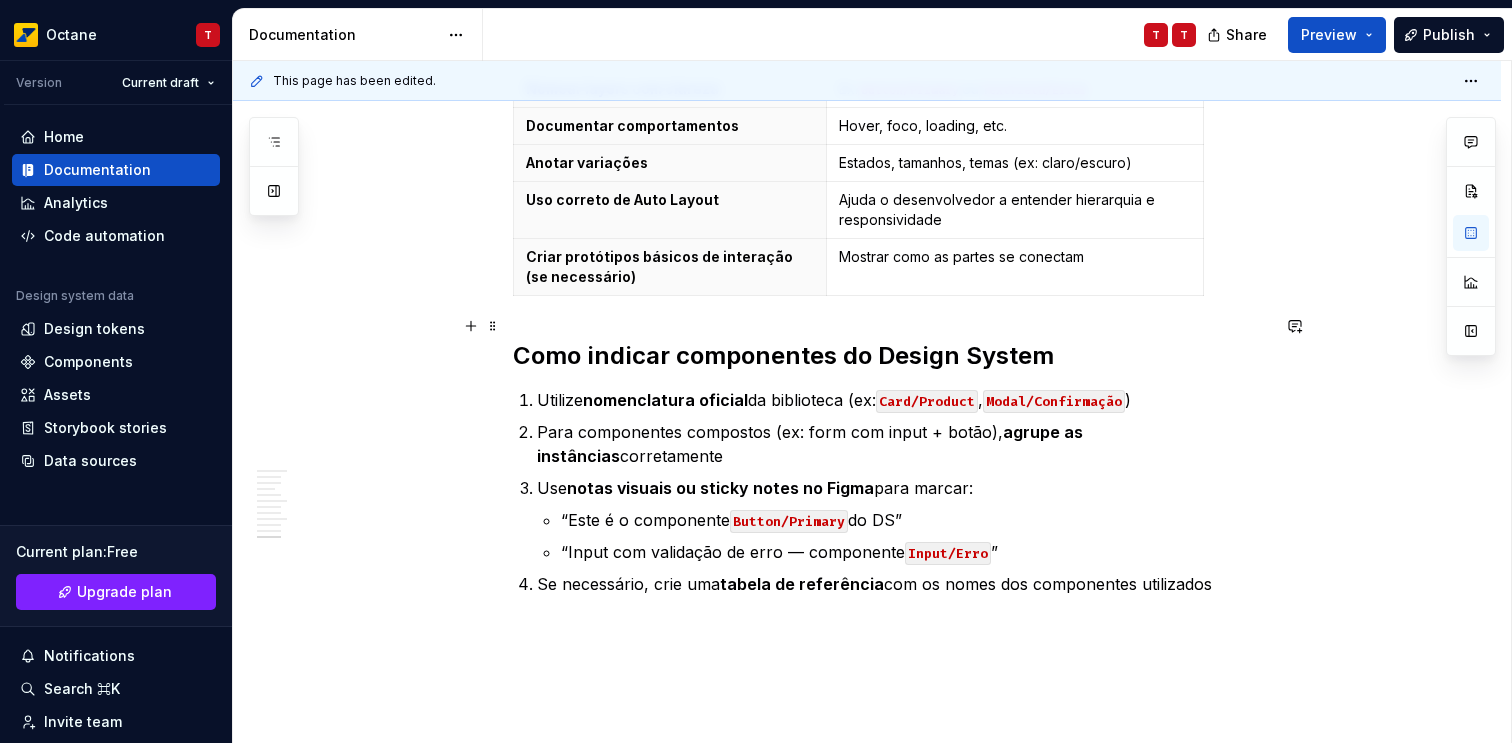 click on "Card/Product" at bounding box center [927, 401] 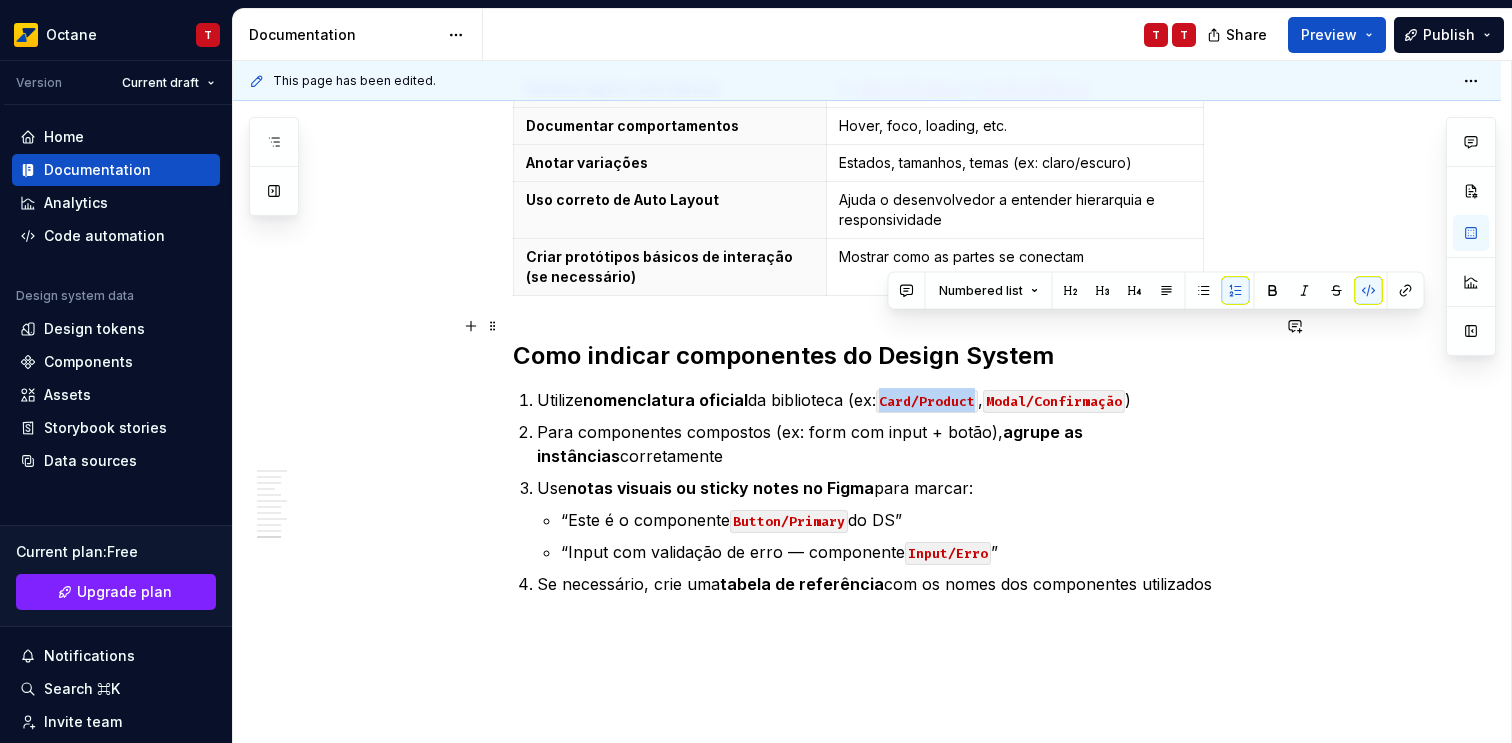 drag, startPoint x: 906, startPoint y: 324, endPoint x: 937, endPoint y: 327, distance: 31.144823 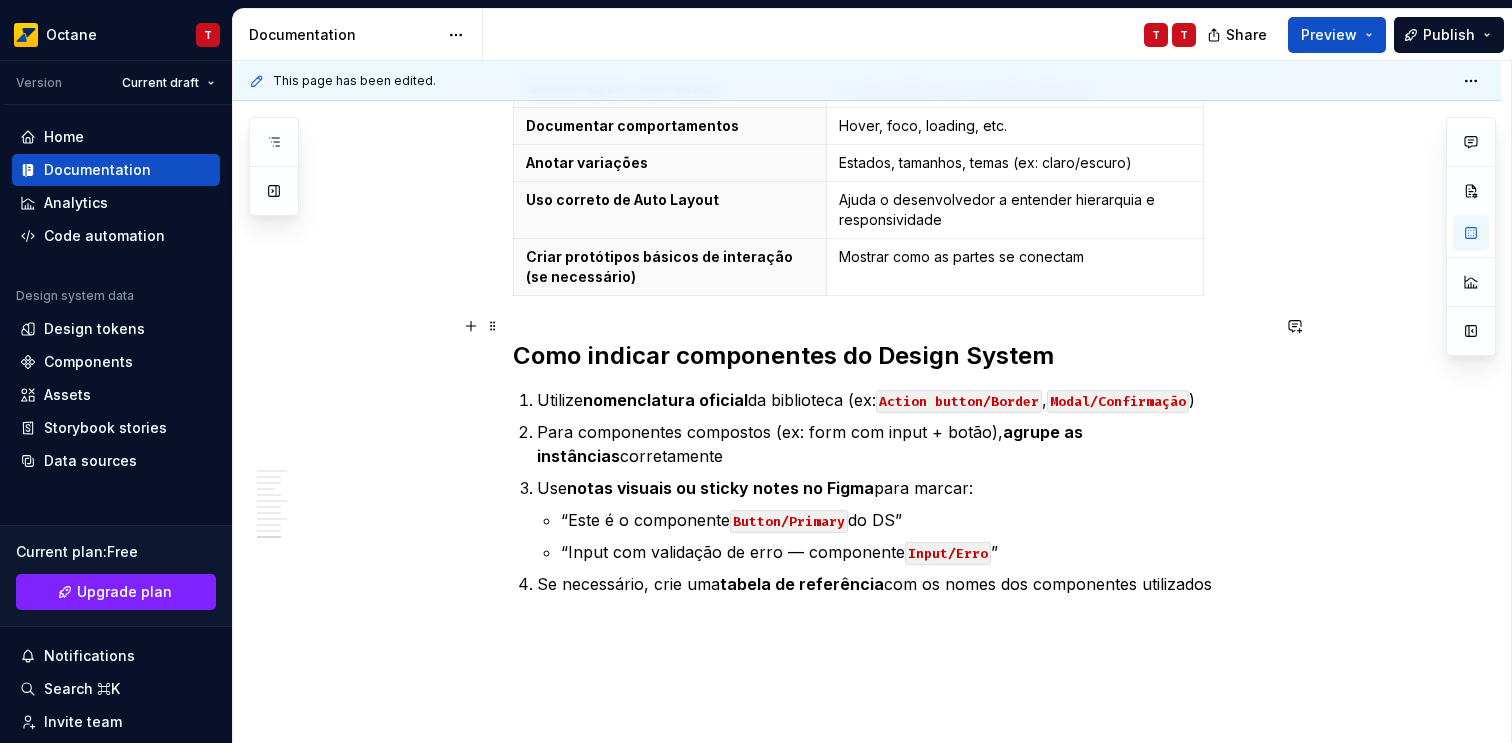 click on "Modal/Confirmação" at bounding box center [1118, 401] 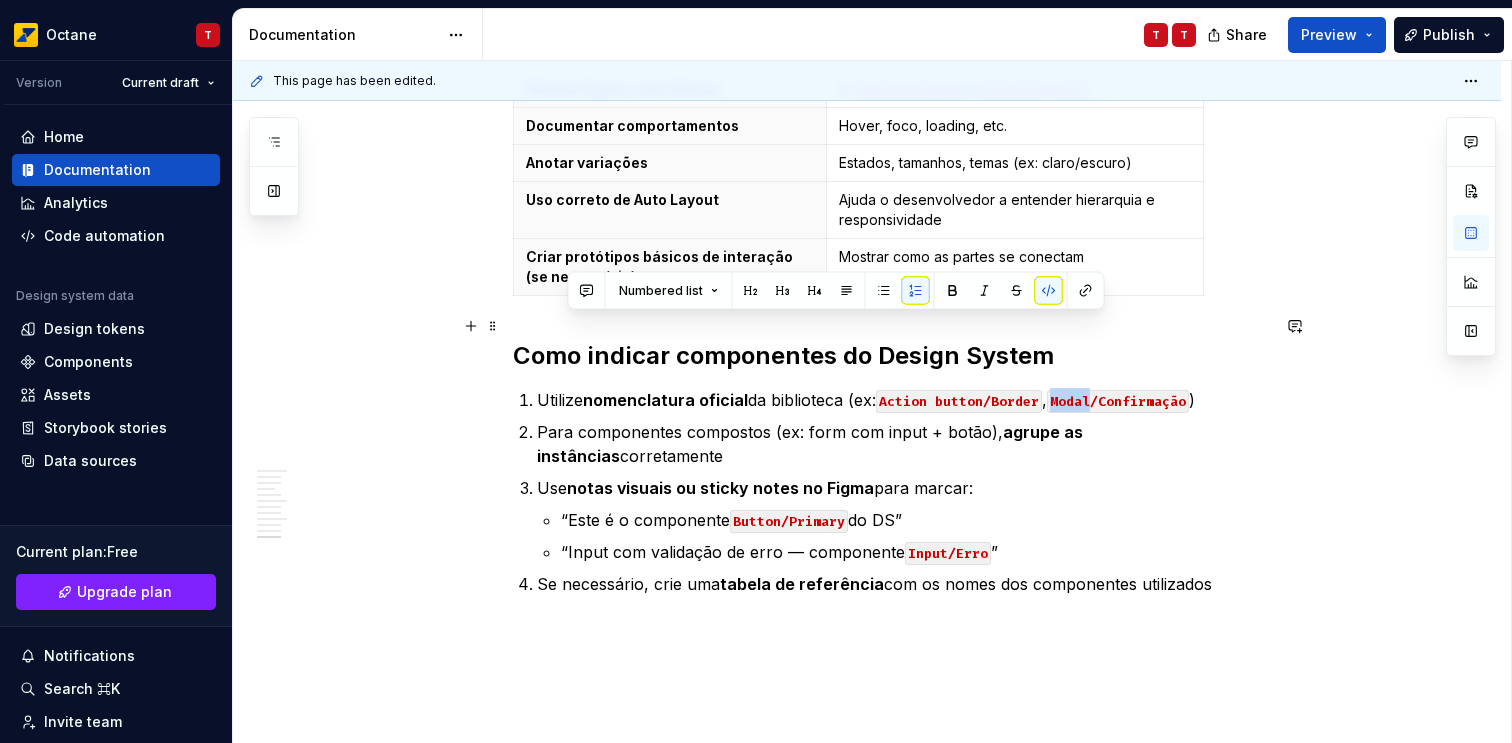 click on "Modal/Confirmação" at bounding box center (1118, 401) 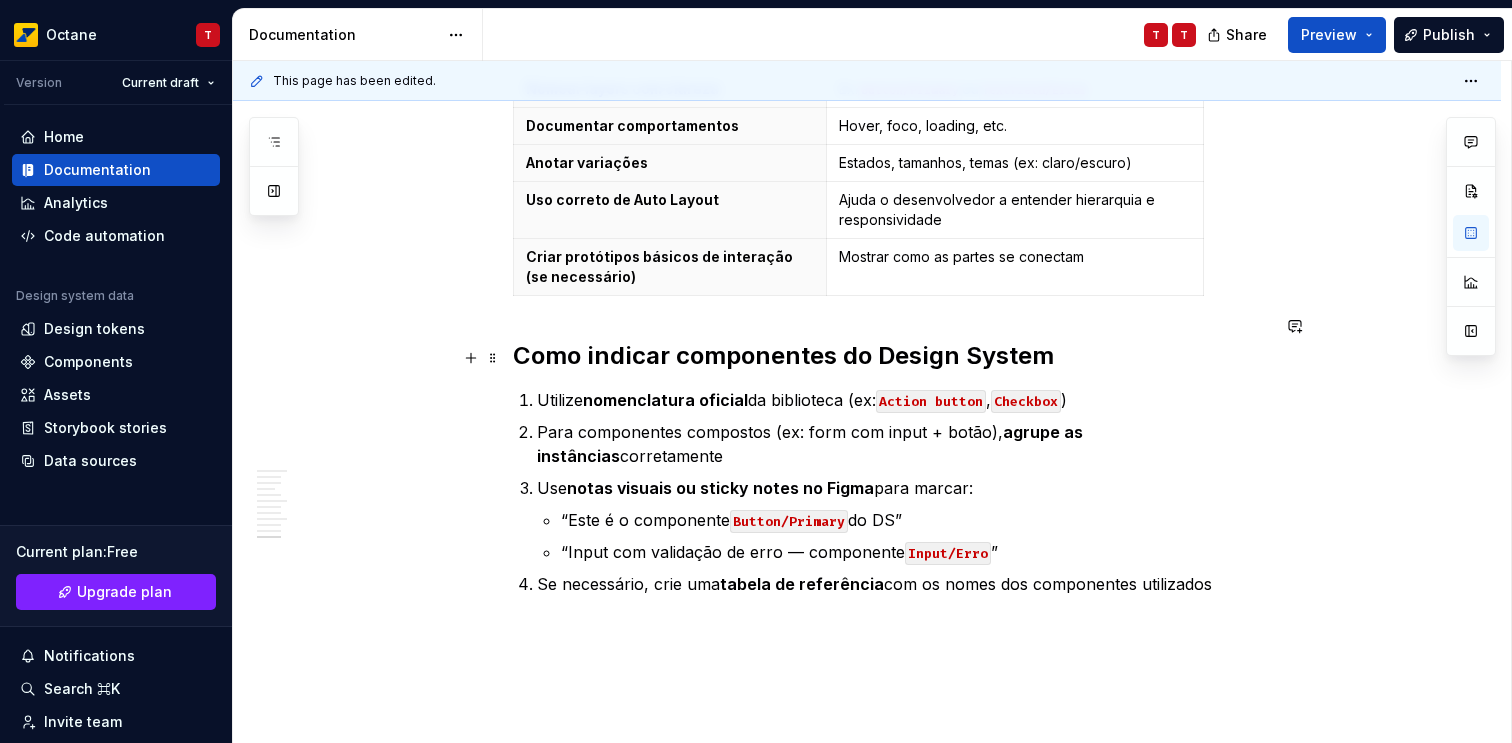 click on "Para componentes compostos (ex: form com input + botão),  agrupe as instâncias  corretamente" at bounding box center [903, 444] 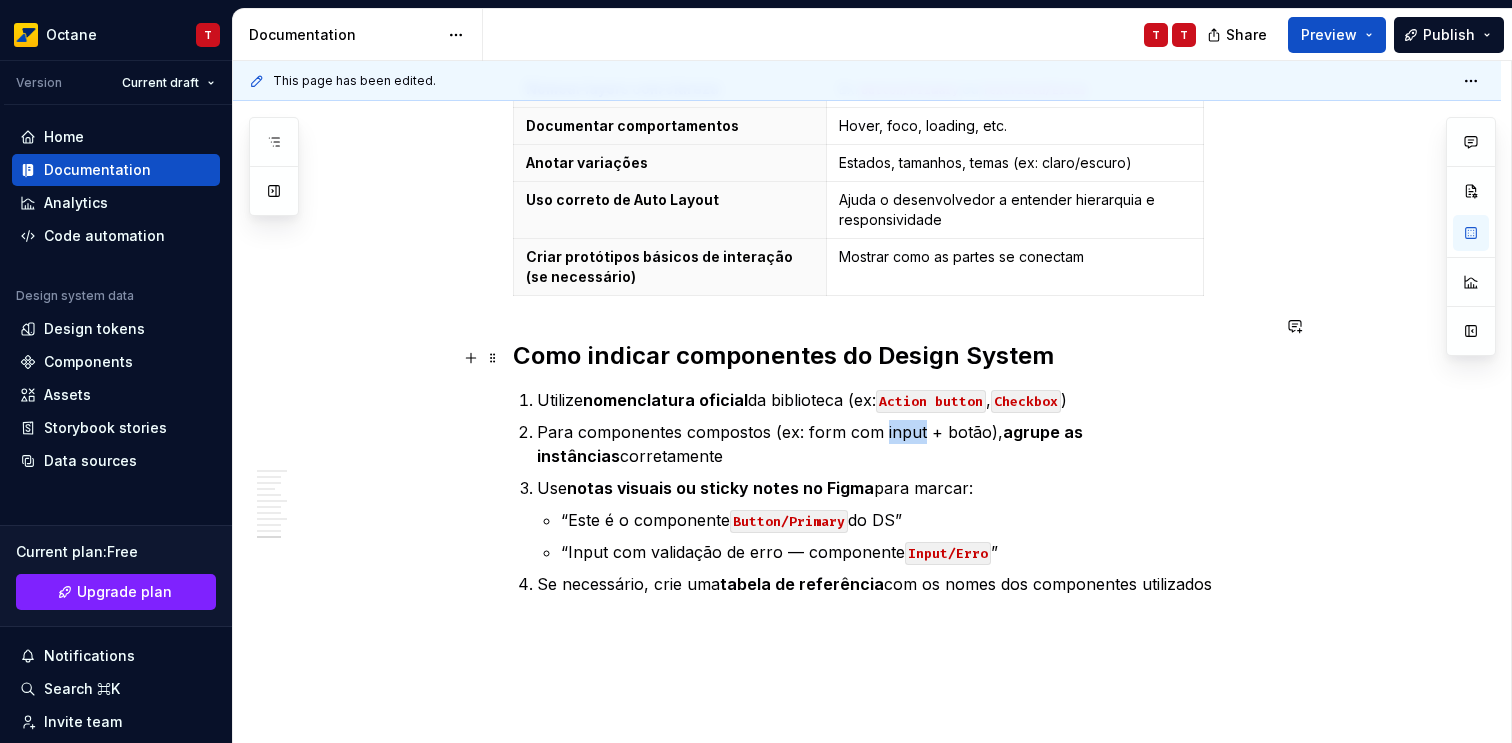 click on "Para componentes compostos (ex: form com input + botão),  agrupe as instâncias  corretamente" at bounding box center (903, 444) 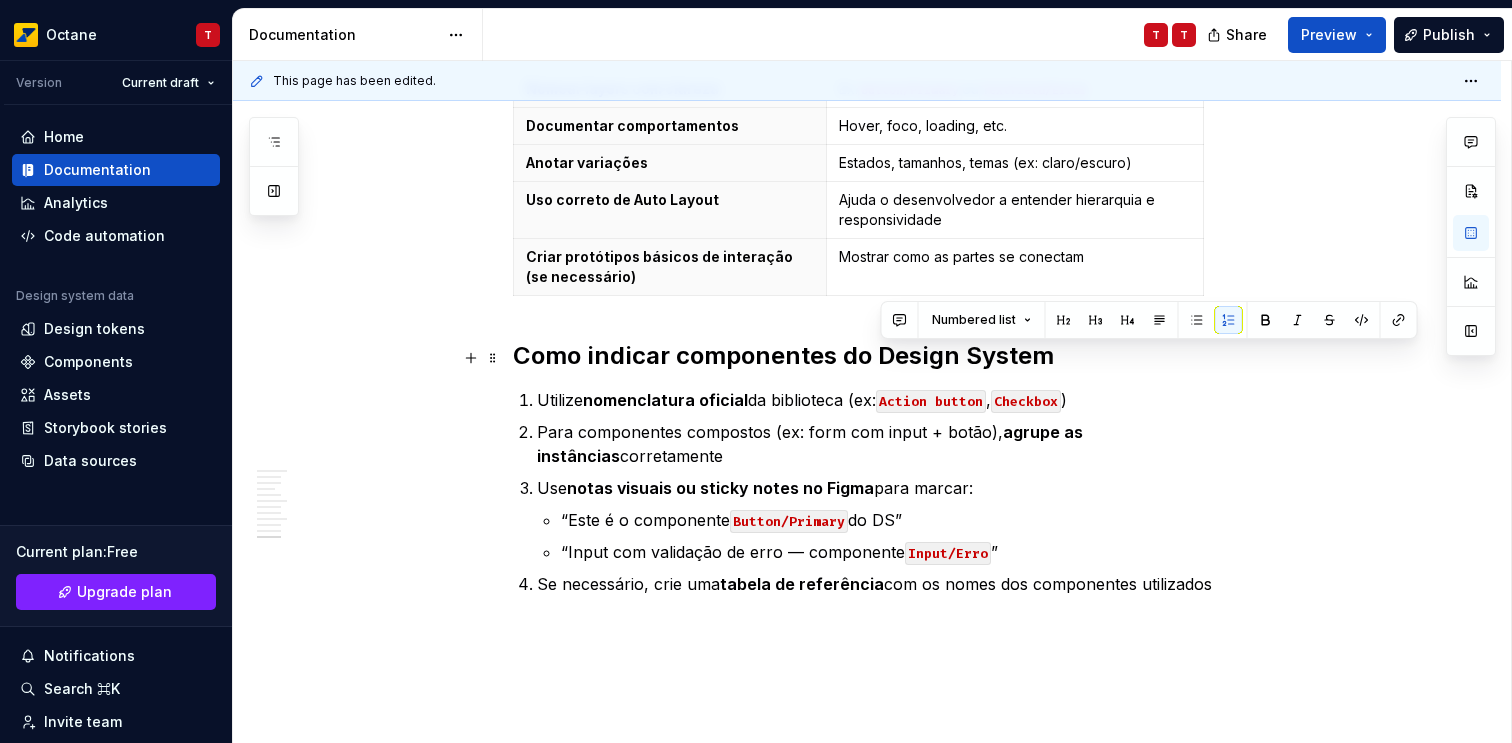 click on "Para componentes compostos (ex: form com input + botão),  agrupe as instâncias  corretamente" at bounding box center (903, 444) 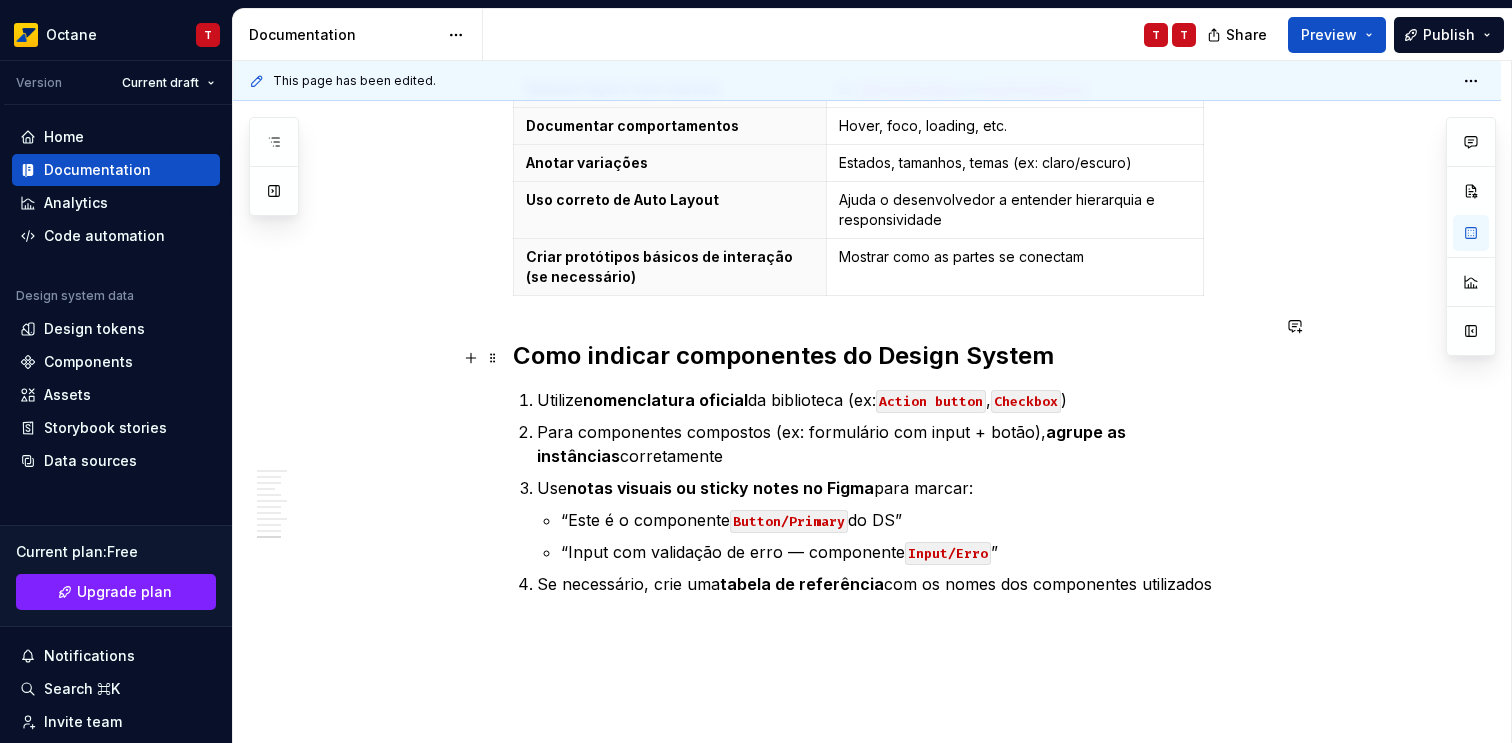 click on "Para componentes compostos (ex: formulário com input + botão),  agrupe as instâncias  corretamente" at bounding box center [903, 444] 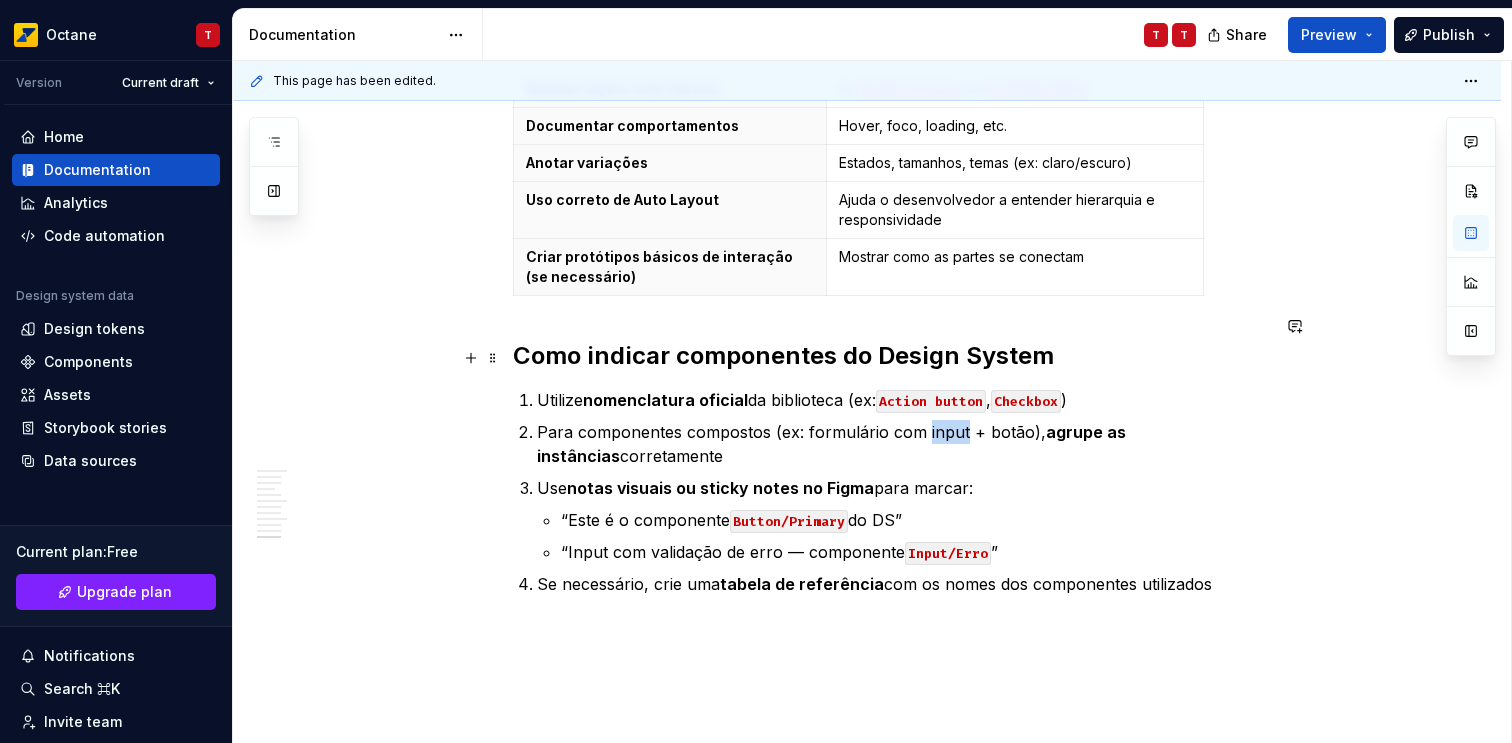 click on "Para componentes compostos (ex: formulário com input + botão),  agrupe as instâncias  corretamente" at bounding box center (903, 444) 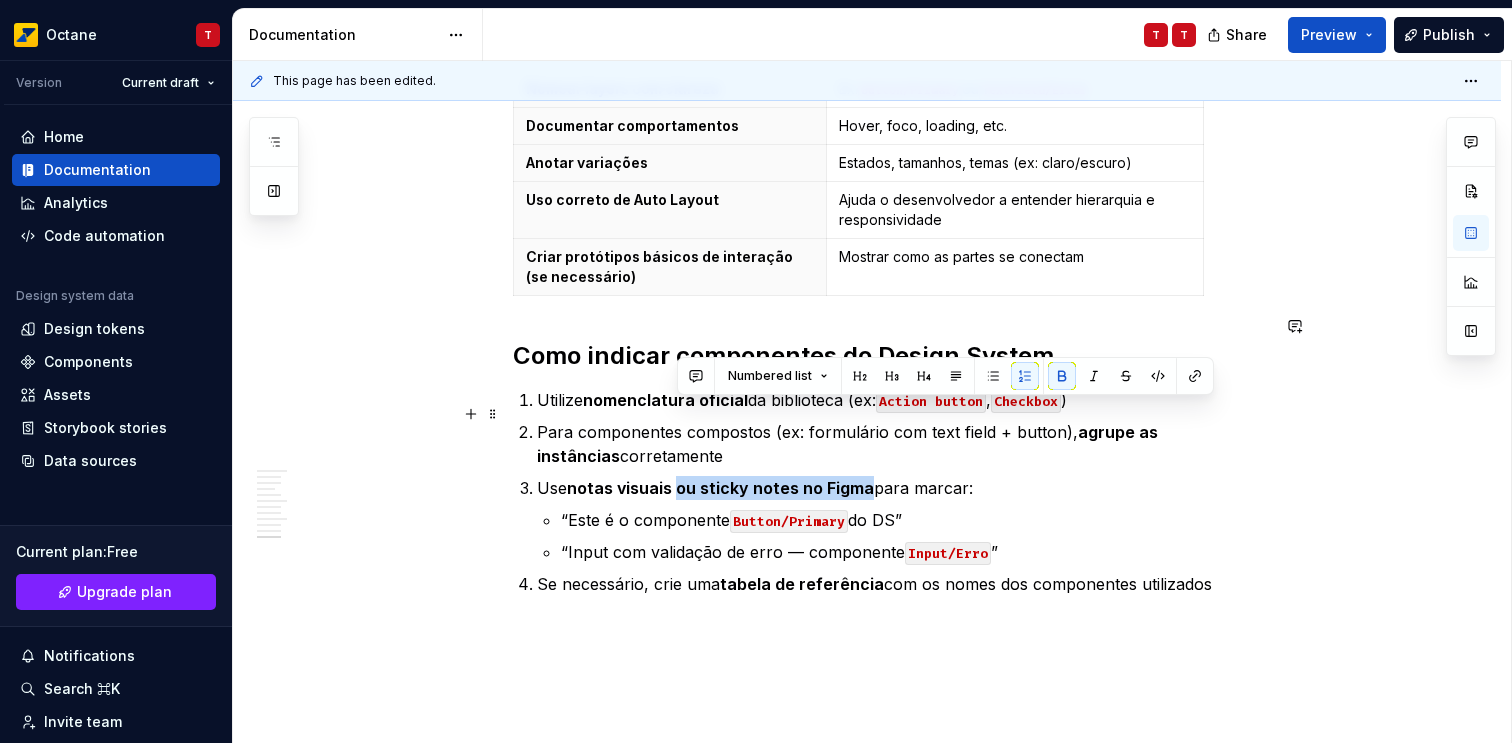 drag, startPoint x: 677, startPoint y: 414, endPoint x: 868, endPoint y: 412, distance: 191.01047 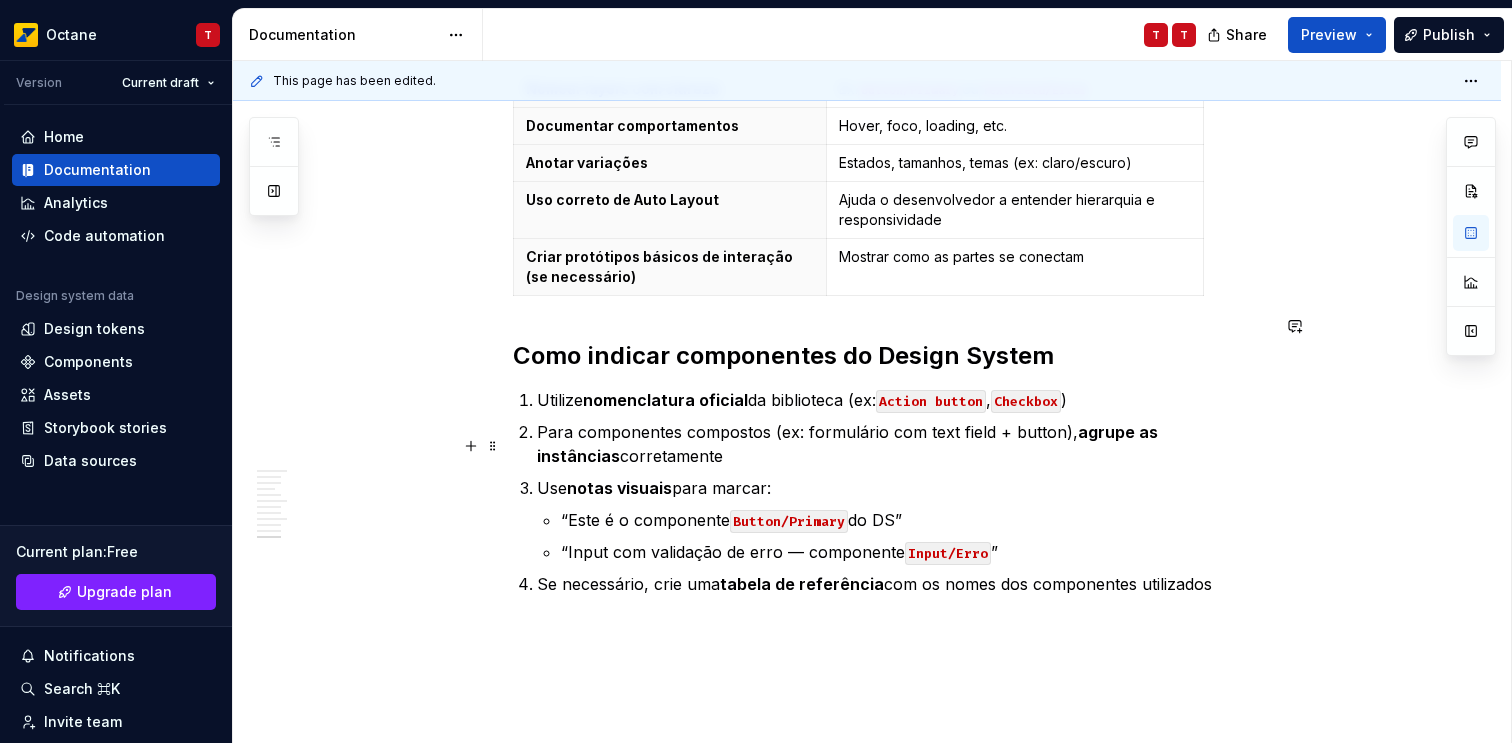 click on "Button/Primary" at bounding box center (789, 521) 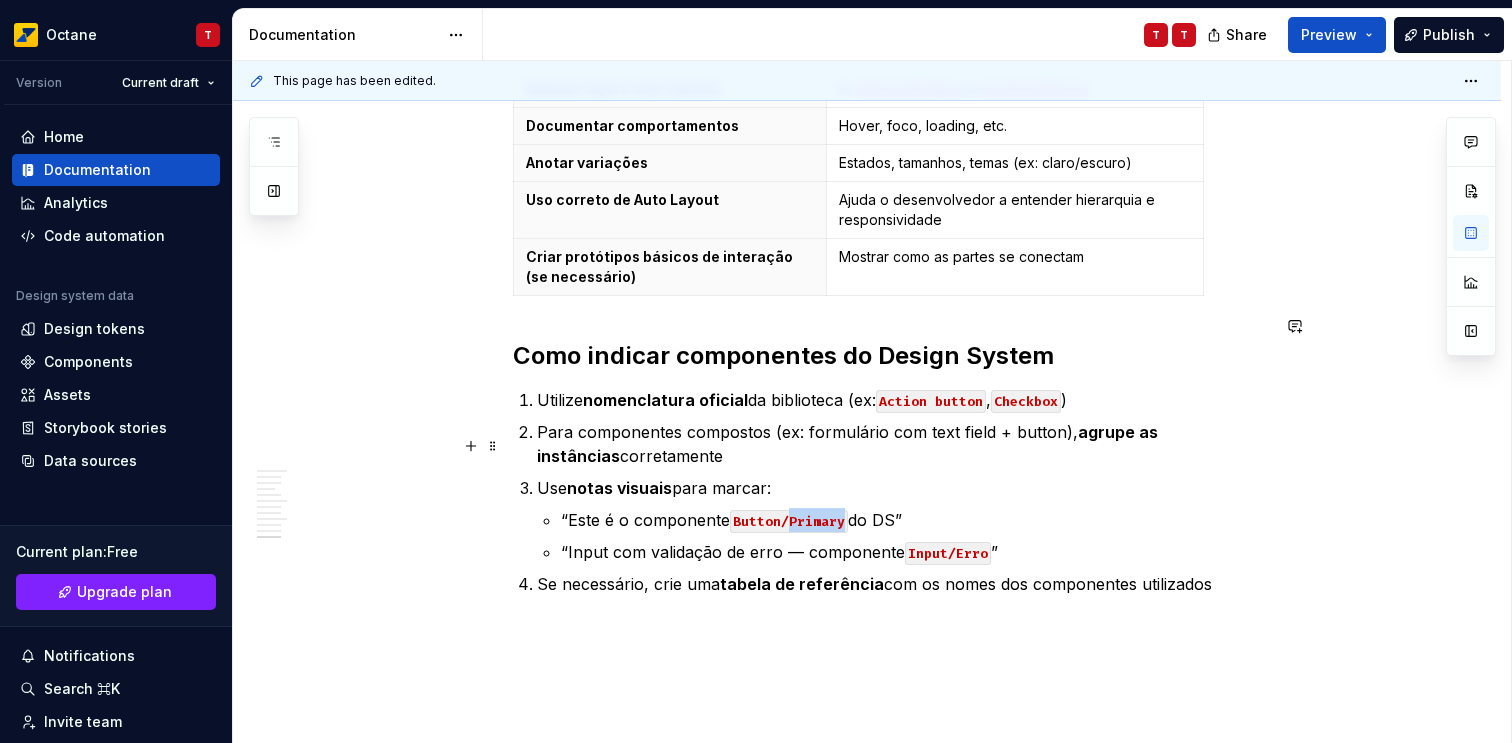 click on "Button/Primary" at bounding box center (789, 521) 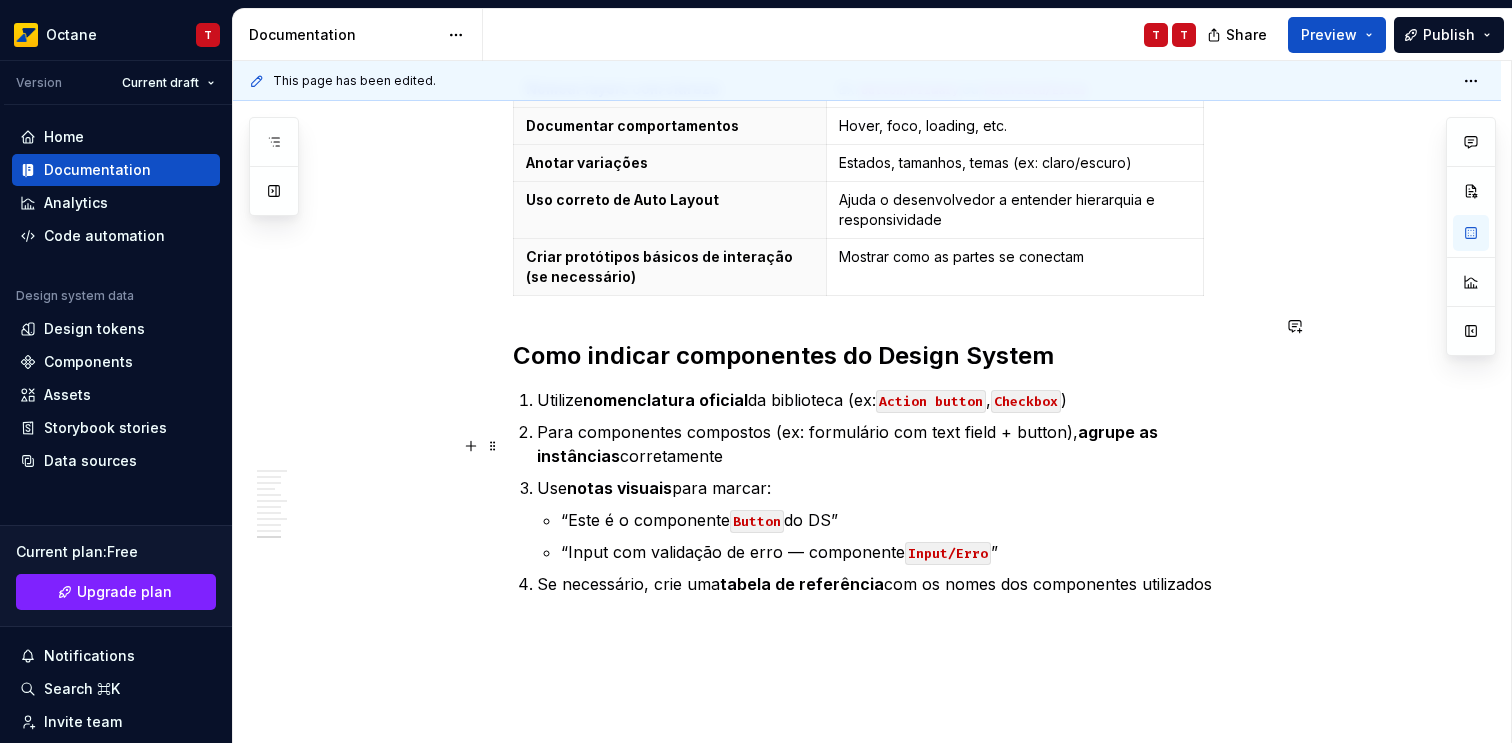 click on "“Este é o componente  Button  do DS”" at bounding box center [915, 520] 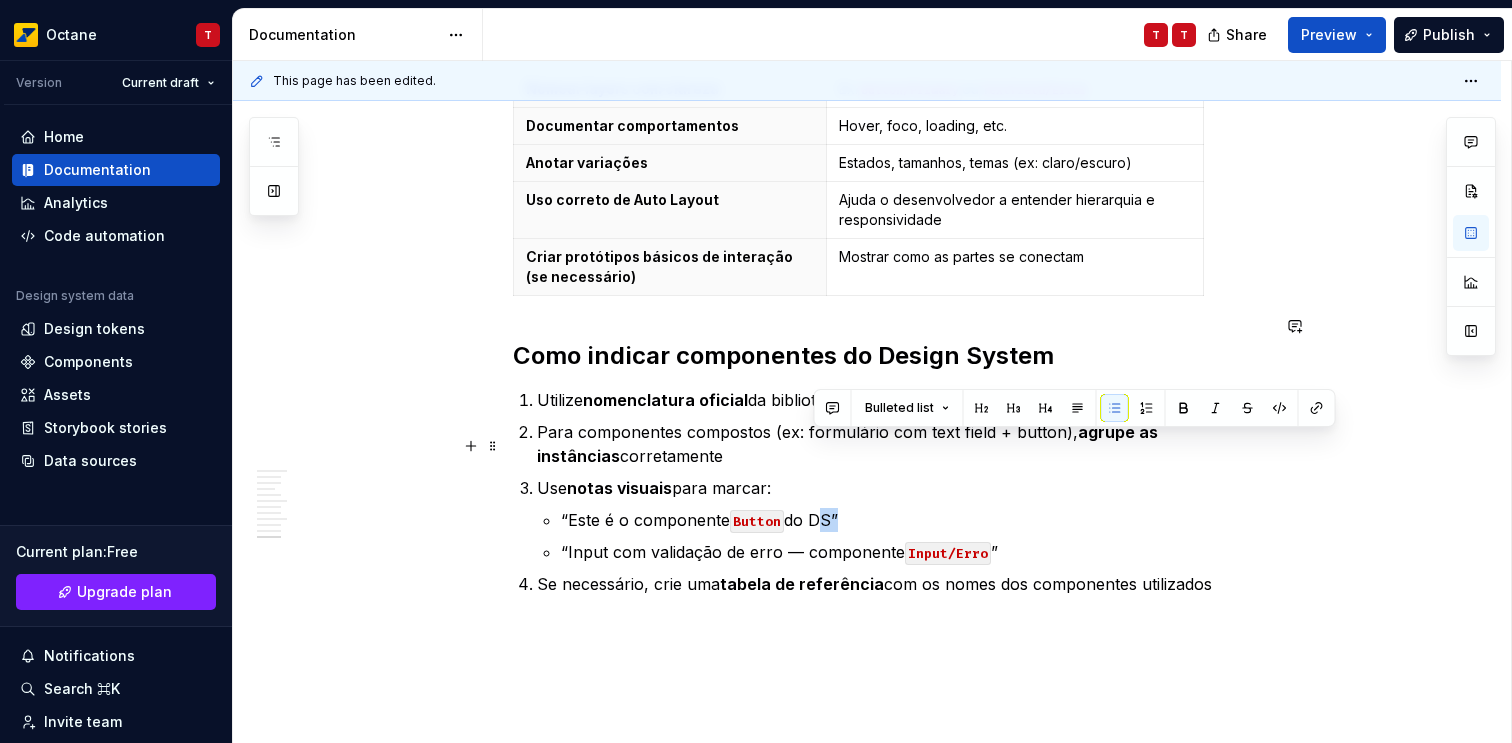 click on "“Este é o componente  Button  do DS”" at bounding box center (915, 520) 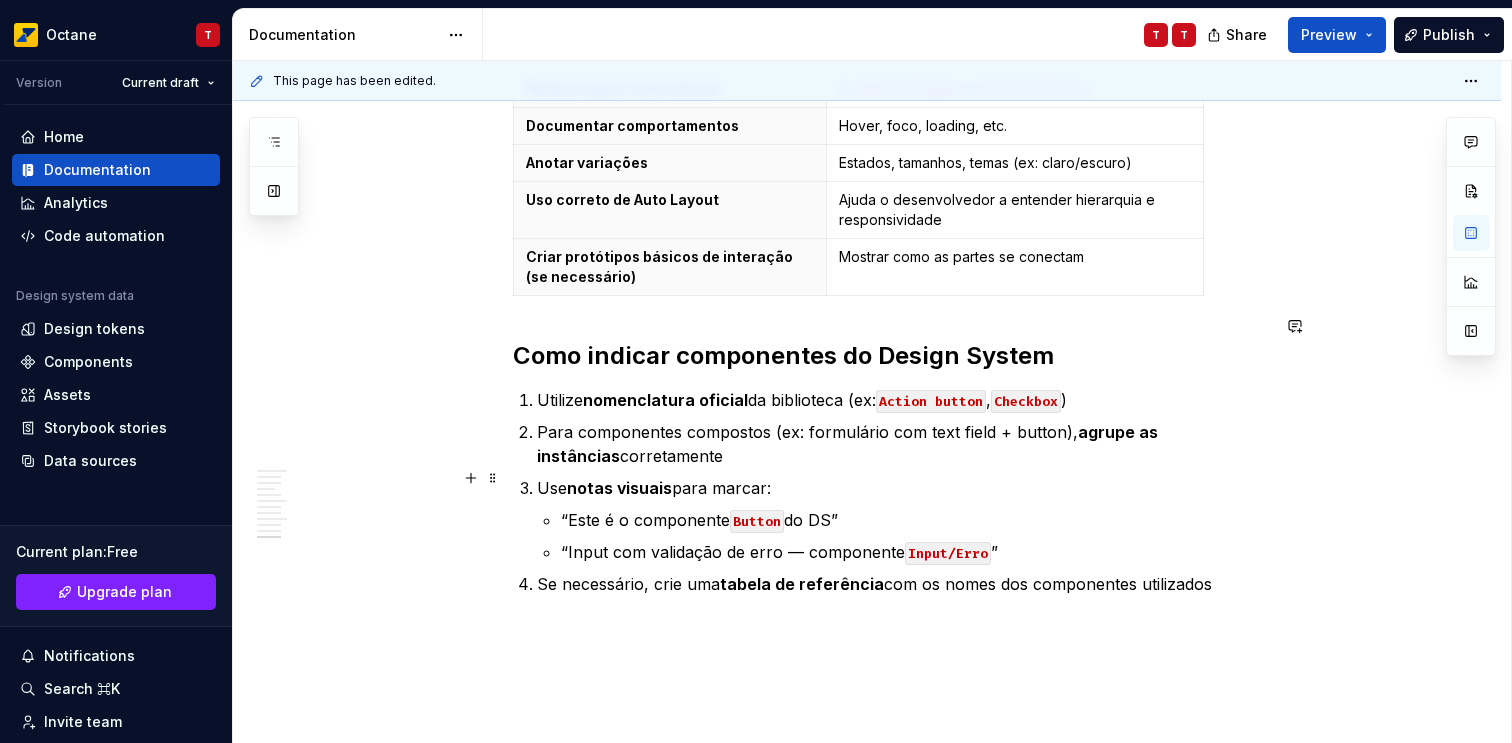 click on "“Input com validação de erro — componente  Input/Erro ”" at bounding box center (915, 552) 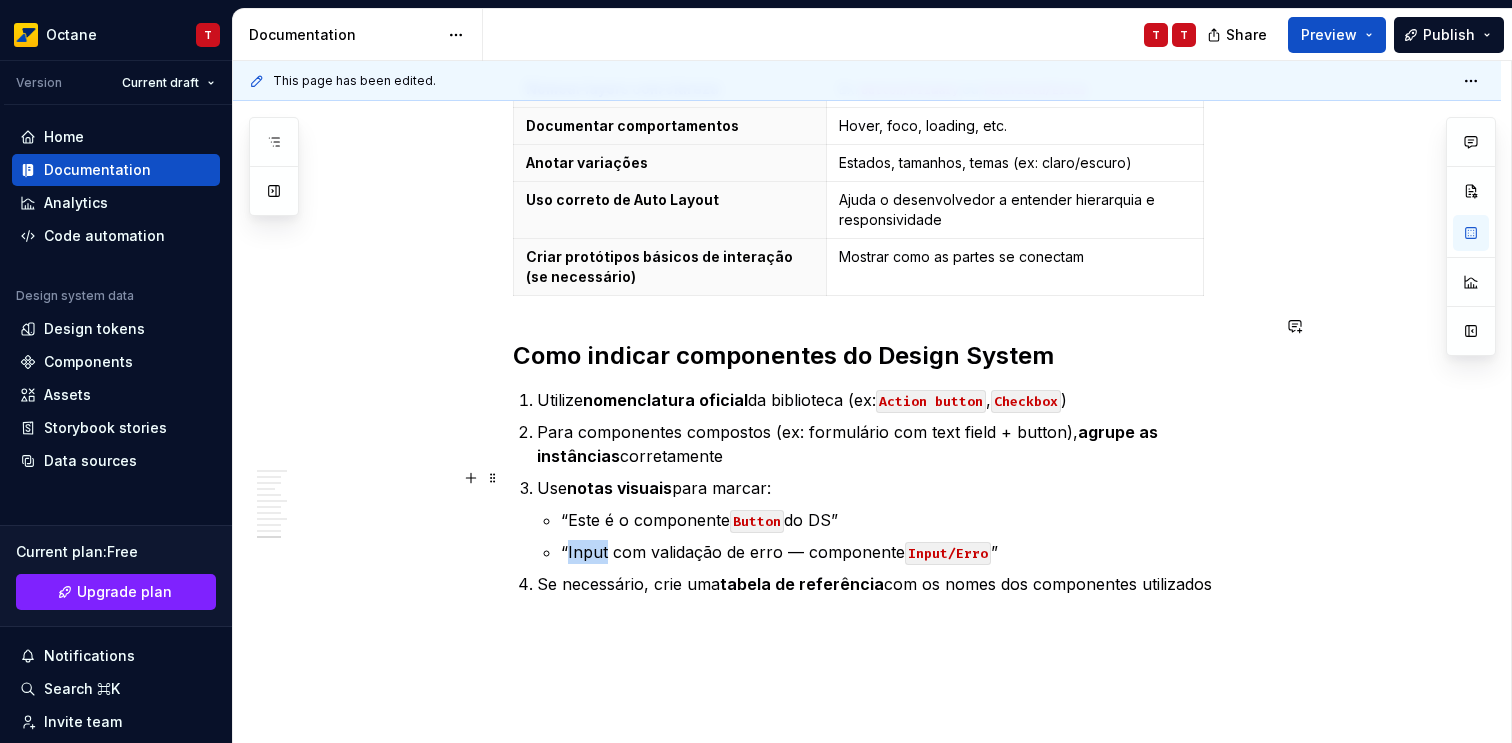 click on "“Input com validação de erro — componente  Input/Erro ”" at bounding box center (915, 552) 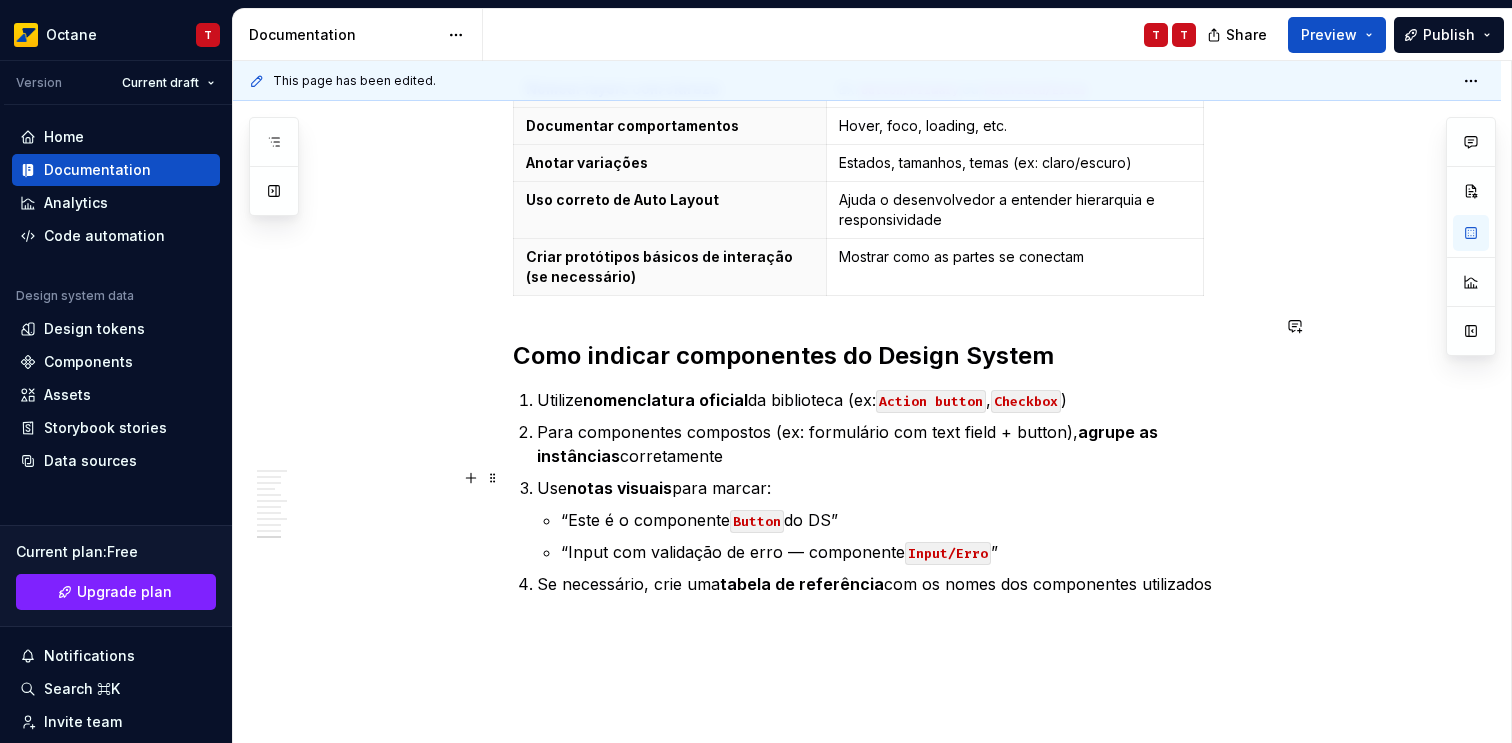 click on "Input/Erro" at bounding box center [948, 553] 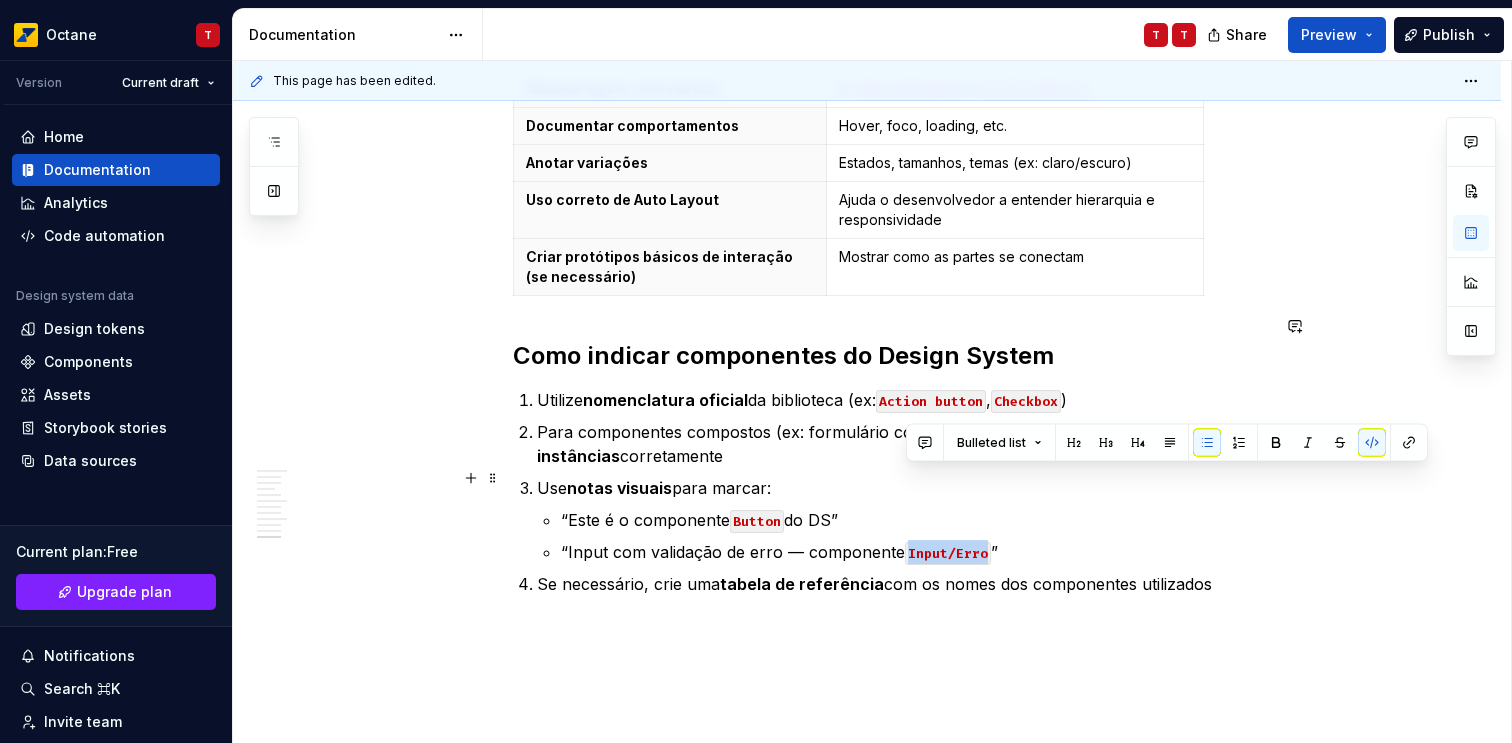 drag, startPoint x: 920, startPoint y: 477, endPoint x: 957, endPoint y: 468, distance: 38.078865 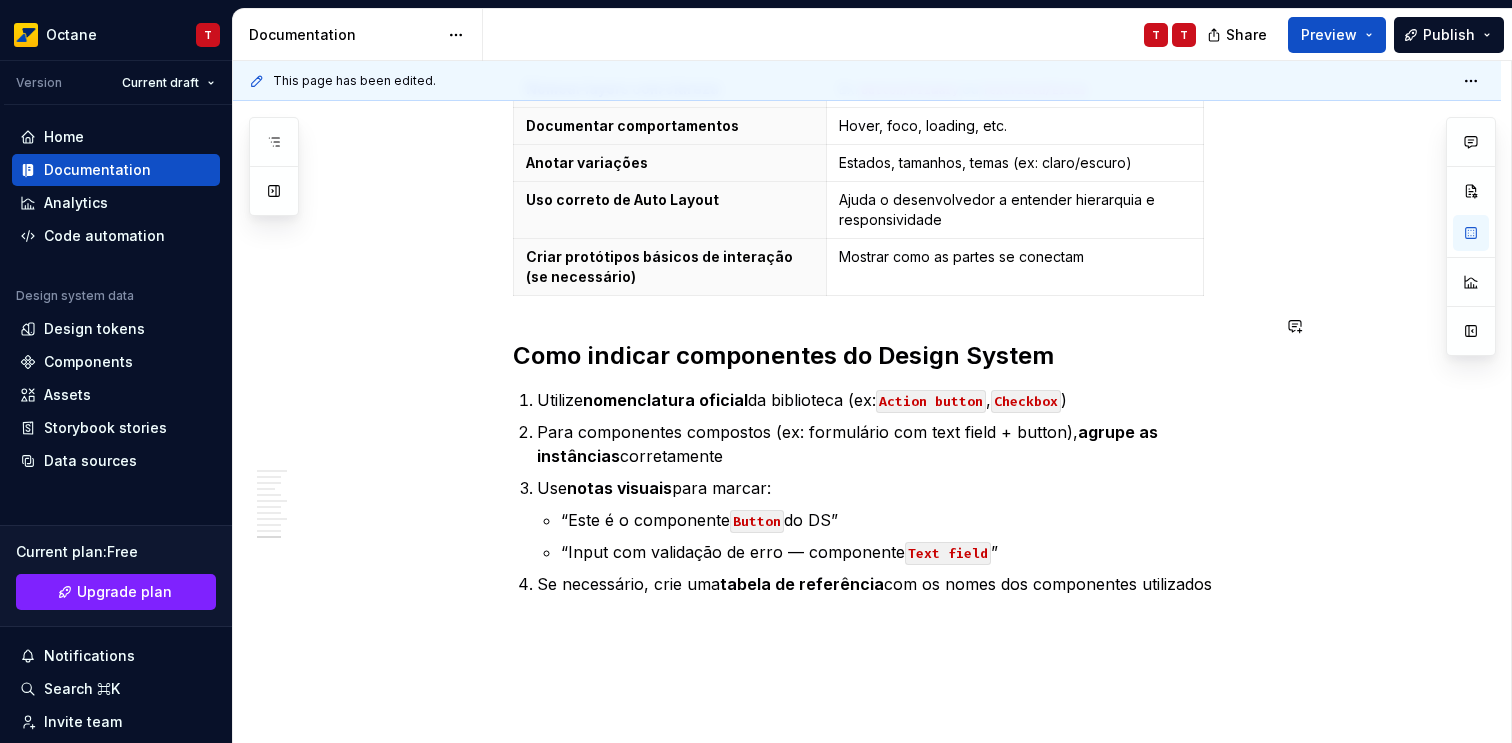 click on "Fundações, componentes e padrões Fundações Fundações são os elementos básicos e universais que sustentam toda a identidade visual e a consistência da interface. Elas incluem cores, tipografia, espaçamentos, ícones, grid, sombras e bordas — ou seja, os design tokens que definem como os componentes devem se comportar visual e funcionalmente. Servem como ponto de partida para garantir que tudo seja construído sobre as mesmas regras visuais, facilitando a escalabilidade e a coesão entre times. * ***** Componentes Componentes são blocos reutilizáveis da interface, como botões, campos de texto, cards, etc, que seguem padrões definidos para manter a consistência visual e funcional em um produto. Eles são construídos com base nas fundações e usam design tokens — como cores, tipografia, espaçamentos e bordas — para garantir que qualquer alteração nas regras visuais seja aplicada de forma escalável e automática em todos os lugares onde esses componentes são usados. Padrões Uma e" at bounding box center (891, -1024) 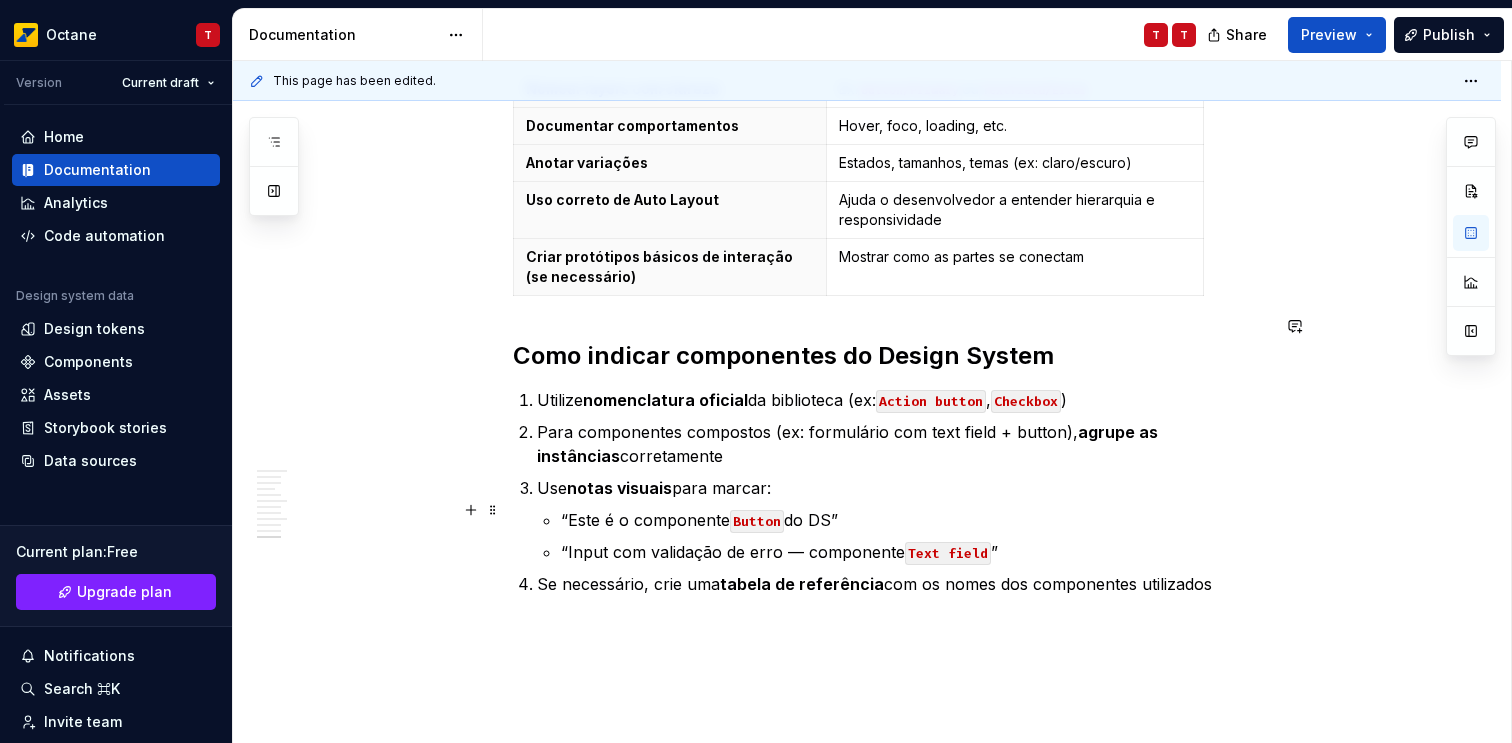click on "Se necessário, crie uma  tabela de referência  com os nomes dos componentes utilizados" at bounding box center (903, 584) 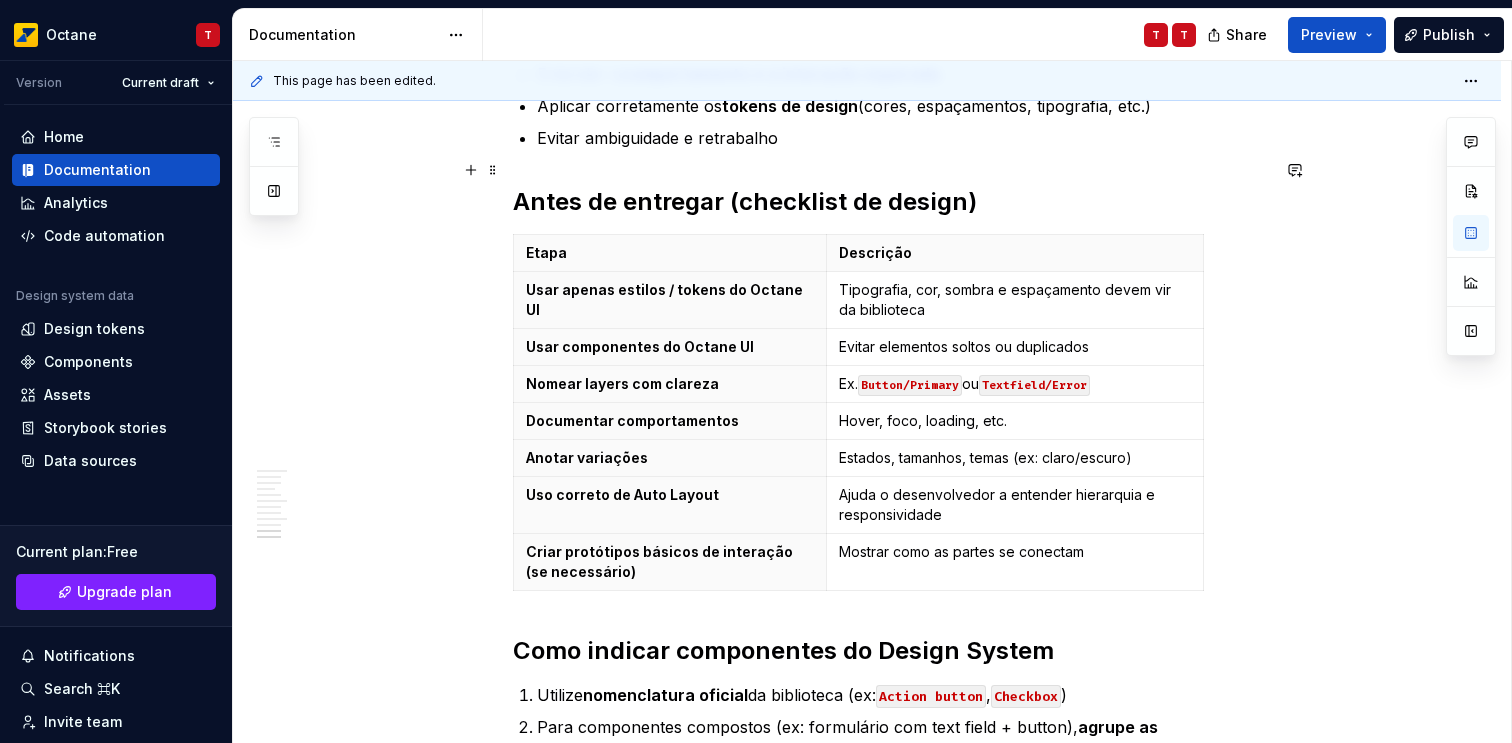 scroll, scrollTop: 2811, scrollLeft: 0, axis: vertical 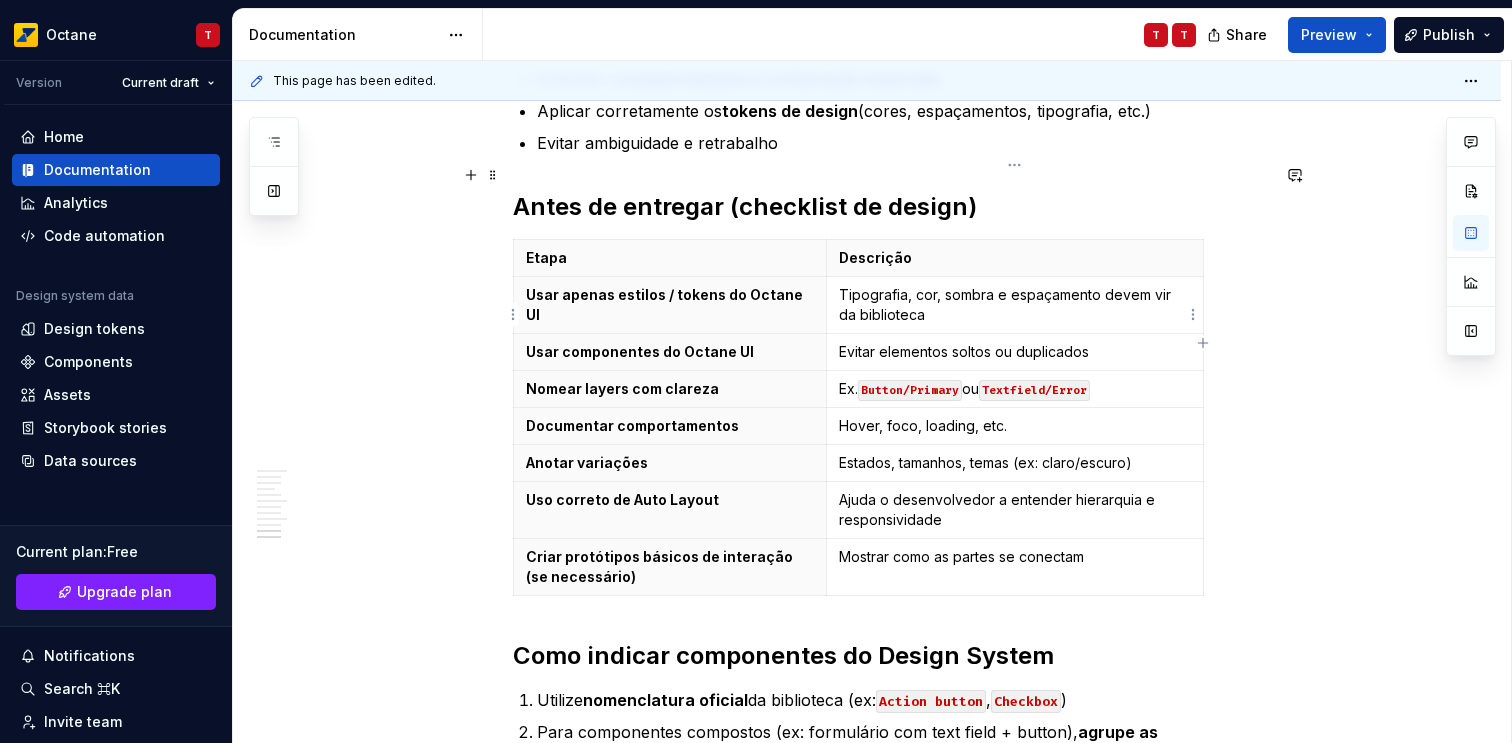 click on "Button/Primary" at bounding box center [910, 390] 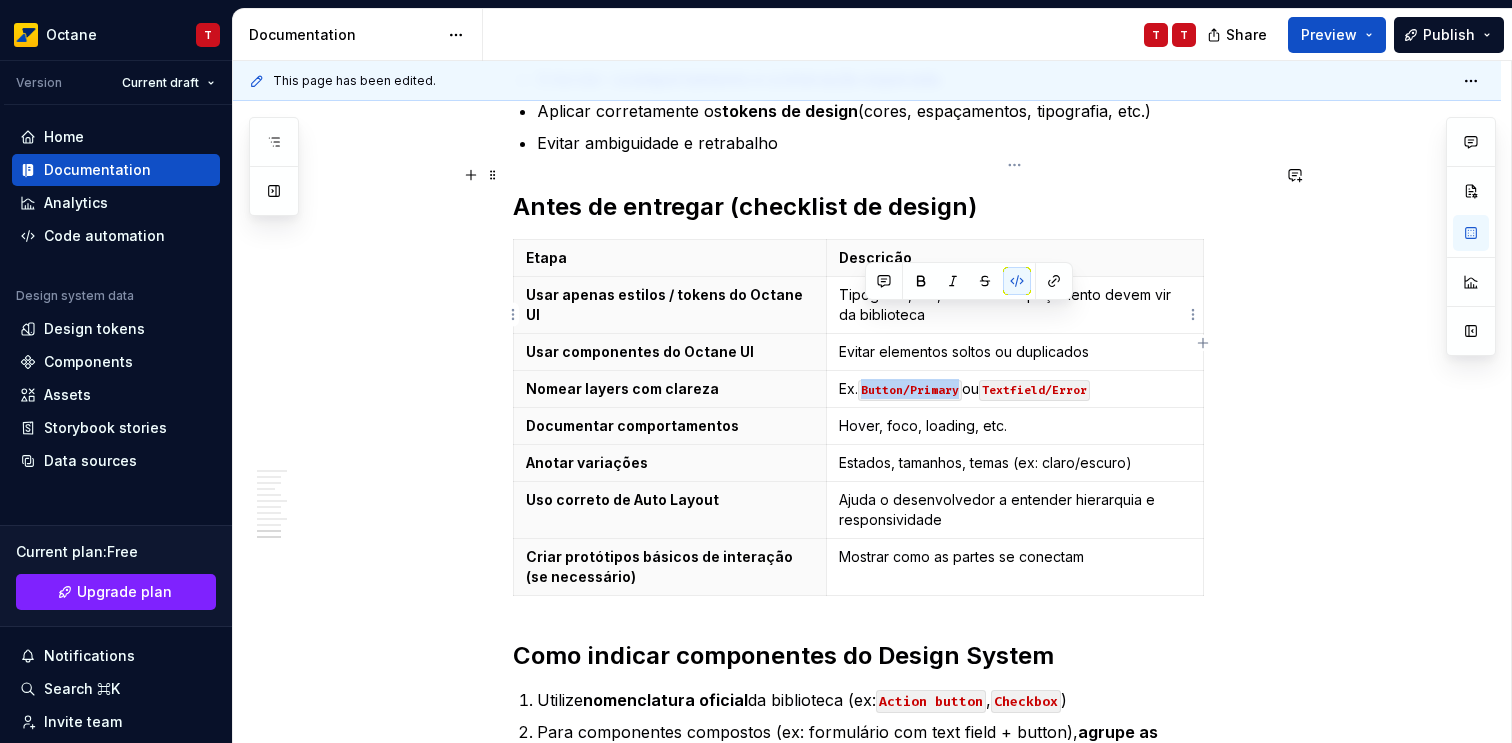 drag, startPoint x: 888, startPoint y: 312, endPoint x: 918, endPoint y: 312, distance: 30 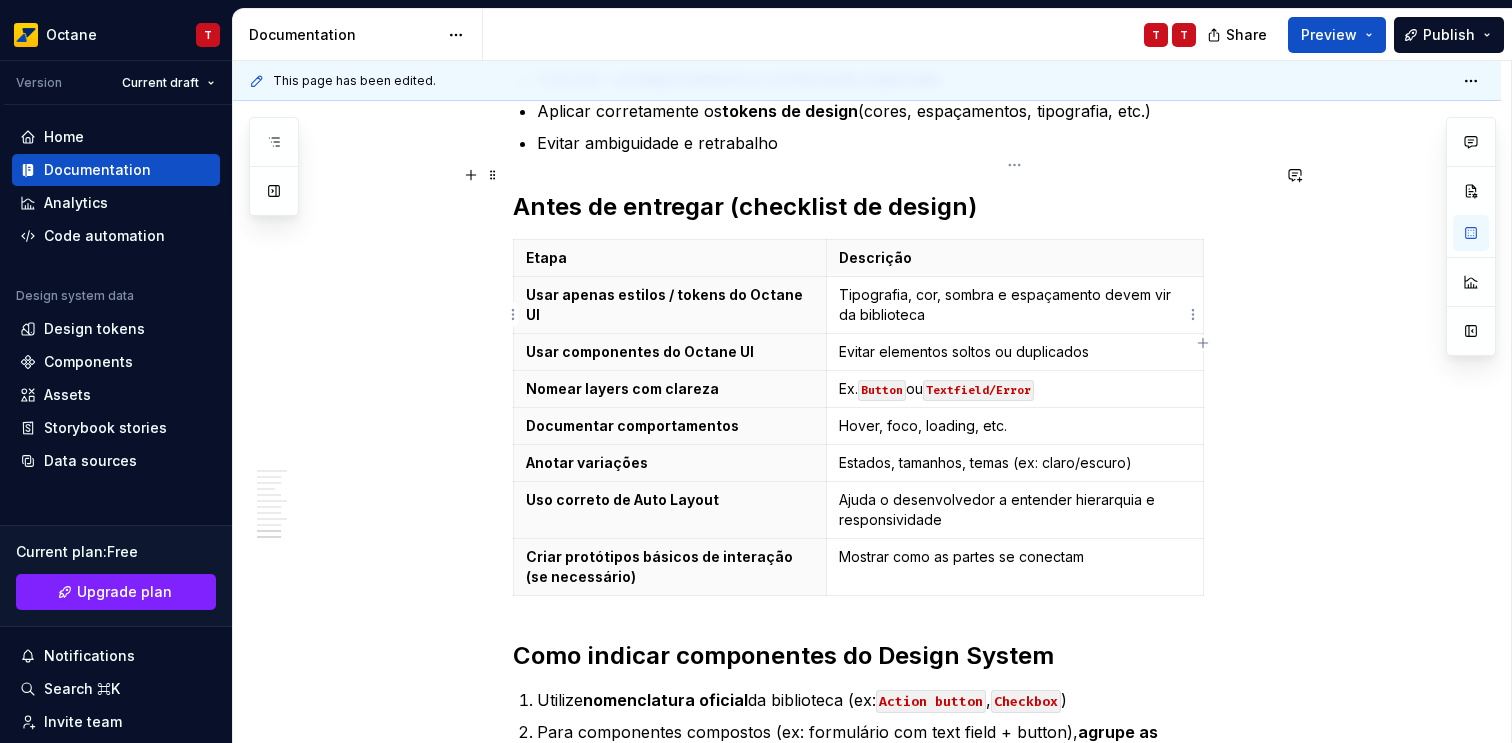 click on "Textfield/Error" at bounding box center (978, 390) 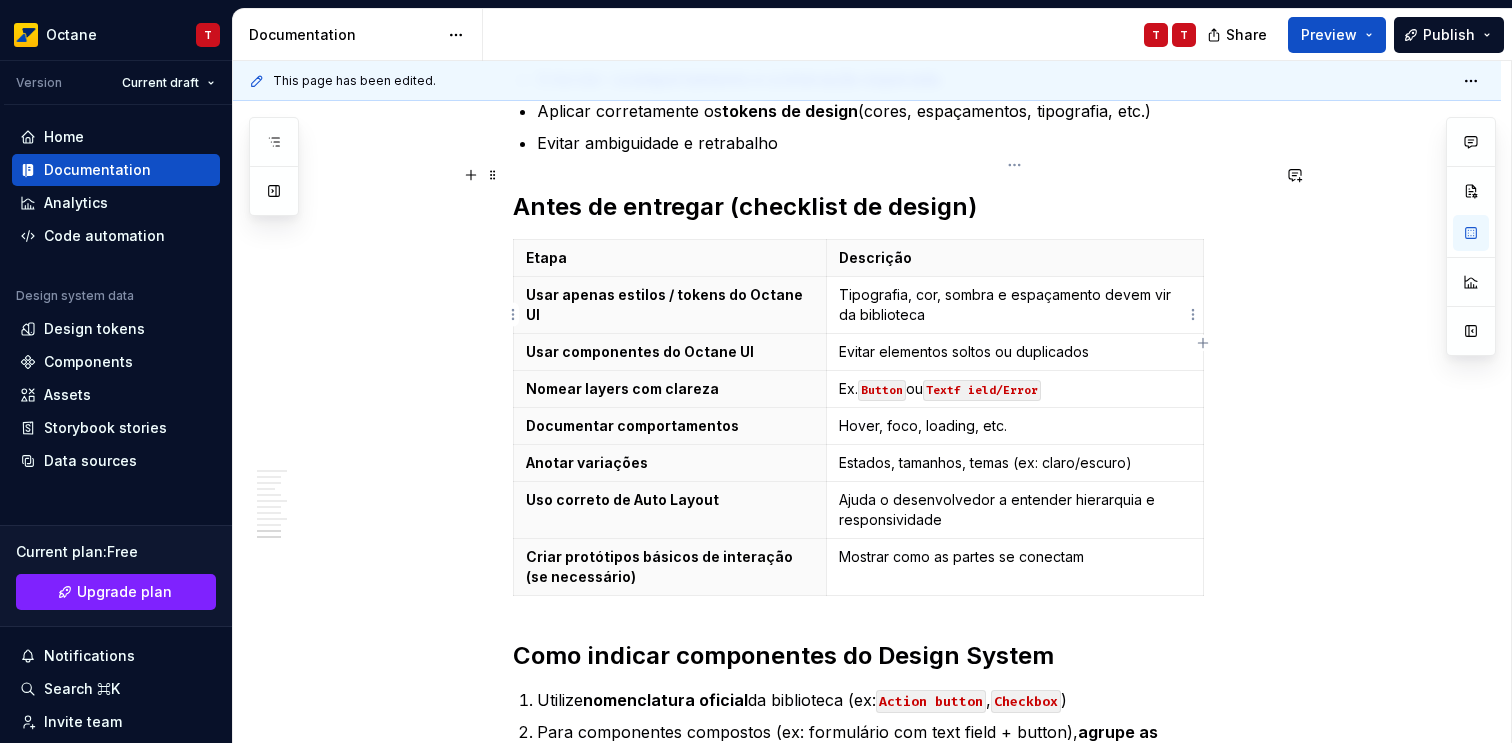 click on "Textf ield/Error" at bounding box center [982, 390] 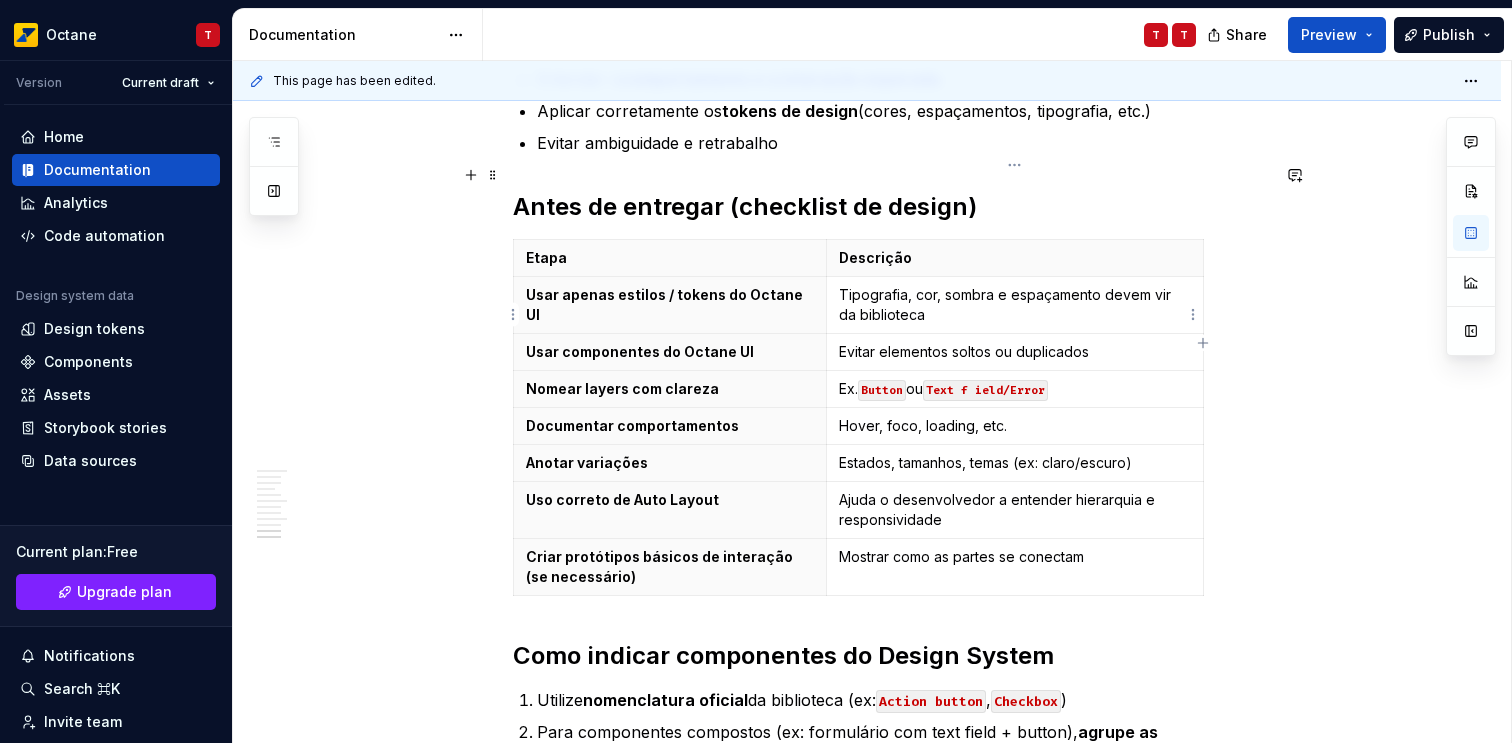 click on "Text f ield/Error" at bounding box center [985, 390] 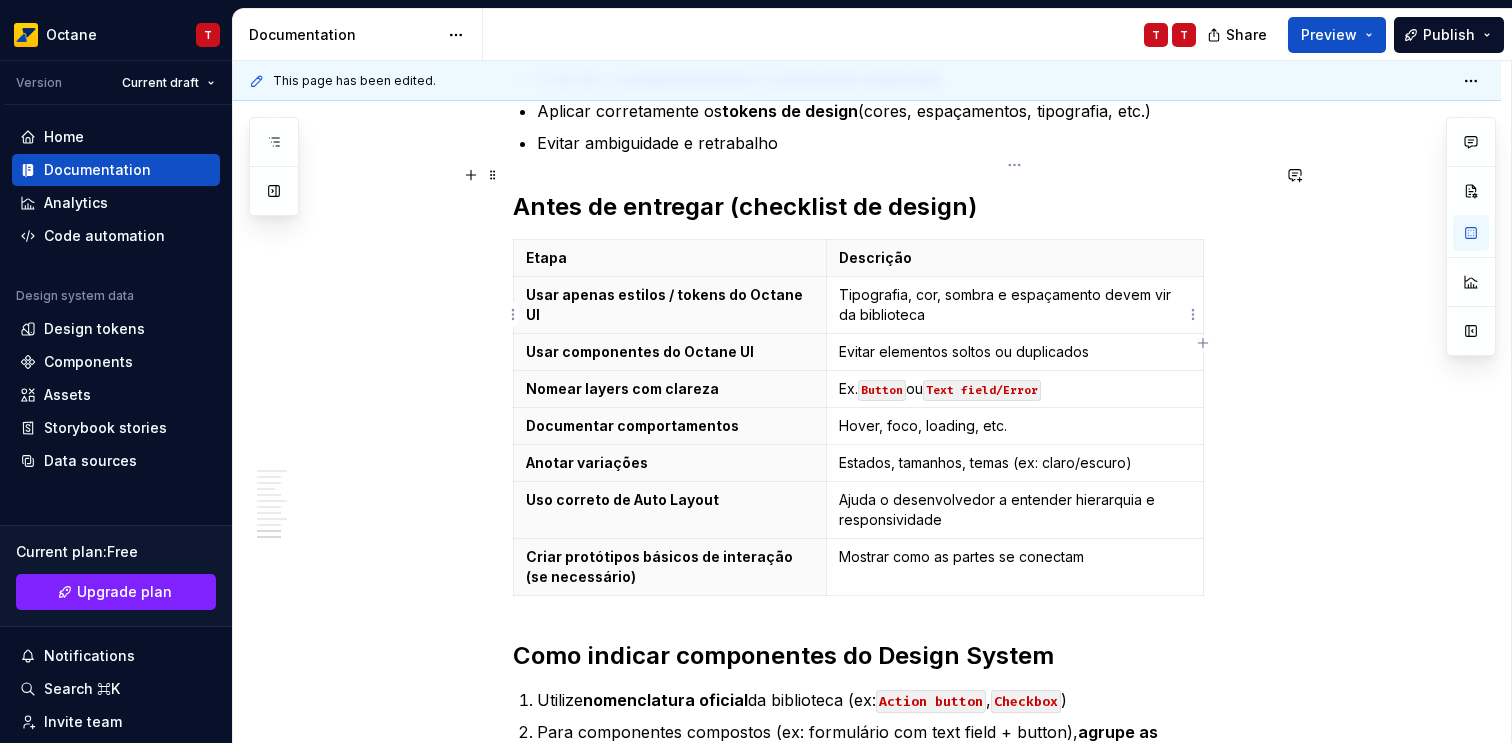 click on "Text field/Error" at bounding box center (982, 390) 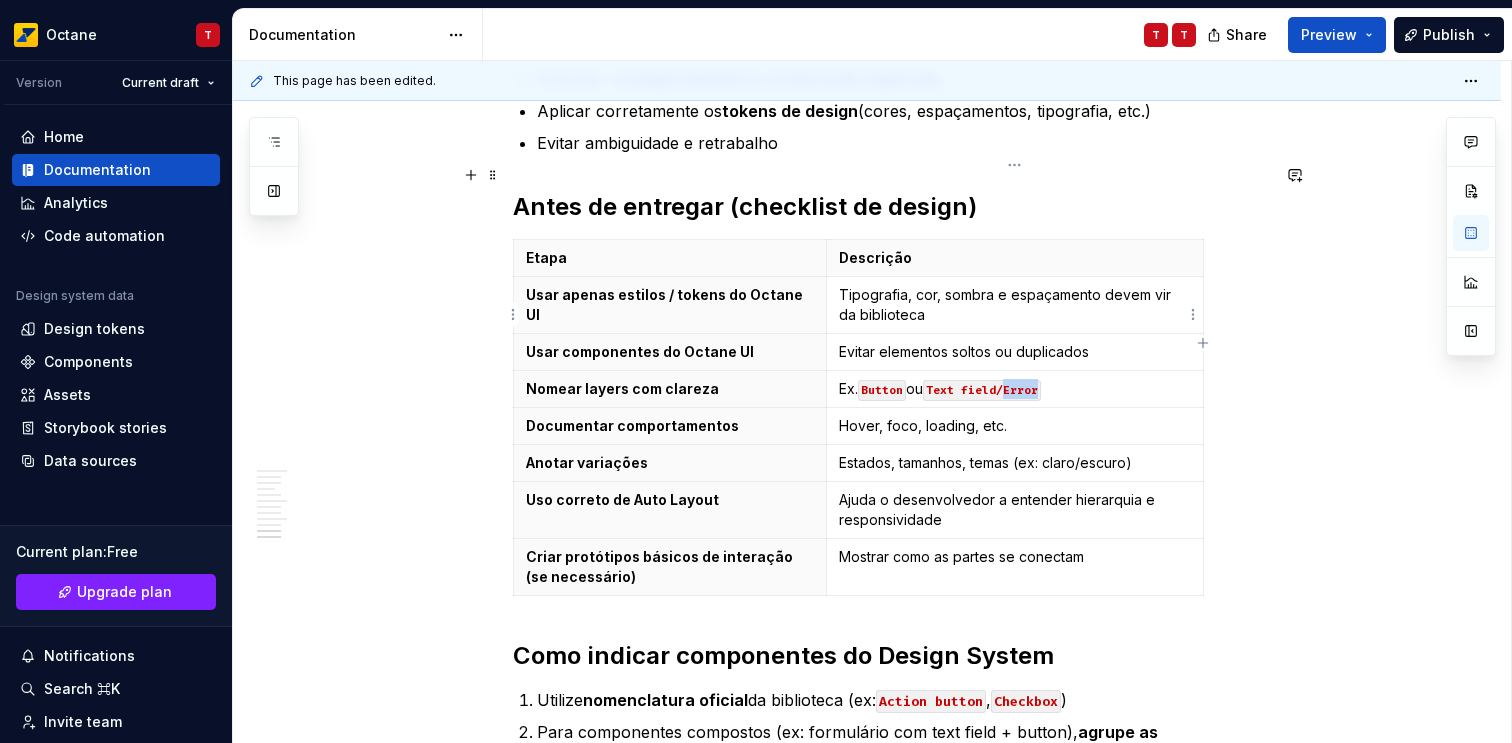 click on "Text field/Error" at bounding box center [982, 390] 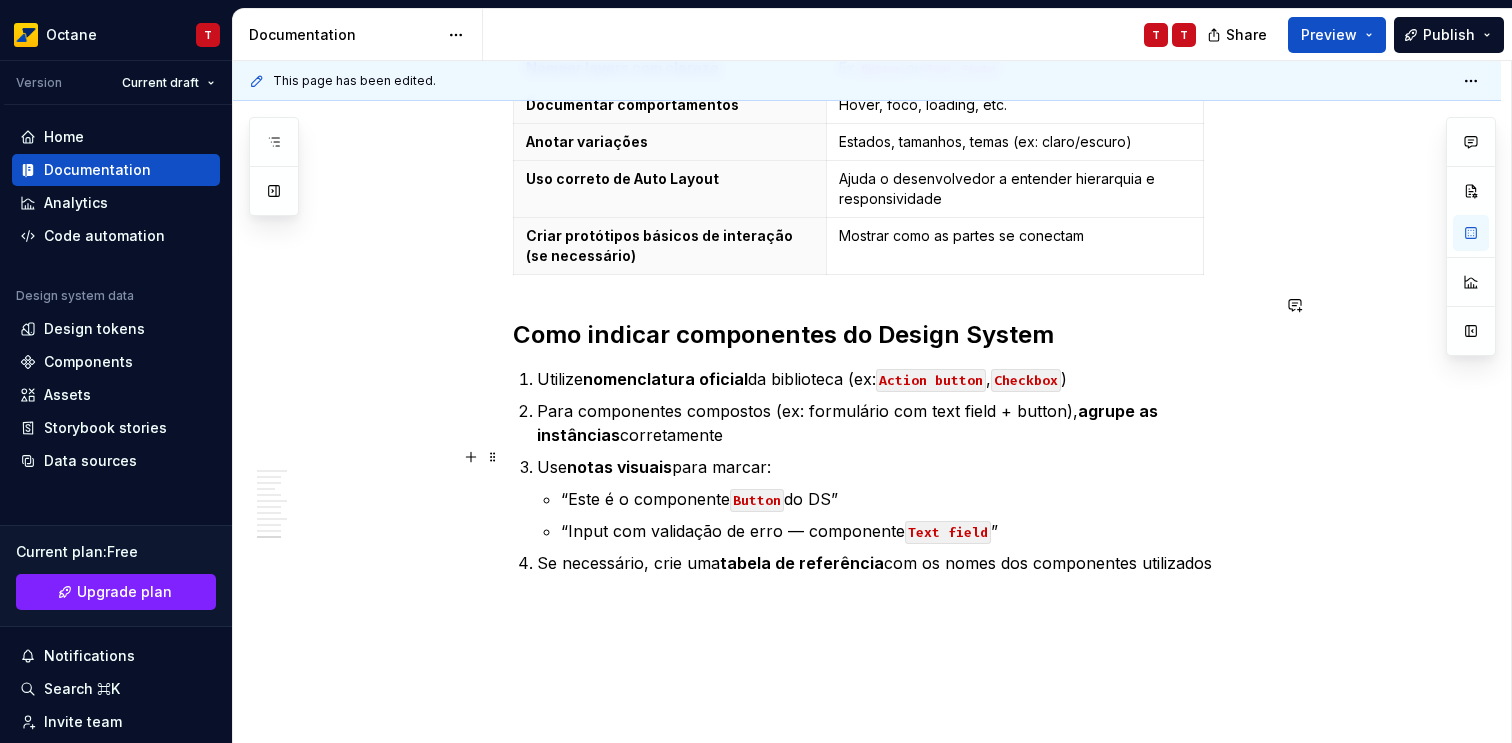 scroll, scrollTop: 3133, scrollLeft: 0, axis: vertical 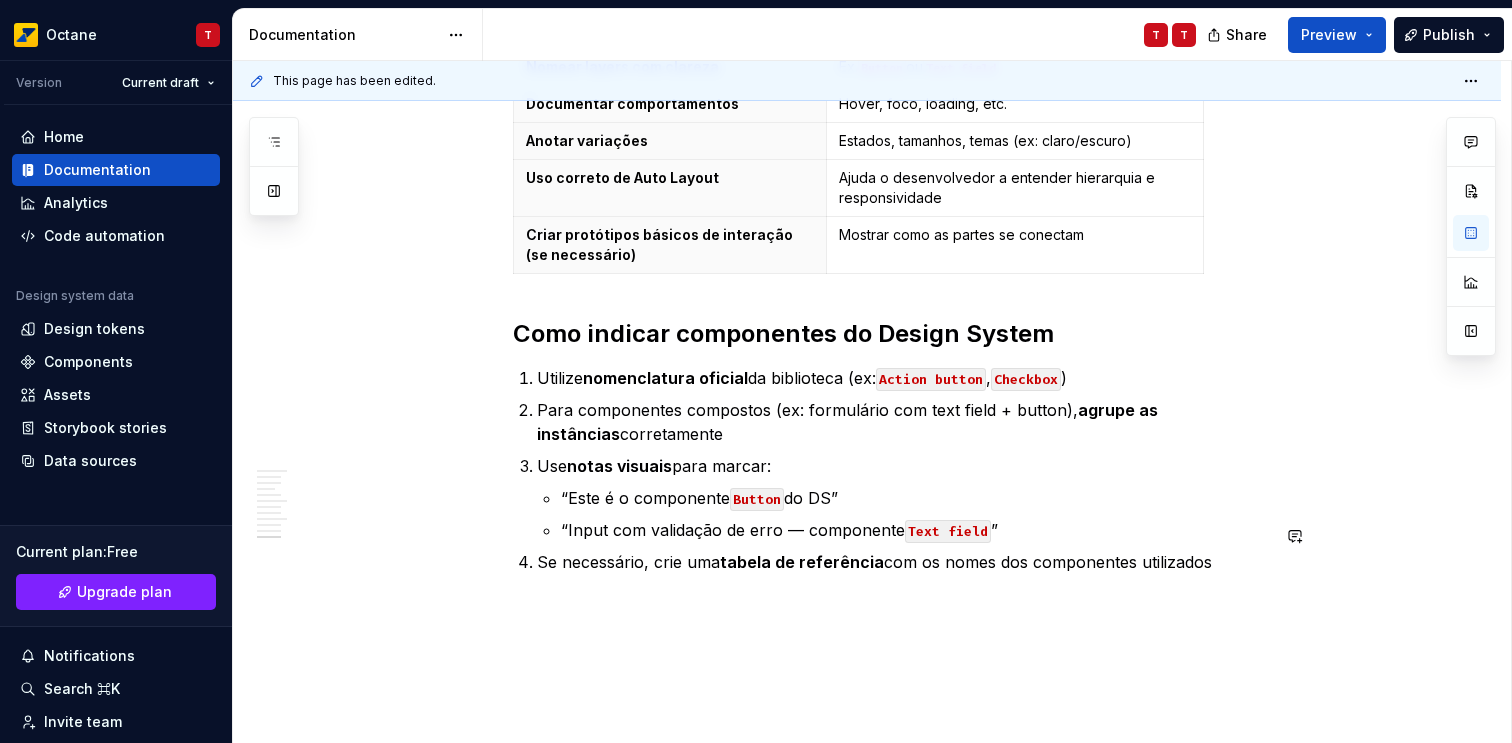 click on "Fundações, componentes e padrões Fundações Fundações são os elementos básicos e universais que sustentam toda a identidade visual e a consistência da interface. Elas incluem cores, tipografia, espaçamentos, ícones, grid, sombras e bordas — ou seja, os design tokens que definem como os componentes devem se comportar visual e funcionalmente. Servem como ponto de partida para garantir que tudo seja construído sobre as mesmas regras visuais, facilitando a escalabilidade e a coesão entre times. * ***** Componentes Componentes são blocos reutilizáveis da interface, como botões, campos de texto, cards, etc, que seguem padrões definidos para manter a consistência visual e funcional em um produto. Eles são construídos com base nas fundações e usam design tokens — como cores, tipografia, espaçamentos e bordas — para garantir que qualquer alteração nas regras visuais seja aplicada de forma escalável e automática em todos os lugares onde esses componentes são usados. Padrões Uma e" at bounding box center (891, -1022) 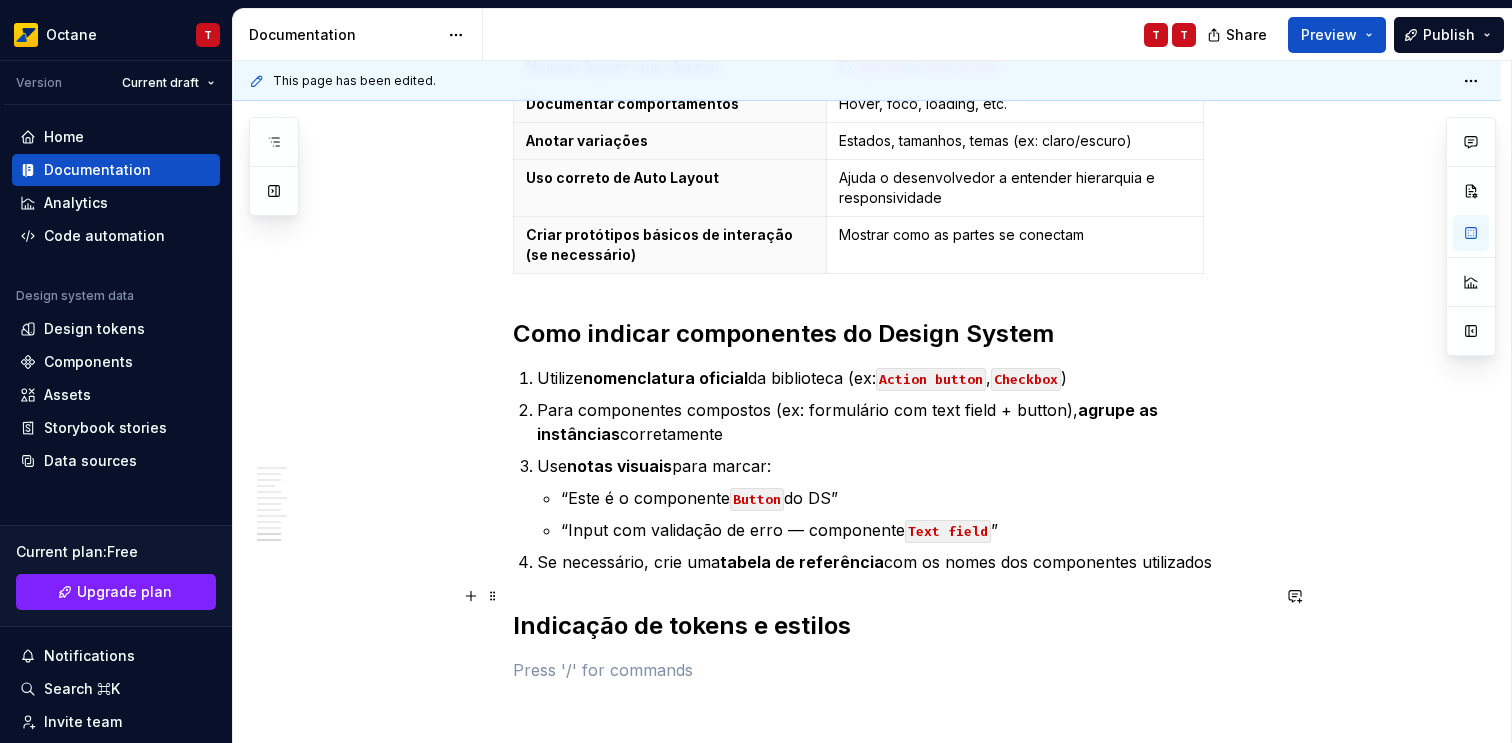click at bounding box center [891, 670] 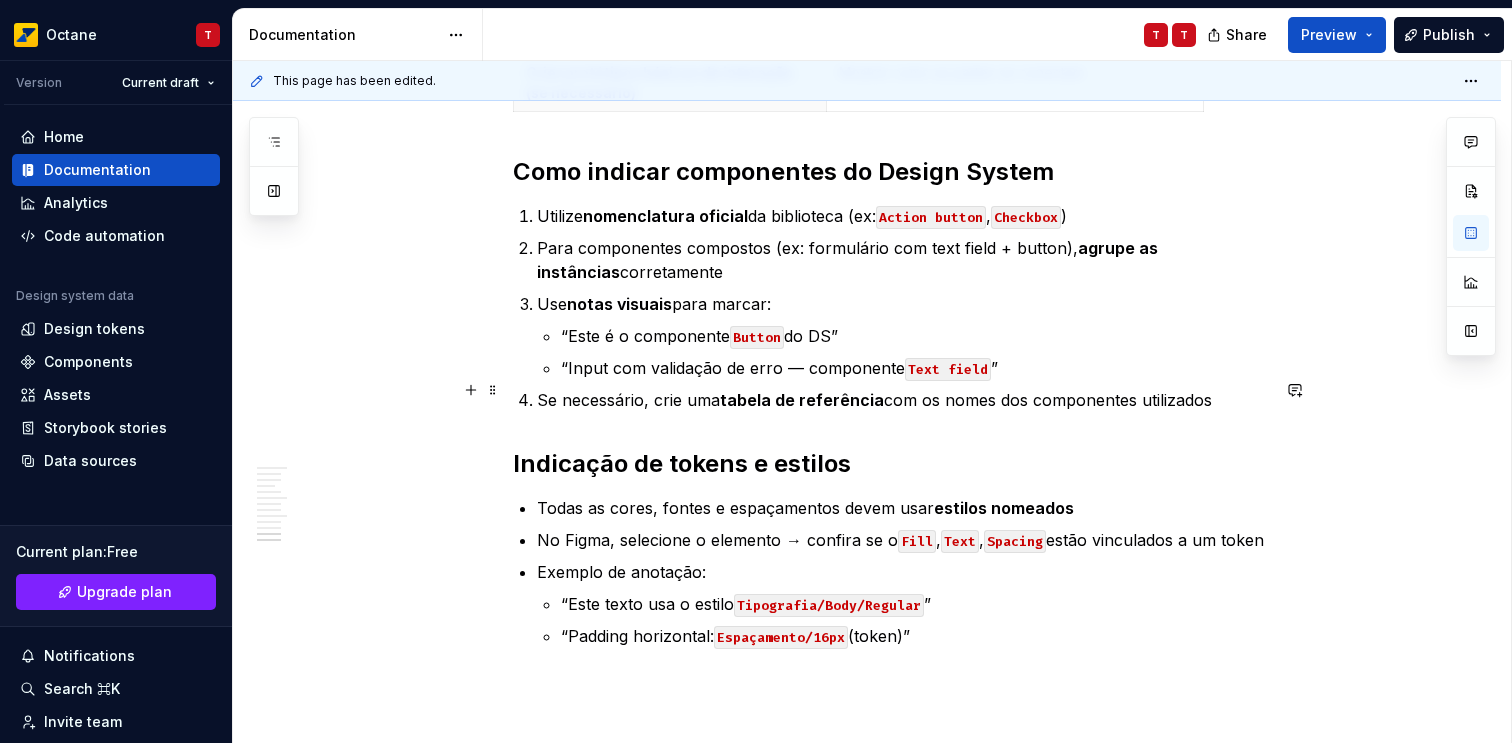 scroll, scrollTop: 3297, scrollLeft: 0, axis: vertical 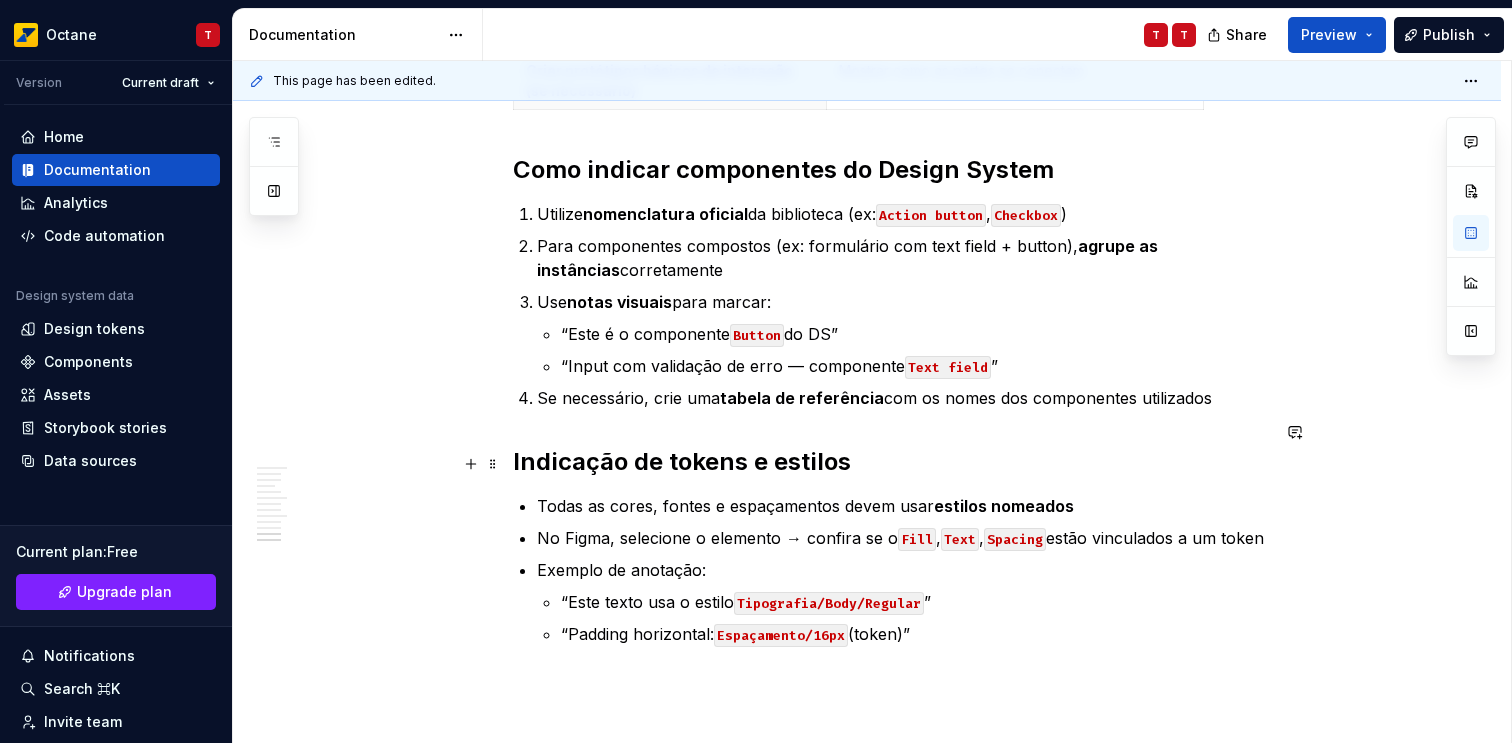 click on "No Figma, selecione o elemento → confira se o  Fill ,  Text ,  Spacing  estão vinculados a um token" at bounding box center [903, 538] 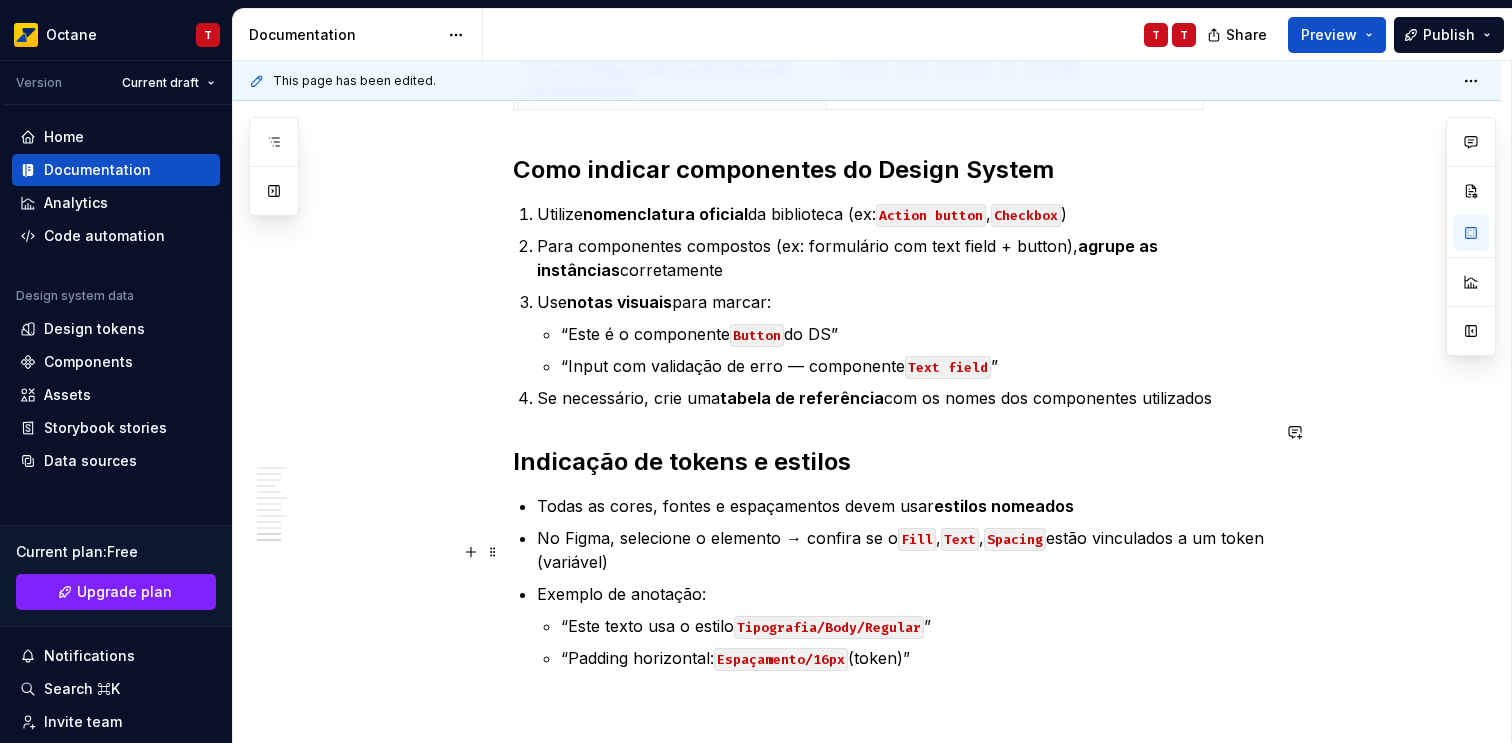 click on "Tipografia/Body/Regular" at bounding box center (829, 627) 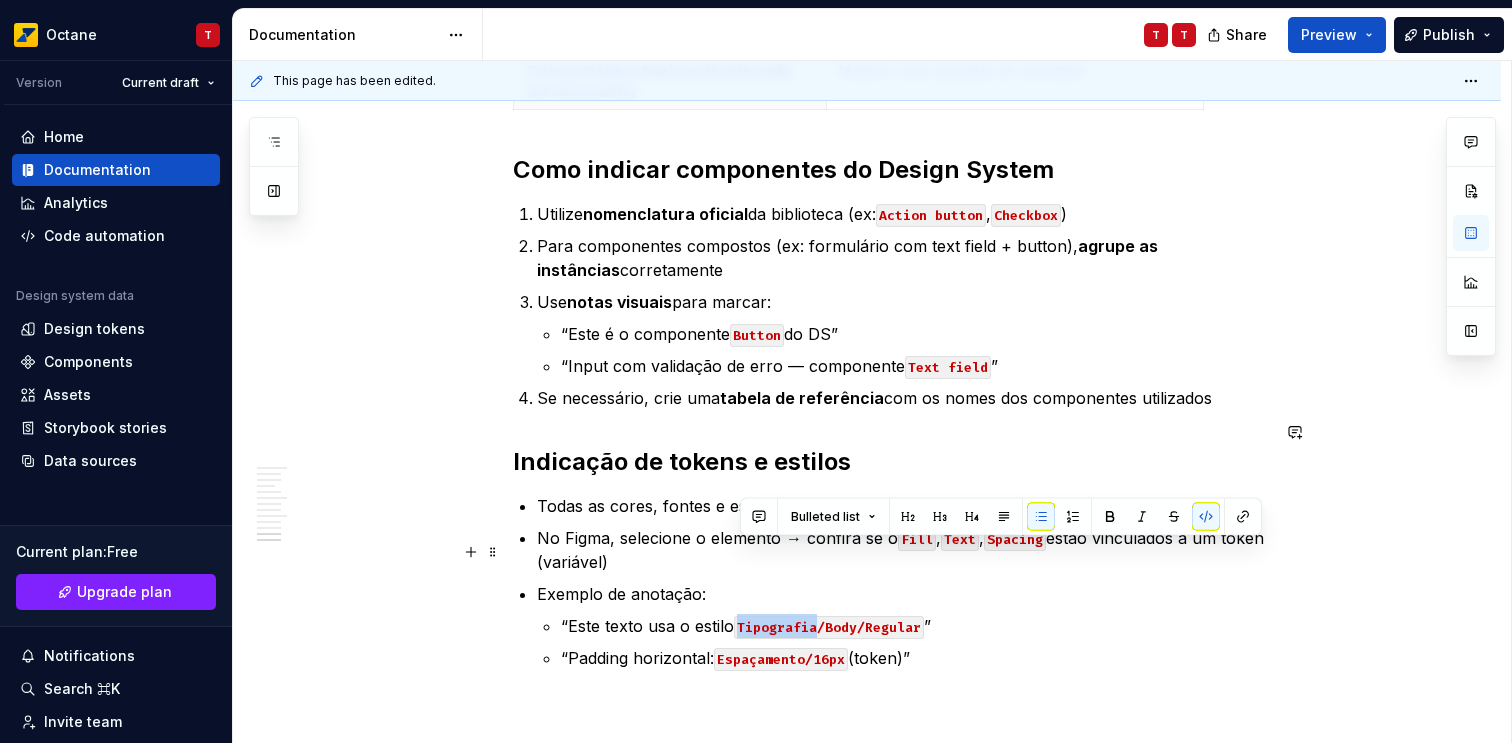 click on "Tipografia/Body/Regular" at bounding box center [829, 627] 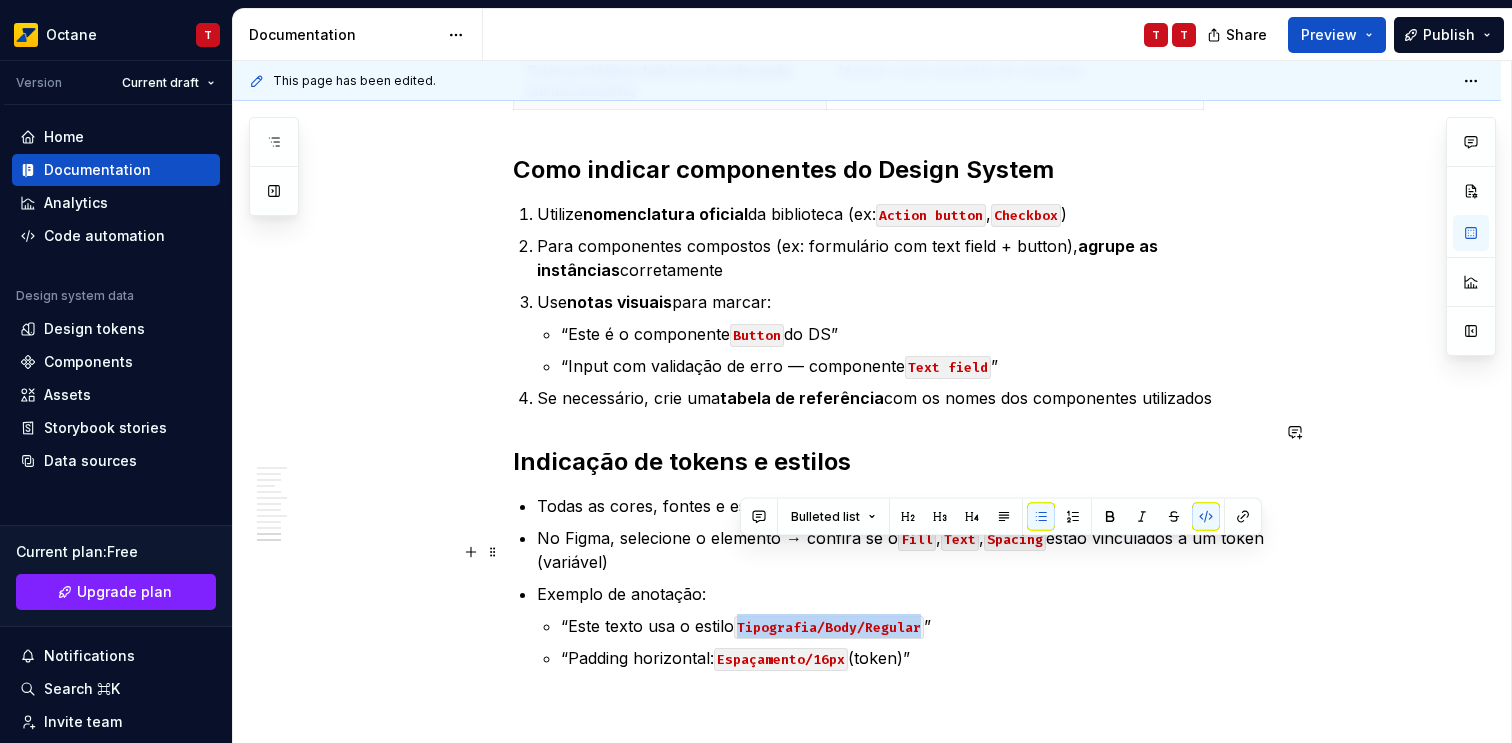 drag, startPoint x: 802, startPoint y: 554, endPoint x: 892, endPoint y: 554, distance: 90 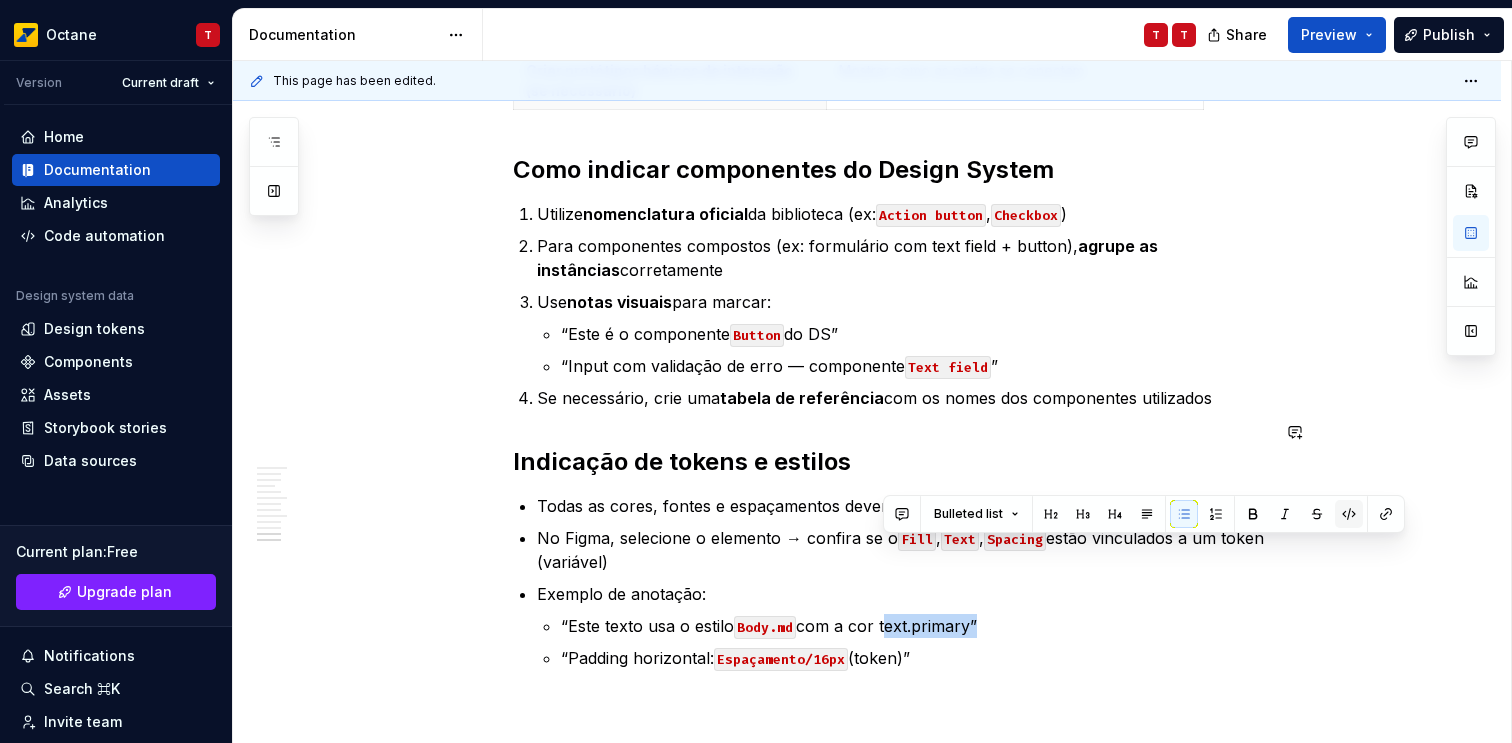 click at bounding box center [1349, 514] 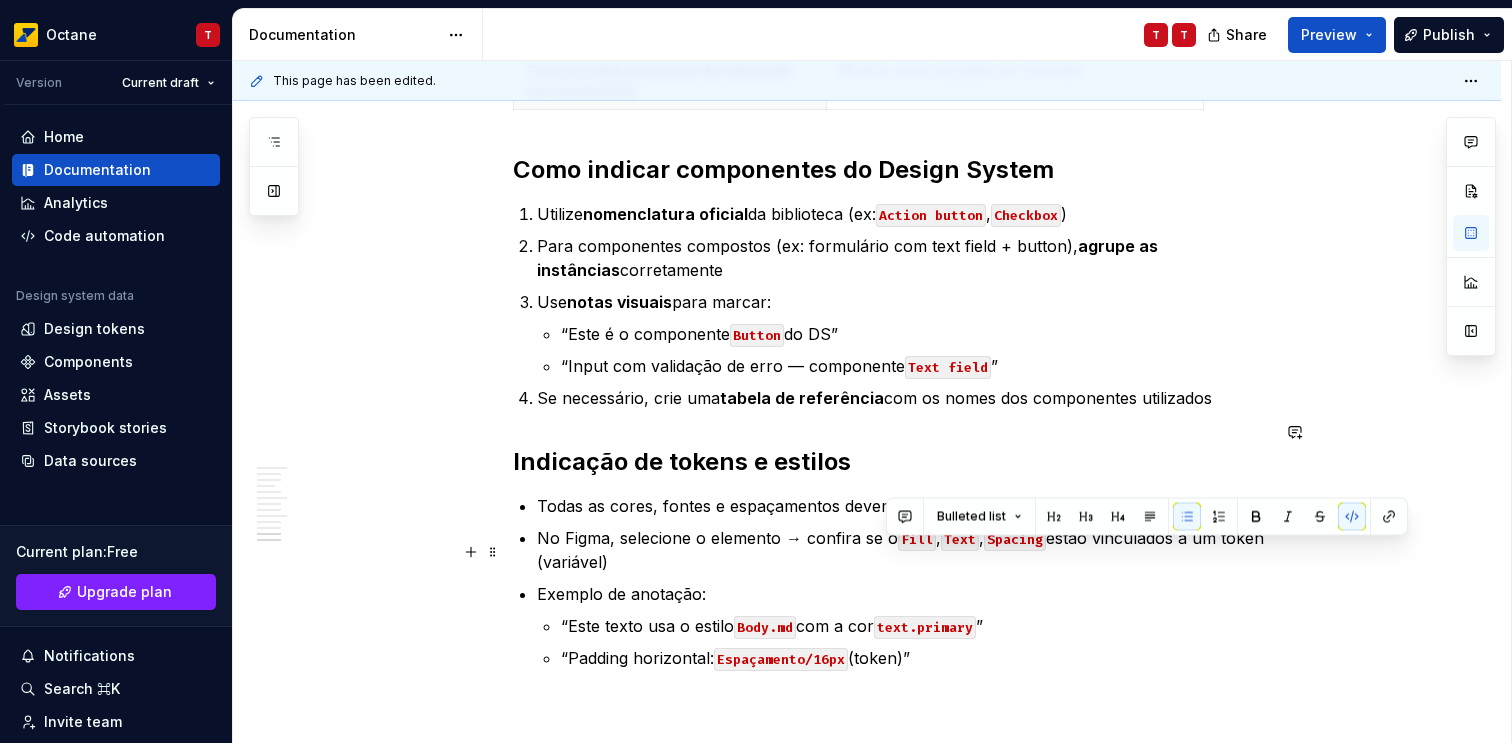 click on "Body.md" at bounding box center (765, 627) 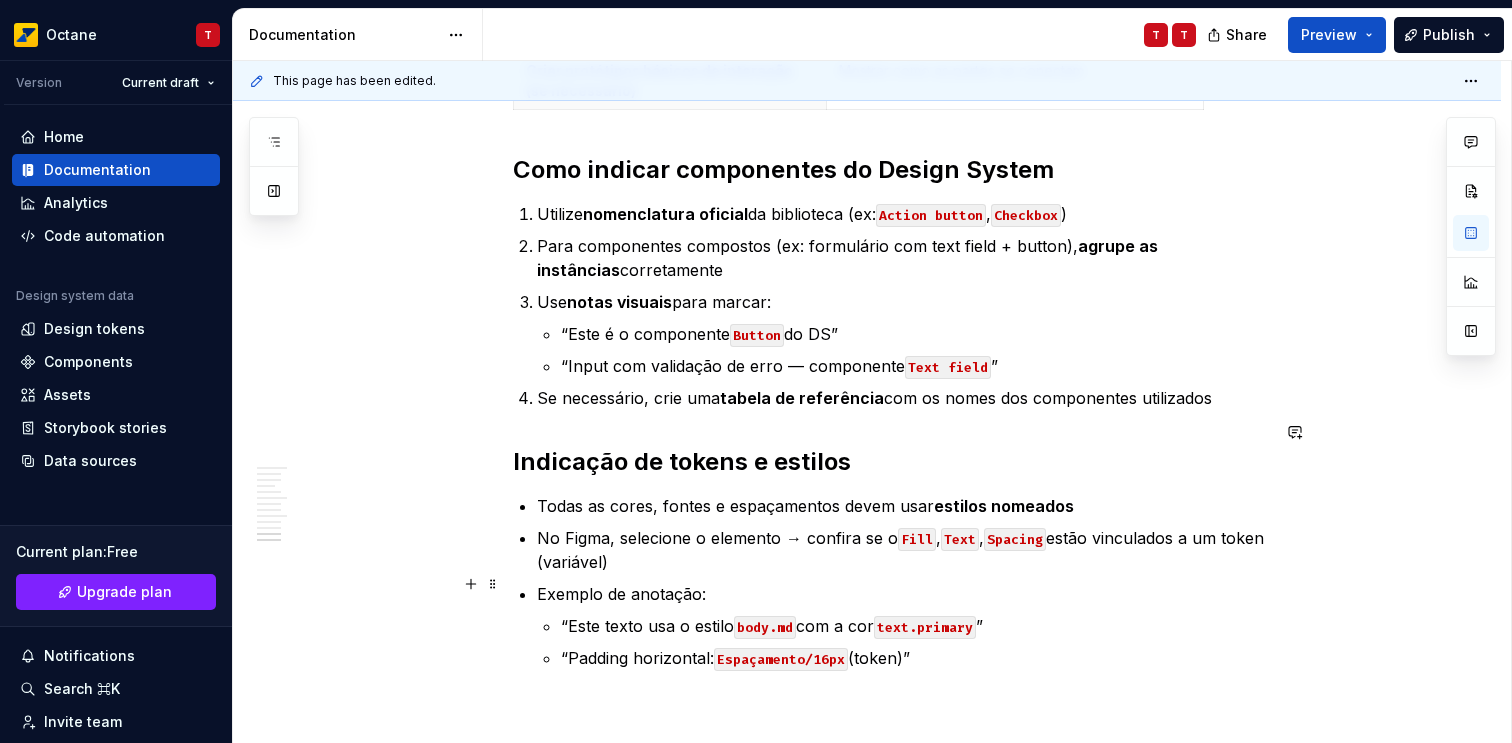 click on "Espaçamento/16px" at bounding box center [781, 659] 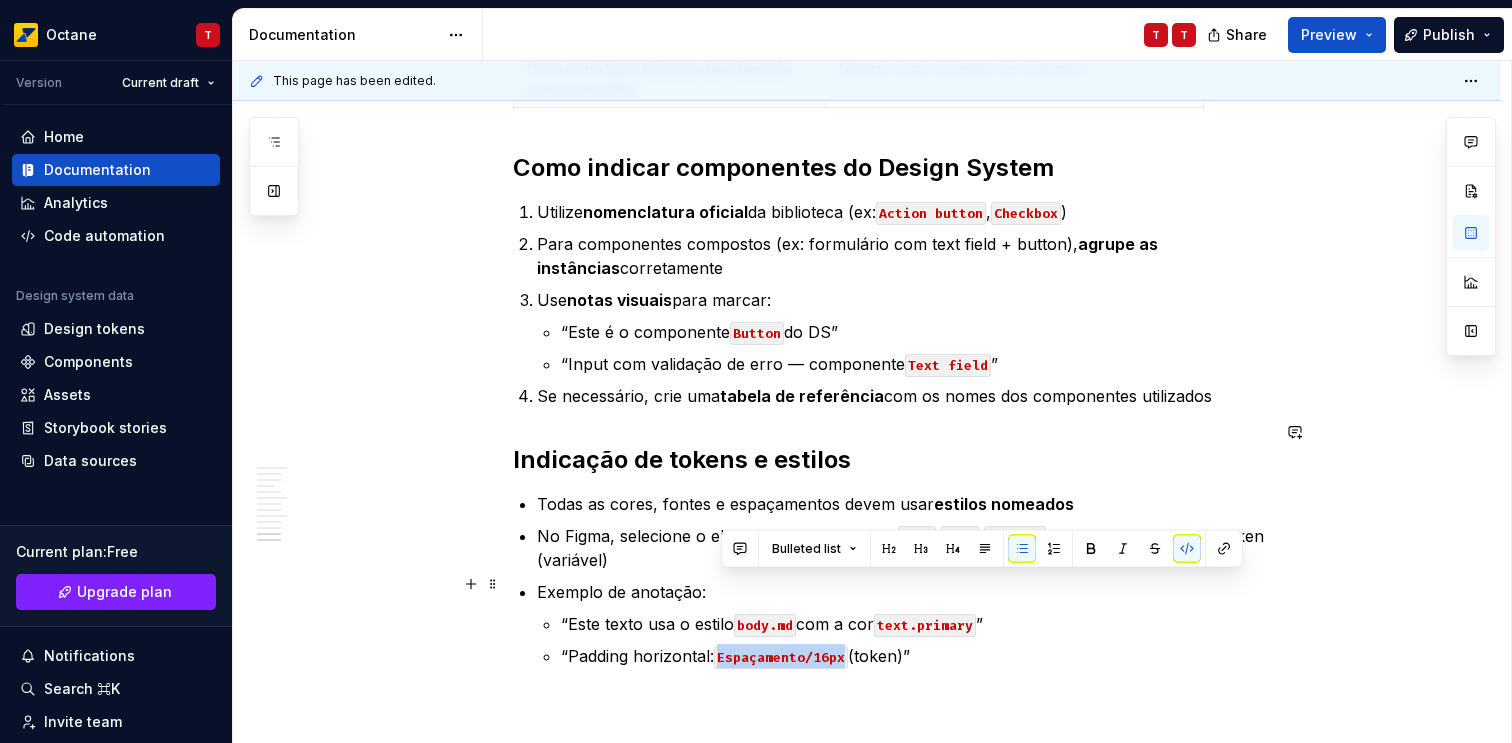 drag, startPoint x: 763, startPoint y: 587, endPoint x: 829, endPoint y: 588, distance: 66.007576 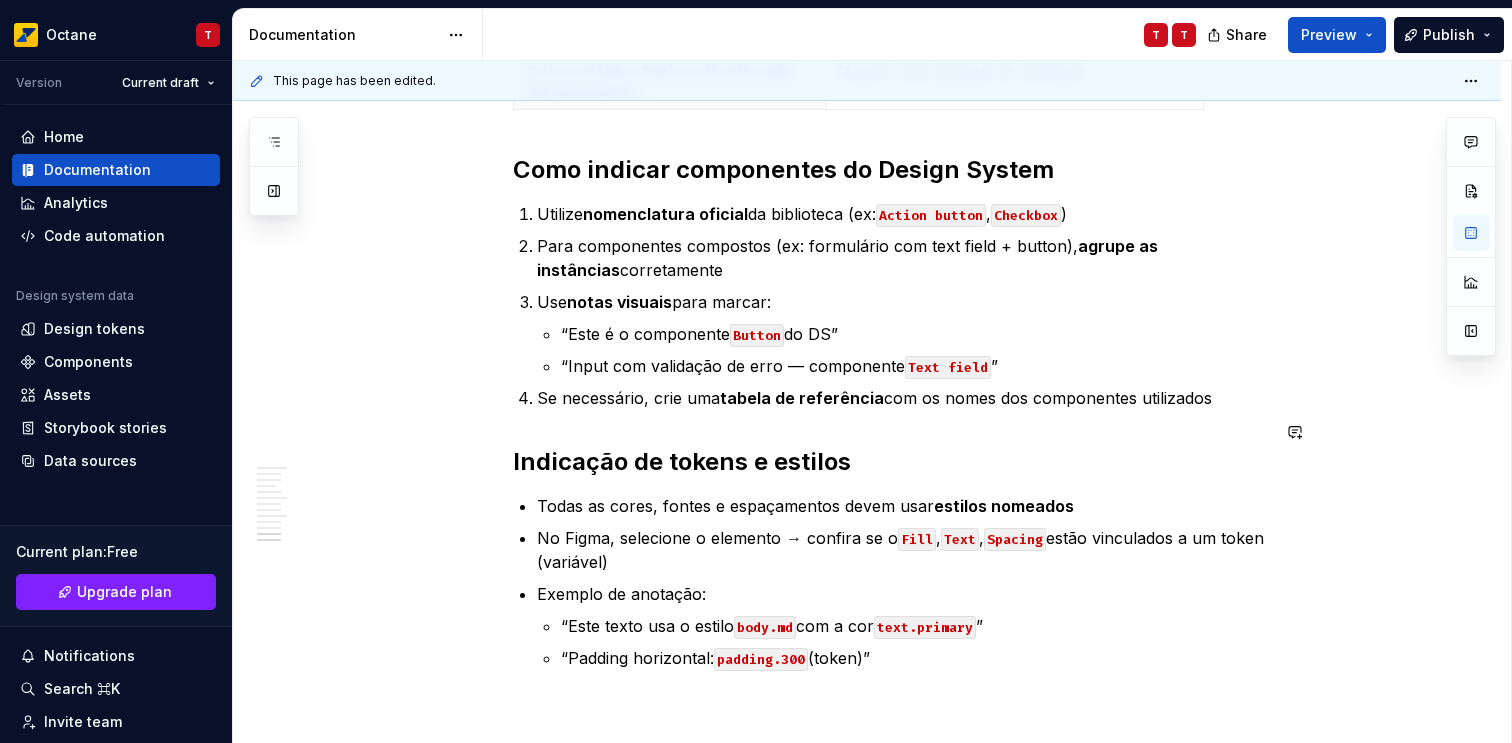 scroll, scrollTop: 3293, scrollLeft: 0, axis: vertical 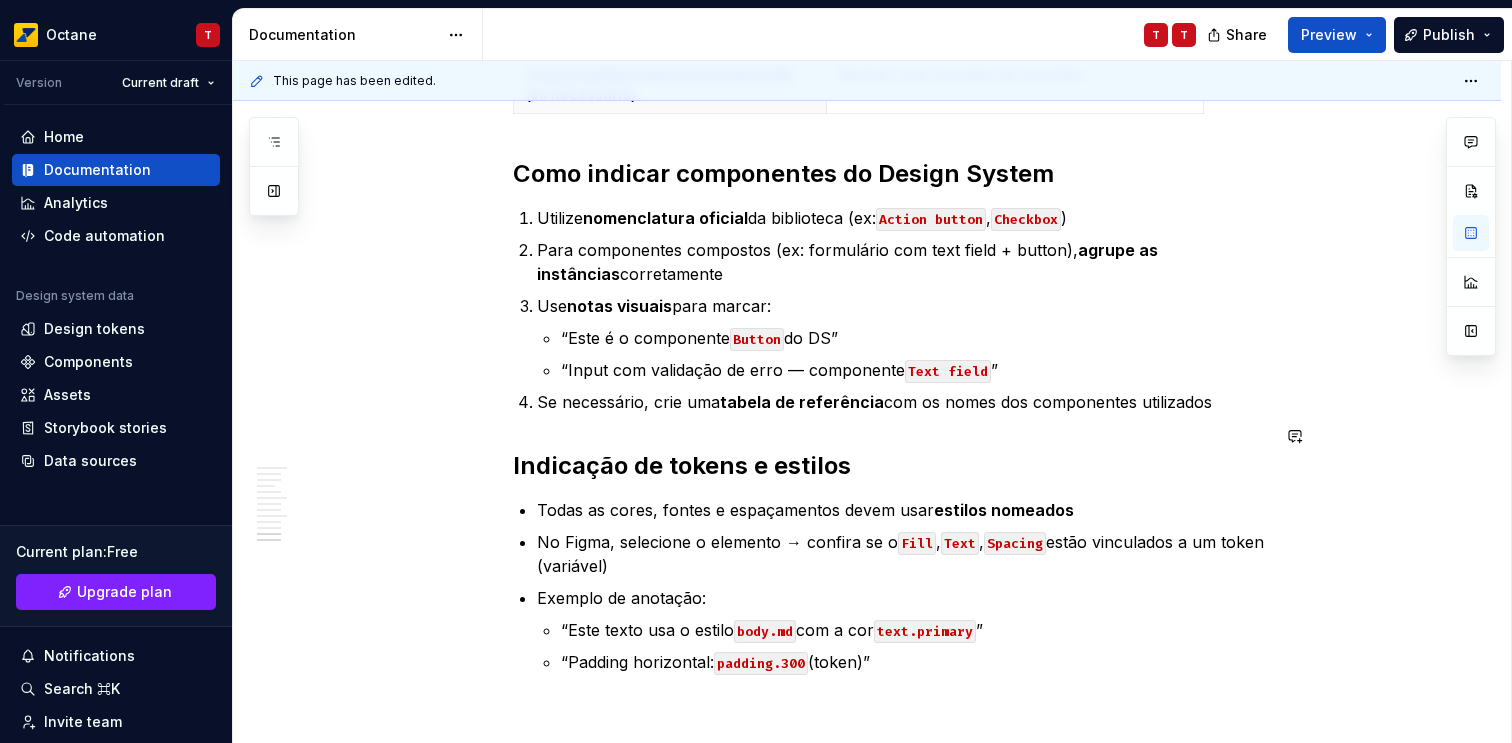 click on "Fundações, componentes e padrões Fundações Fundações são os elementos básicos e universais que sustentam toda a identidade visual e a consistência da interface. Elas incluem cores, tipografia, espaçamentos, ícones, grid, sombras e bordas — ou seja, os design tokens que definem como os componentes devem se comportar visual e funcionalmente. Servem como ponto de partida para garantir que tudo seja construído sobre as mesmas regras visuais, facilitando a escalabilidade e a coesão entre times. * ***** Componentes Componentes são blocos reutilizáveis da interface, como botões, campos de texto, cards, etc, que seguem padrões definidos para manter a consistência visual e funcional em um produto. Eles são construídos com base nas fundações e usam design tokens — como cores, tipografia, espaçamentos e bordas — para garantir que qualquer alteração nas regras visuais seja aplicada de forma escalável e automática em todos os lugares onde esses componentes são usados. Padrões Uma e" at bounding box center [891, -1076] 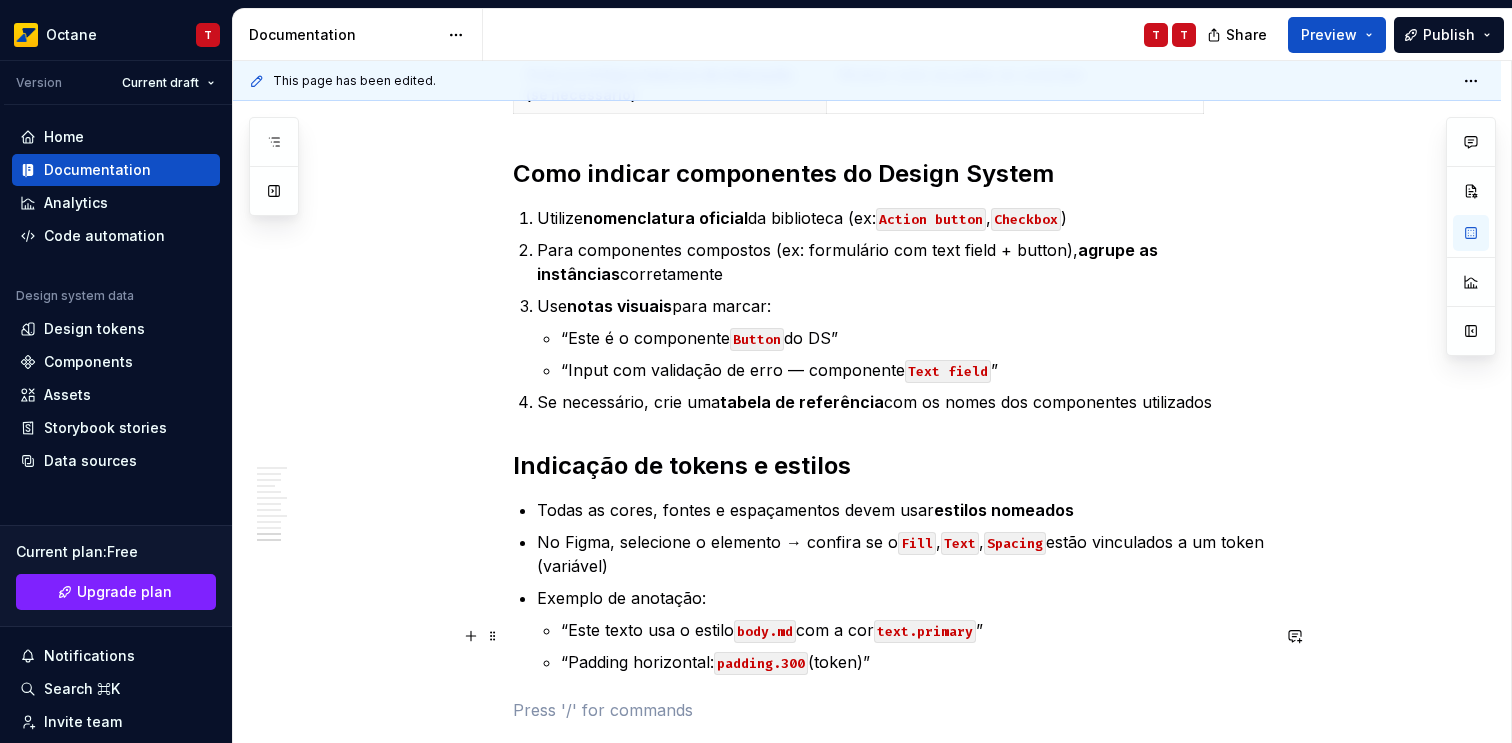 click at bounding box center (891, 710) 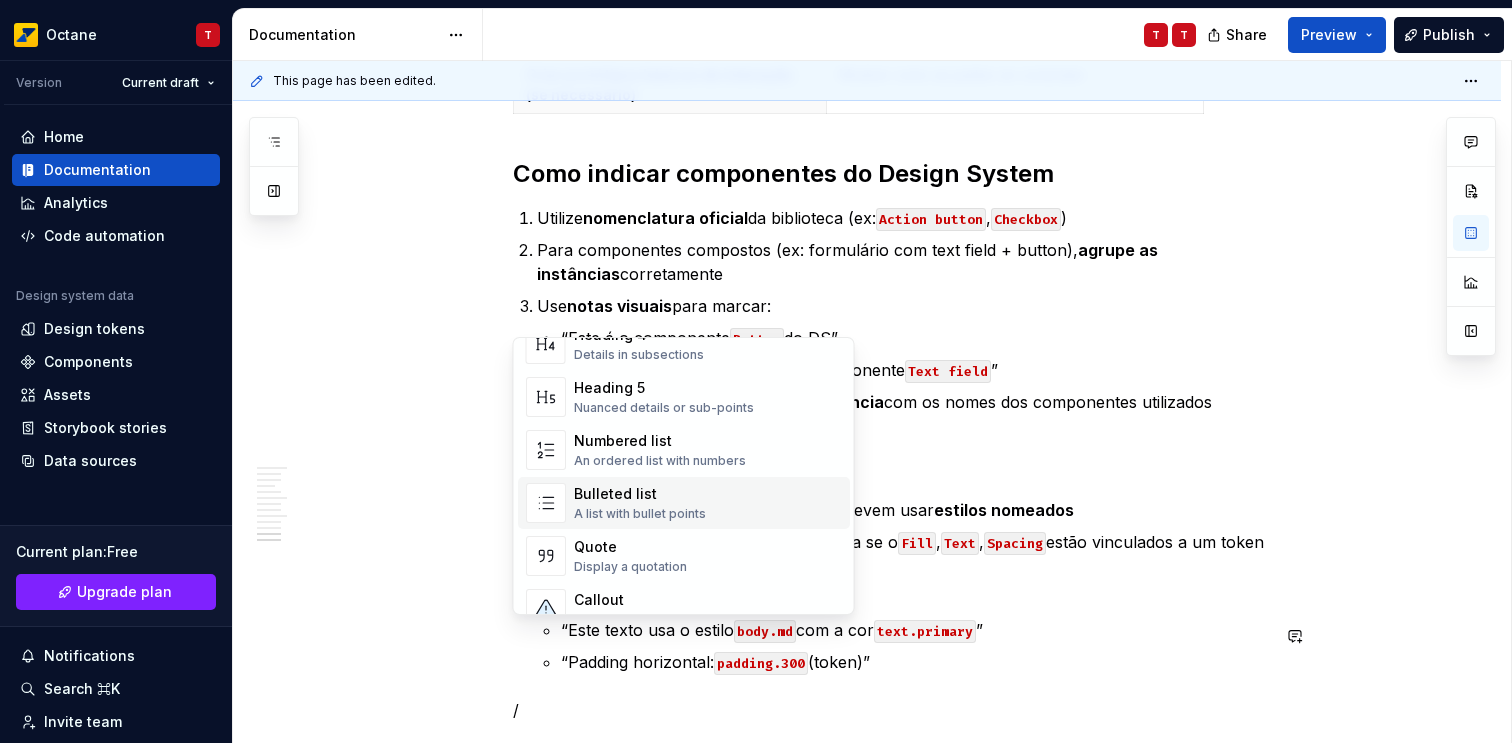 scroll, scrollTop: 268, scrollLeft: 0, axis: vertical 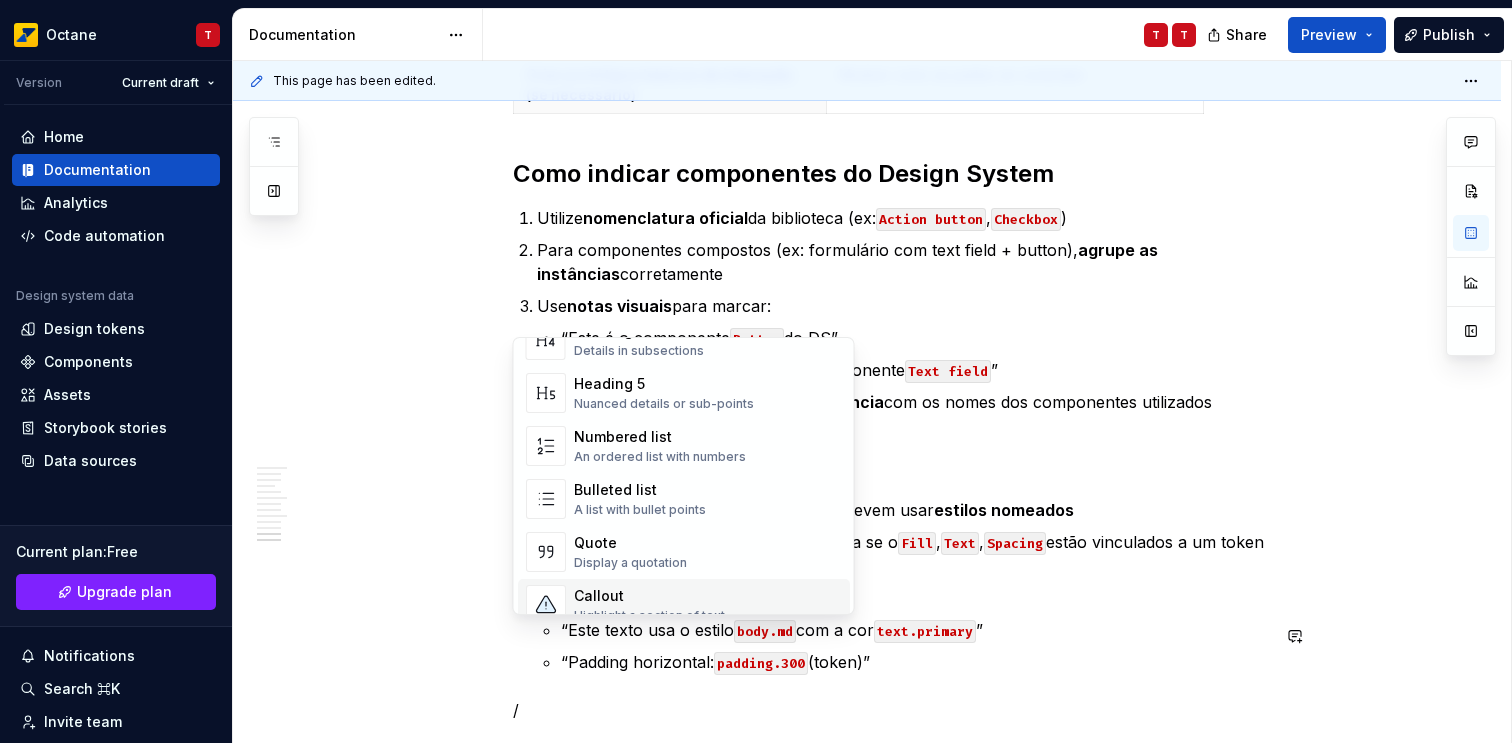 click on "Callout" at bounding box center (649, 596) 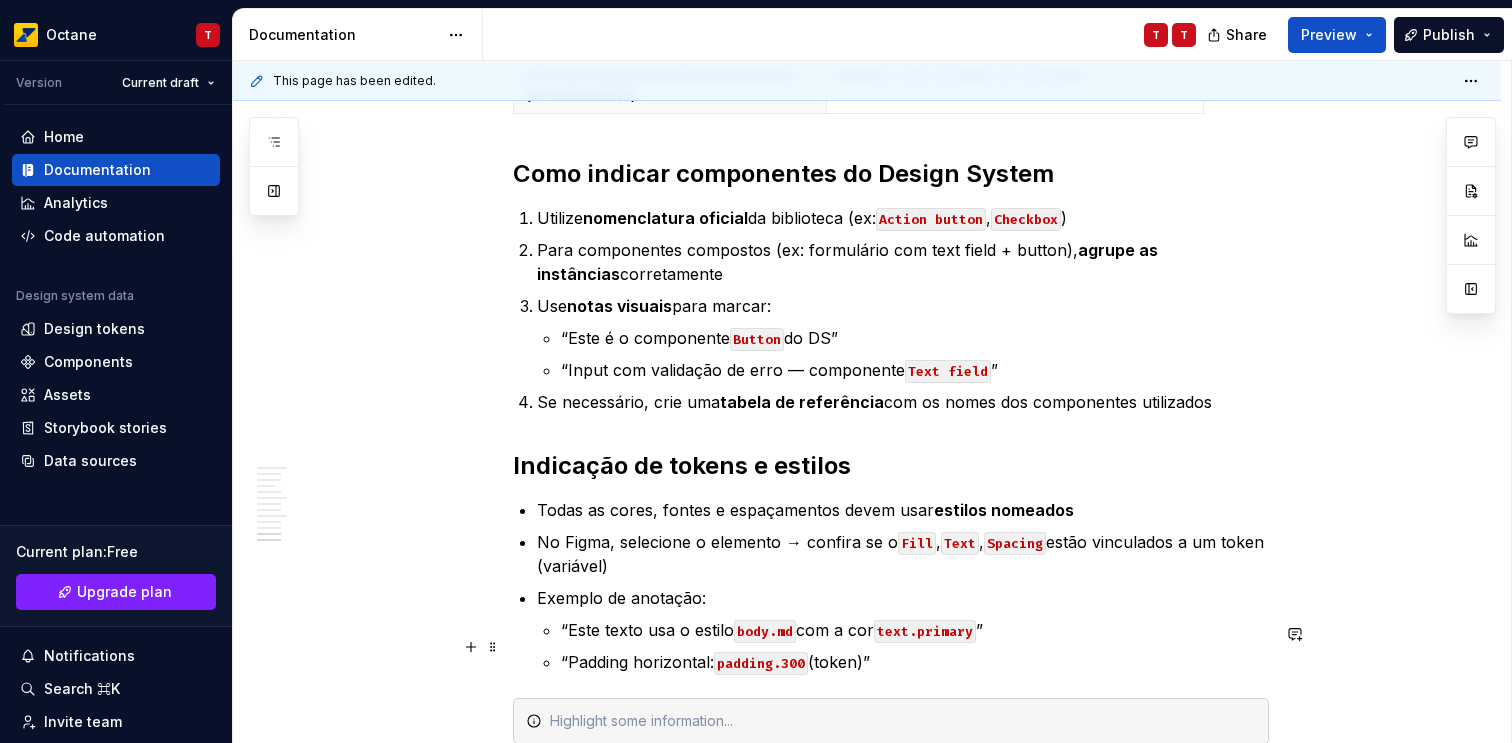 click at bounding box center [903, 721] 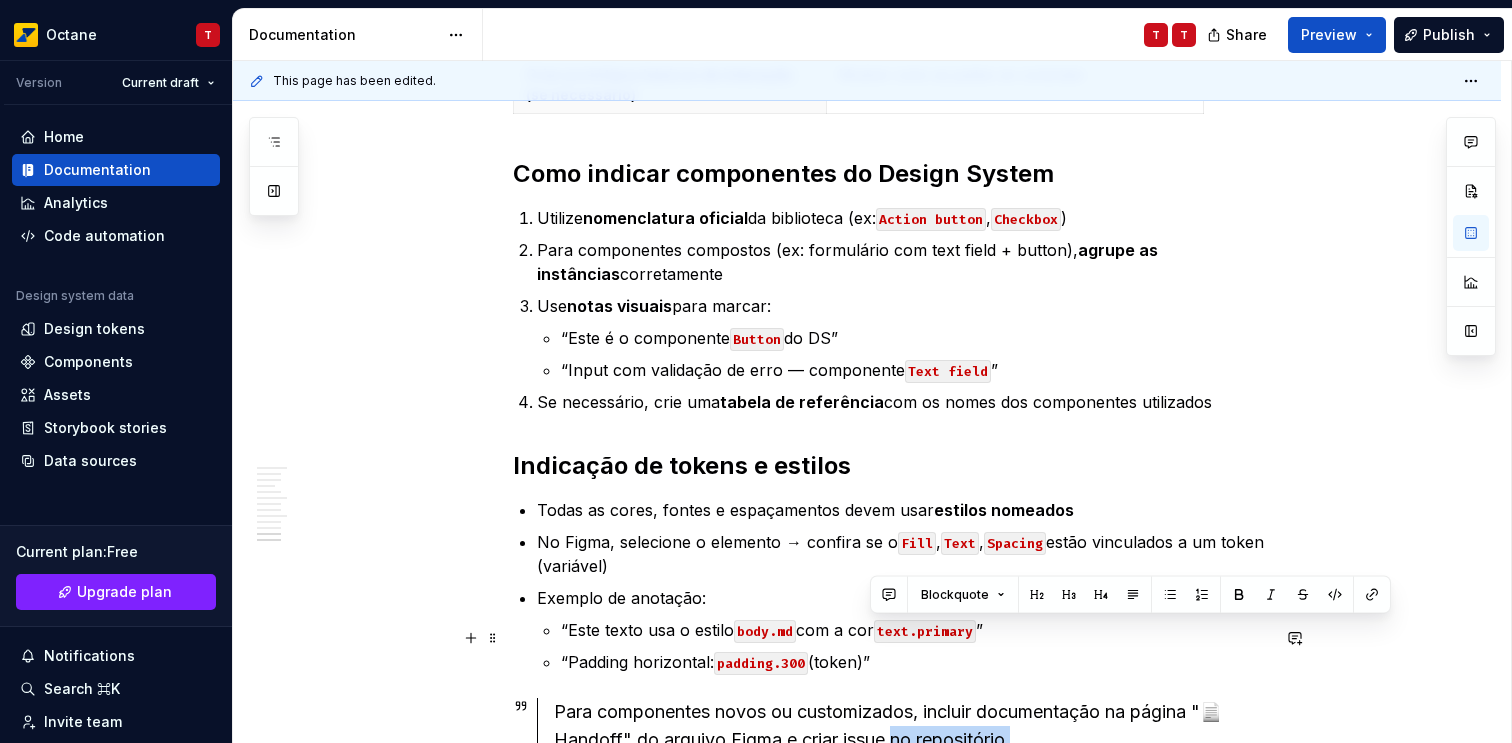 scroll, scrollTop: 3326, scrollLeft: 0, axis: vertical 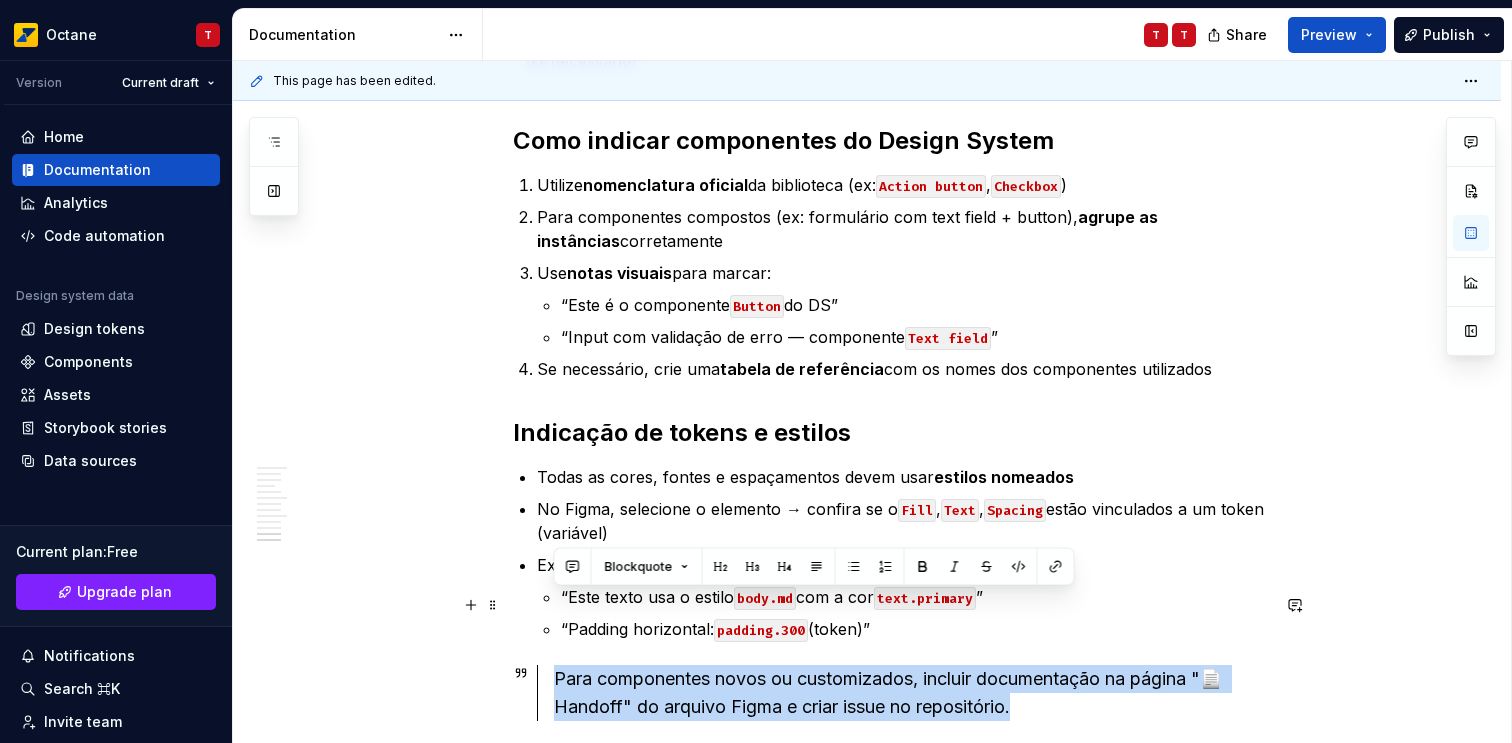 drag, startPoint x: 1063, startPoint y: 673, endPoint x: 428, endPoint y: 593, distance: 640.01953 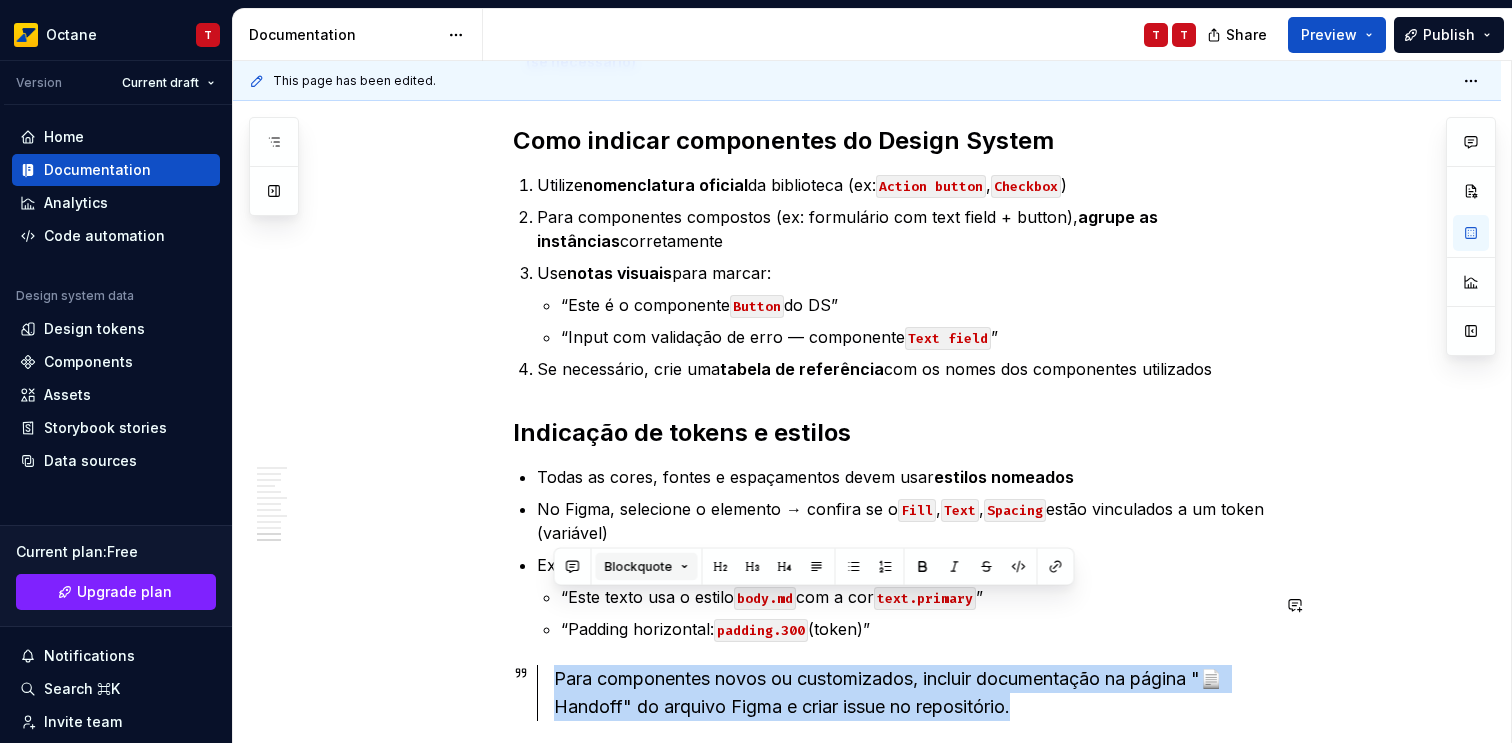click on "Blockquote" at bounding box center [647, 567] 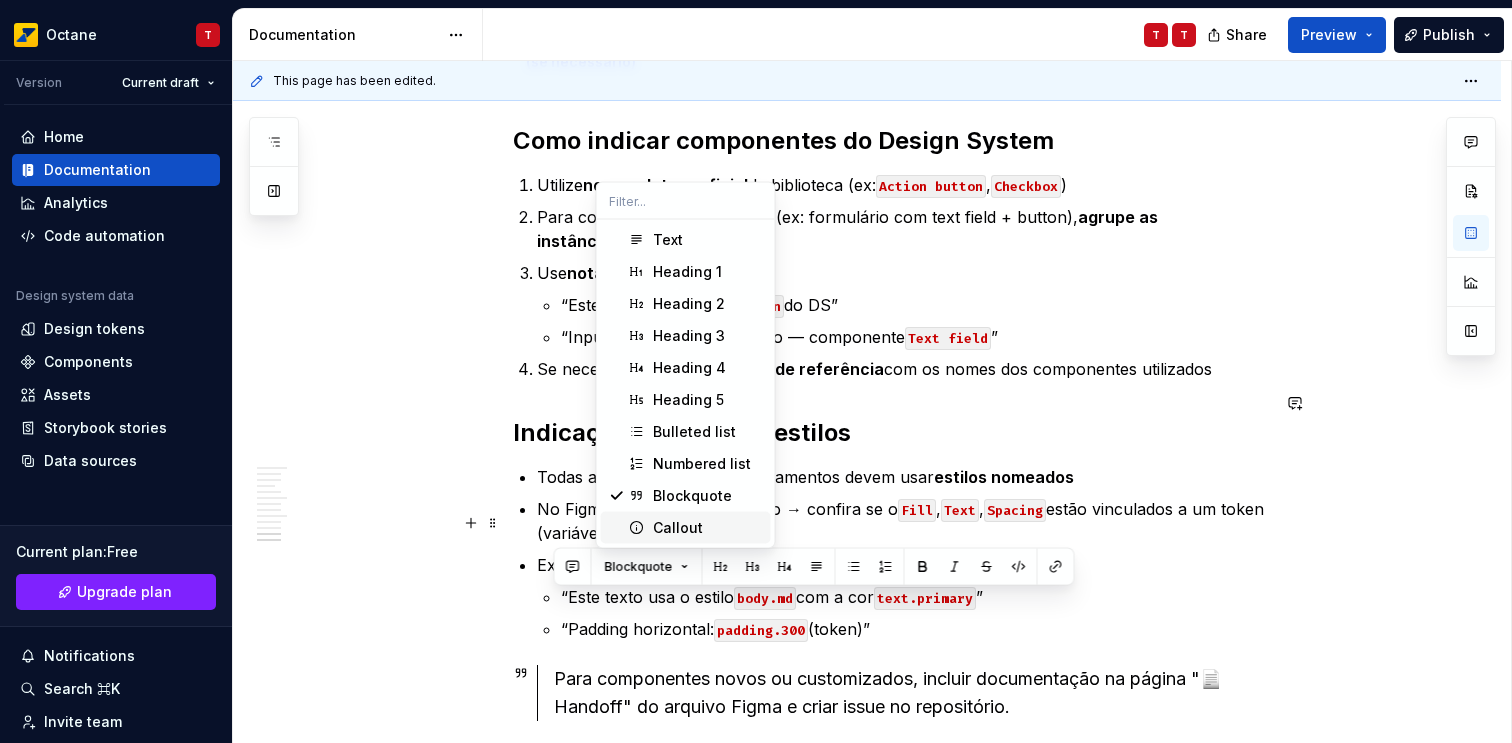 click on "Callout" at bounding box center [678, 528] 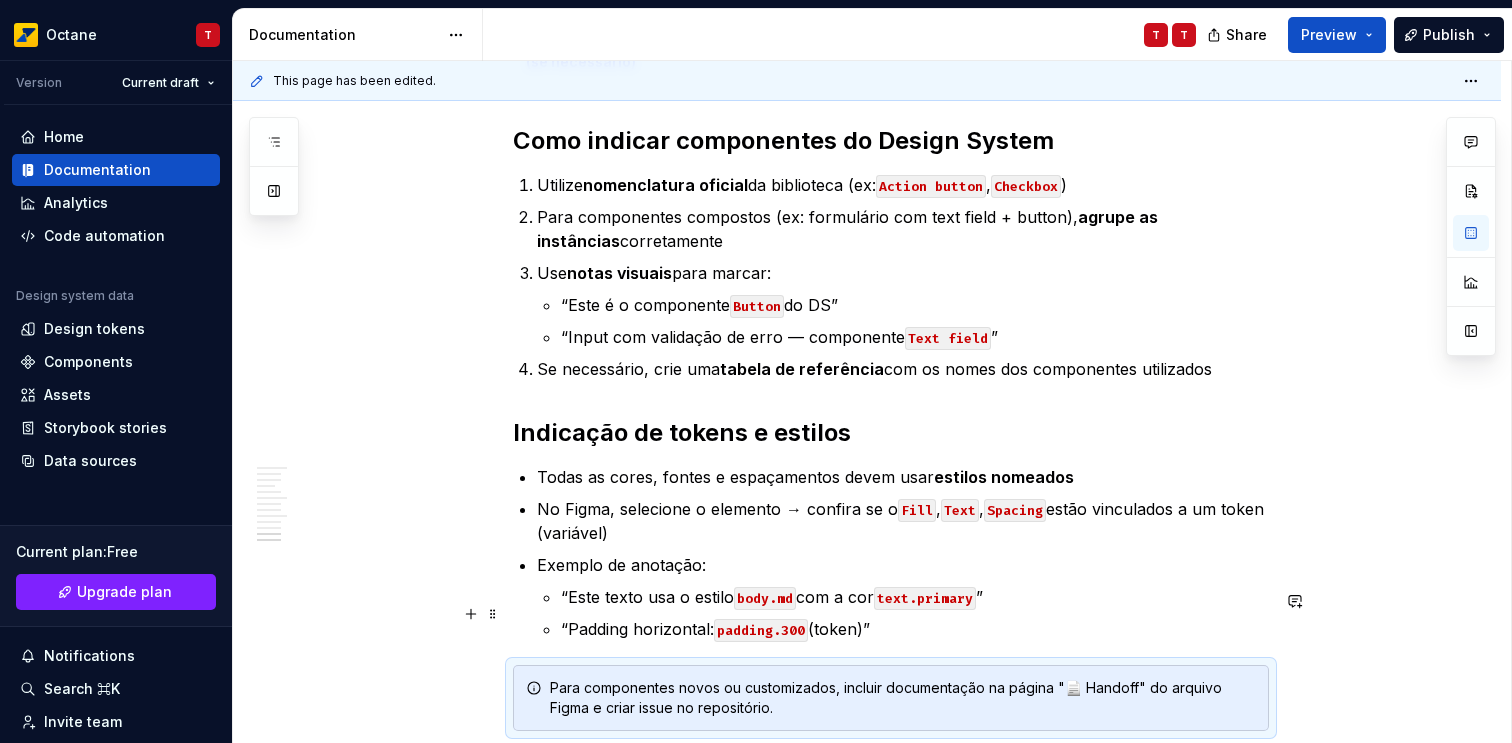 click on "Para componentes novos ou customizados, incluir documentação na página "📄 Handoff" do arquivo Figma e criar issue no repositório." at bounding box center (903, 698) 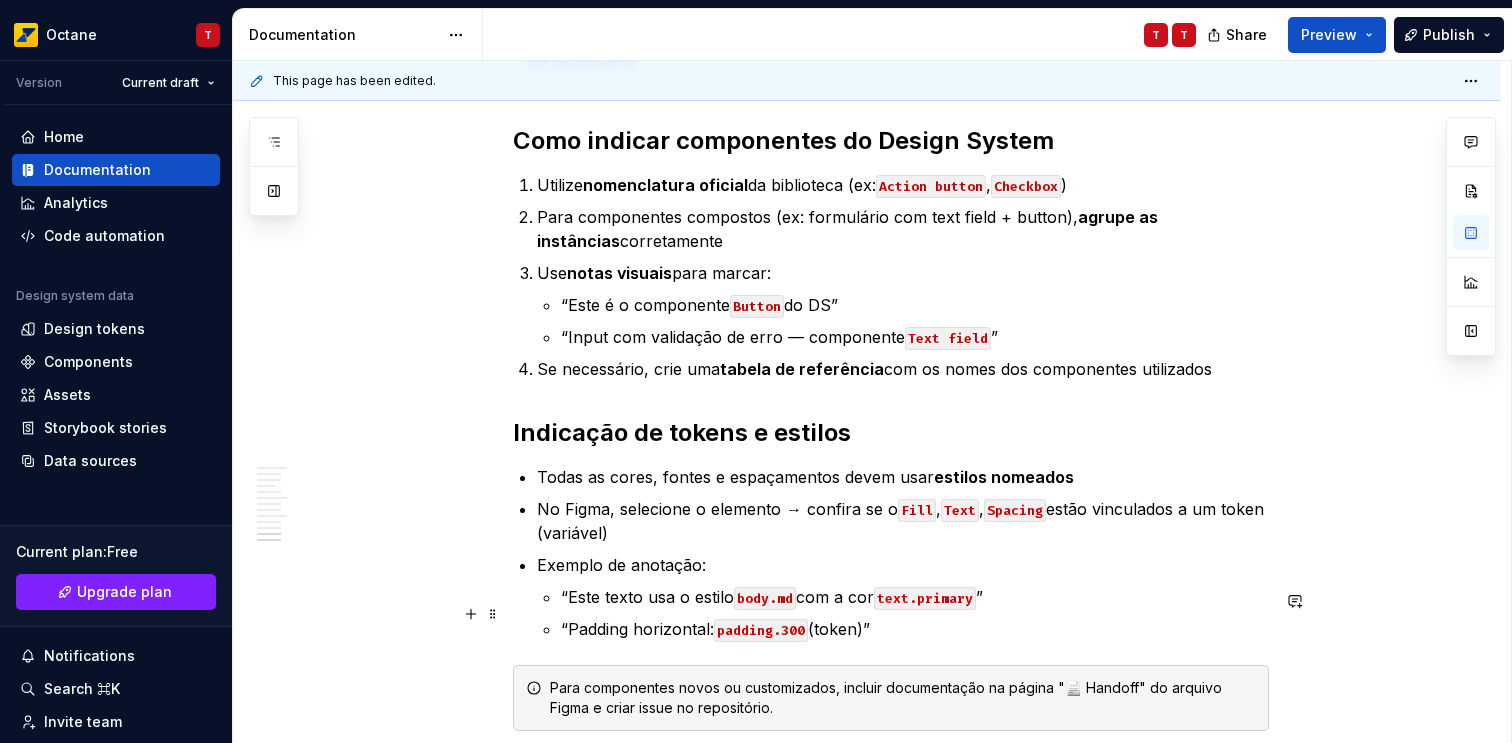 click on "Para componentes novos ou customizados, incluir documentação na página "📄 Handoff" do arquivo Figma e criar issue no repositório." at bounding box center [903, 698] 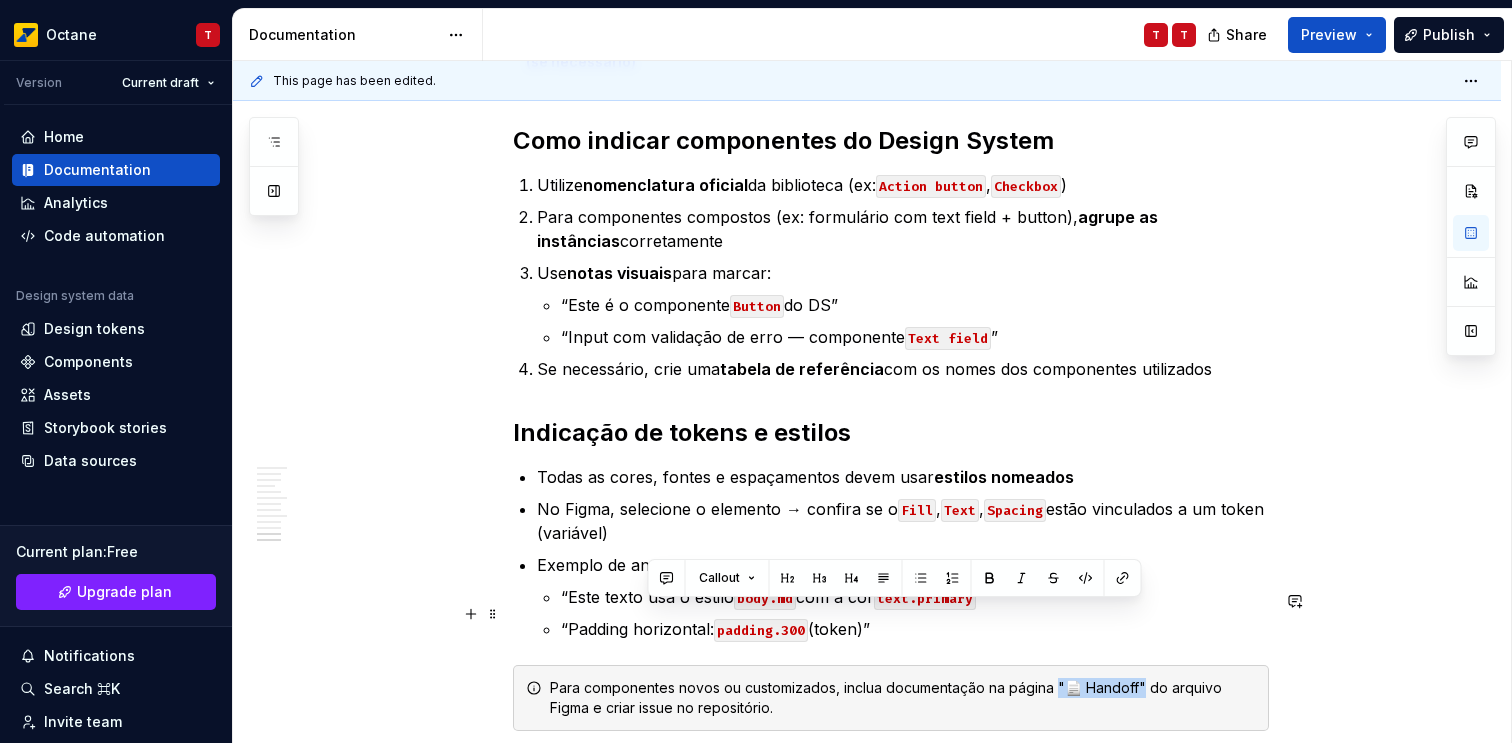 drag, startPoint x: 1055, startPoint y: 610, endPoint x: 1141, endPoint y: 613, distance: 86.05231 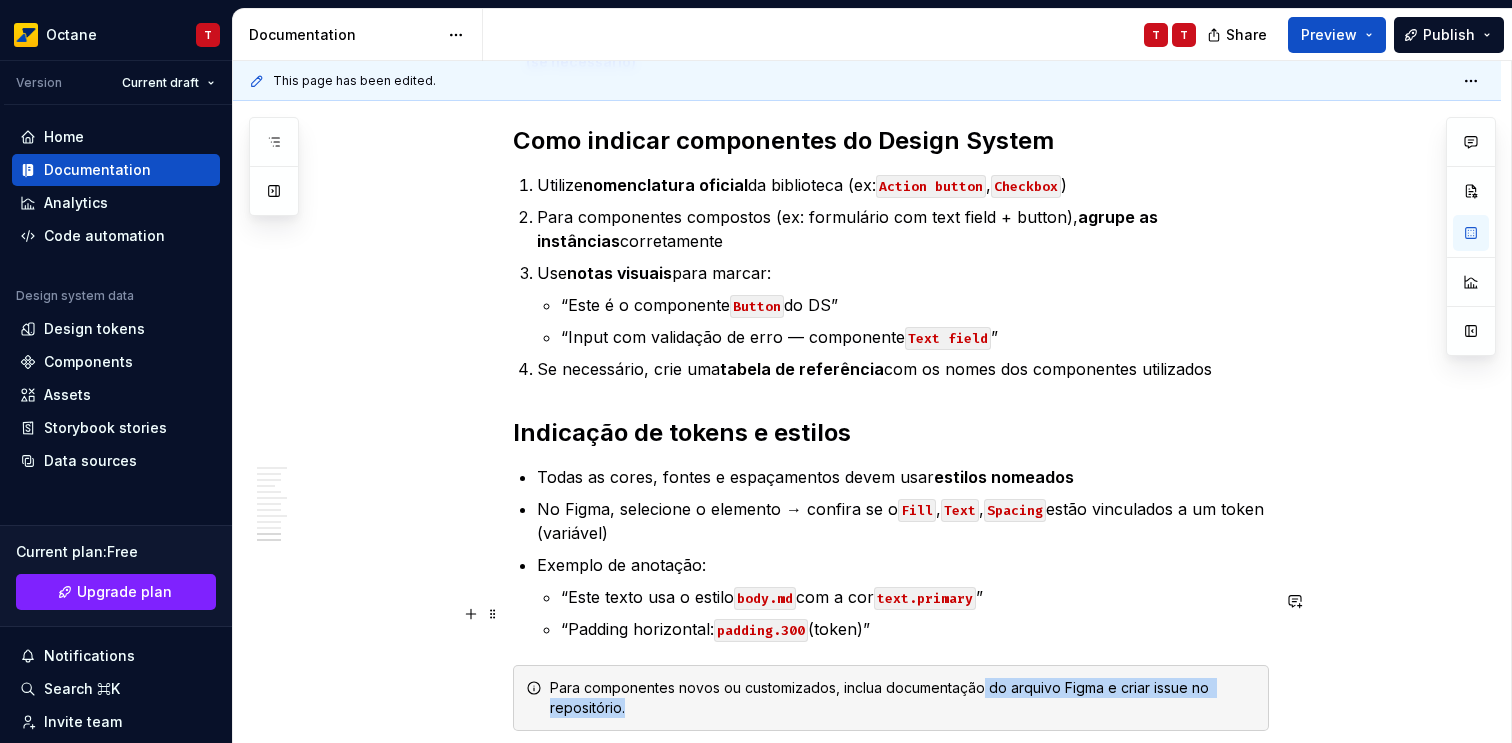click on "Para componentes novos ou customizados, inclua documentação do arquivo Figma e criar issue no repositório." at bounding box center [903, 698] 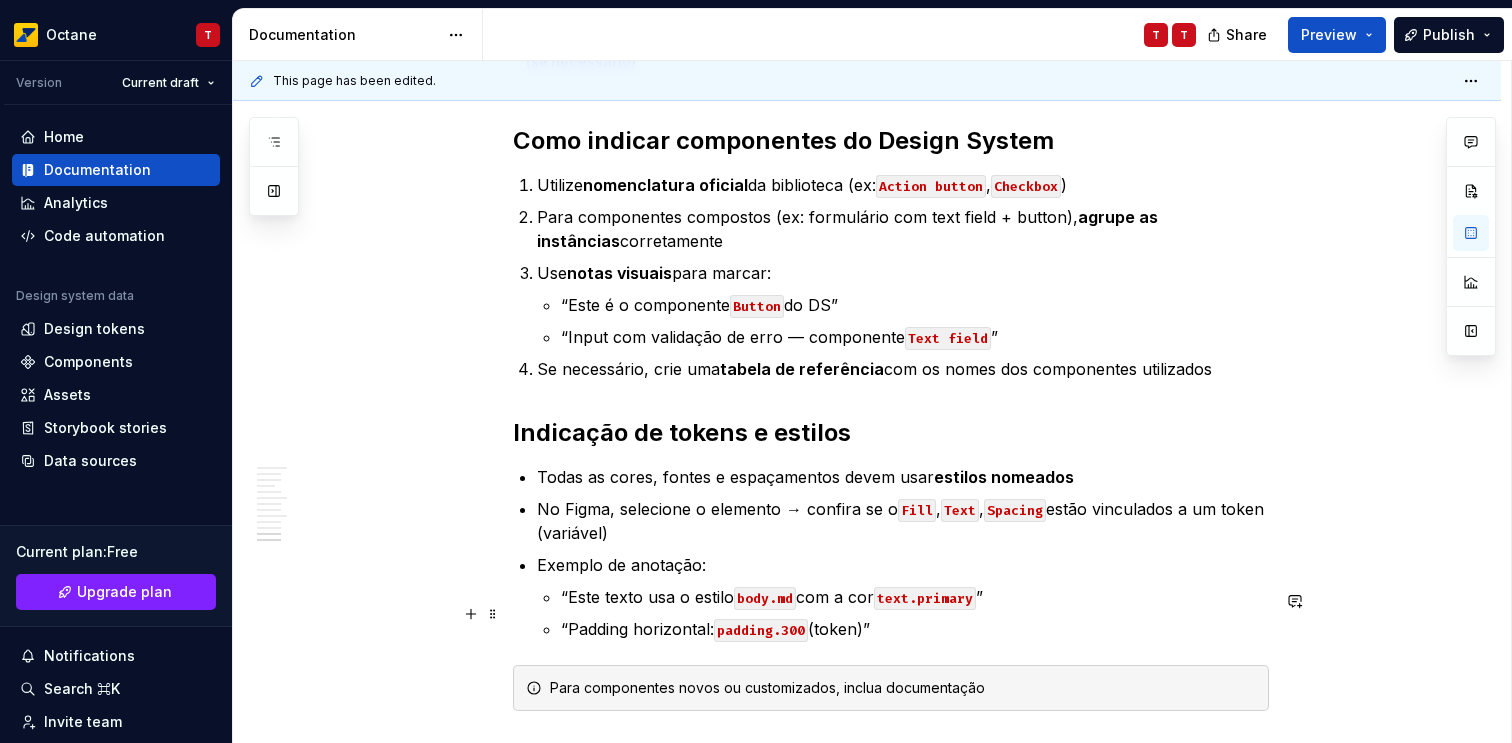 click on "Para componentes novos ou customizados, inclua documentação" at bounding box center (903, 688) 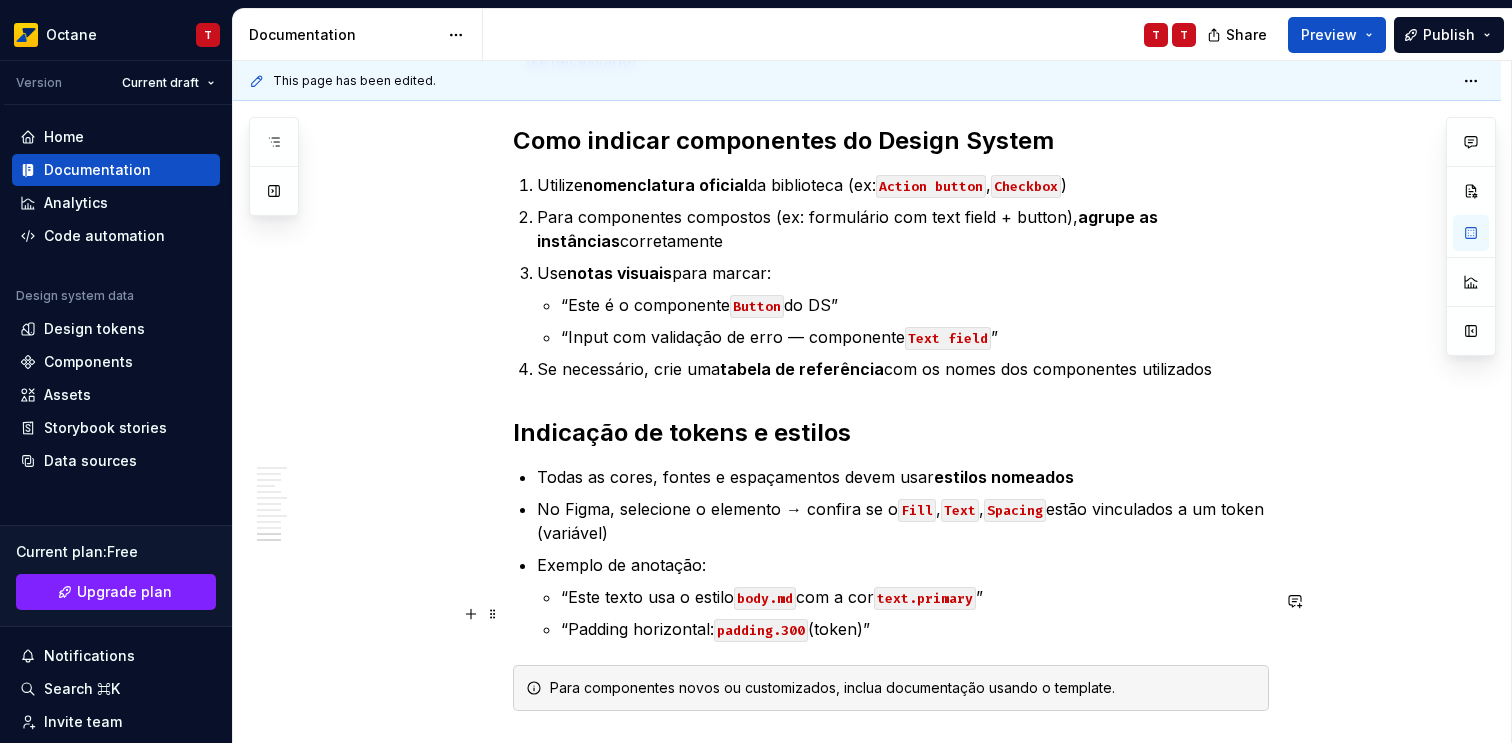 click on "Para componentes novos ou customizados, inclua documentação usando o template." at bounding box center [903, 688] 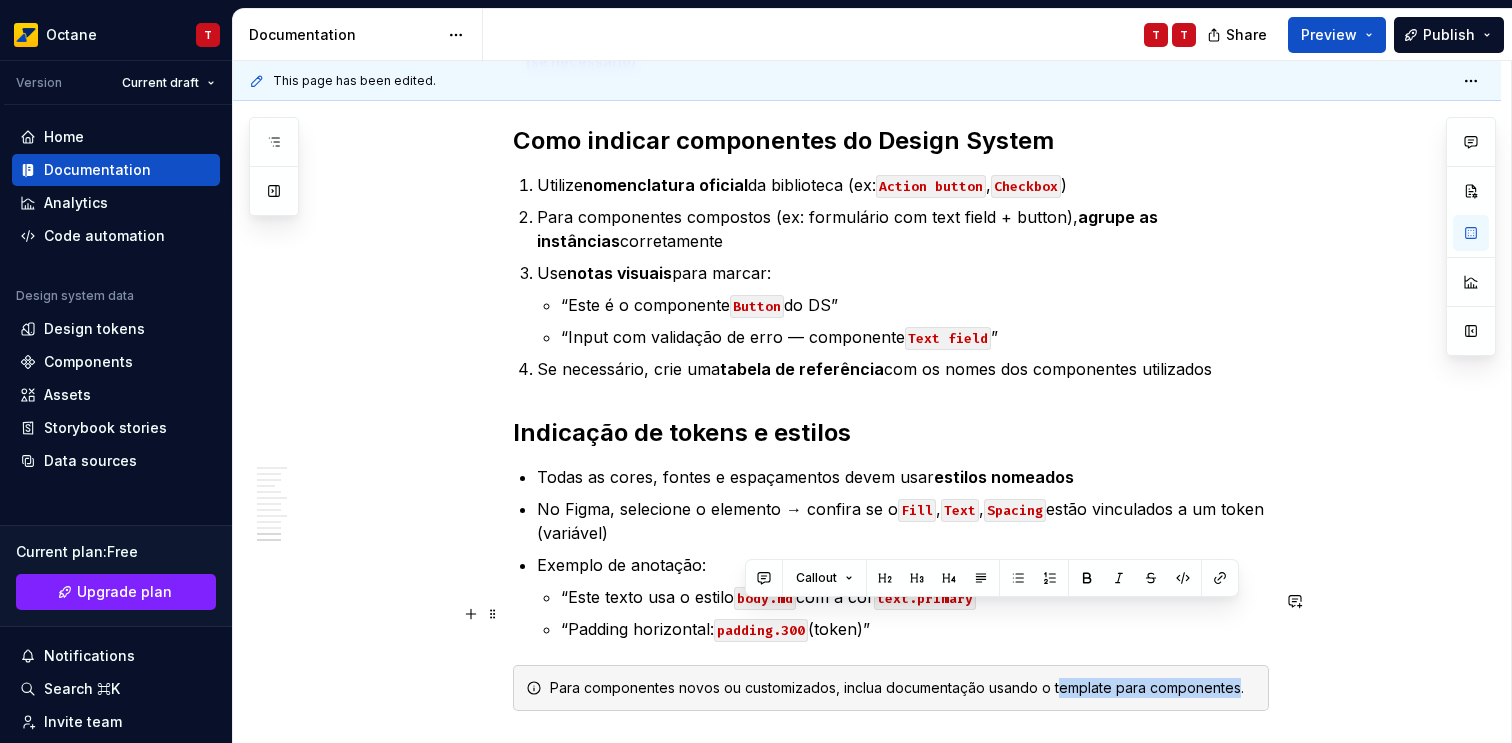 click on "Para componentes novos ou customizados, inclua documentação usando o template para componentes." at bounding box center (903, 688) 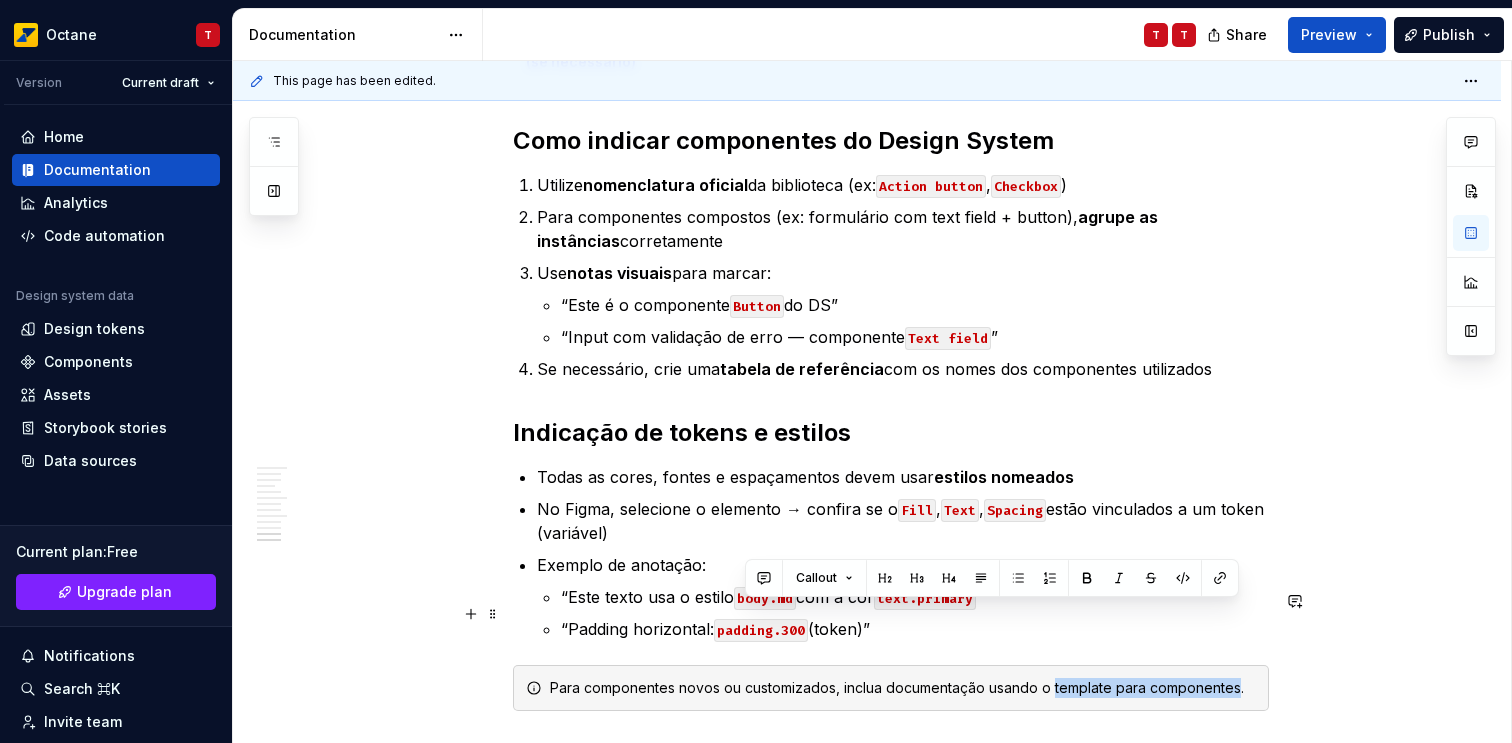 click on "Para componentes novos ou customizados, inclua documentação usando o template para componentes." at bounding box center [903, 688] 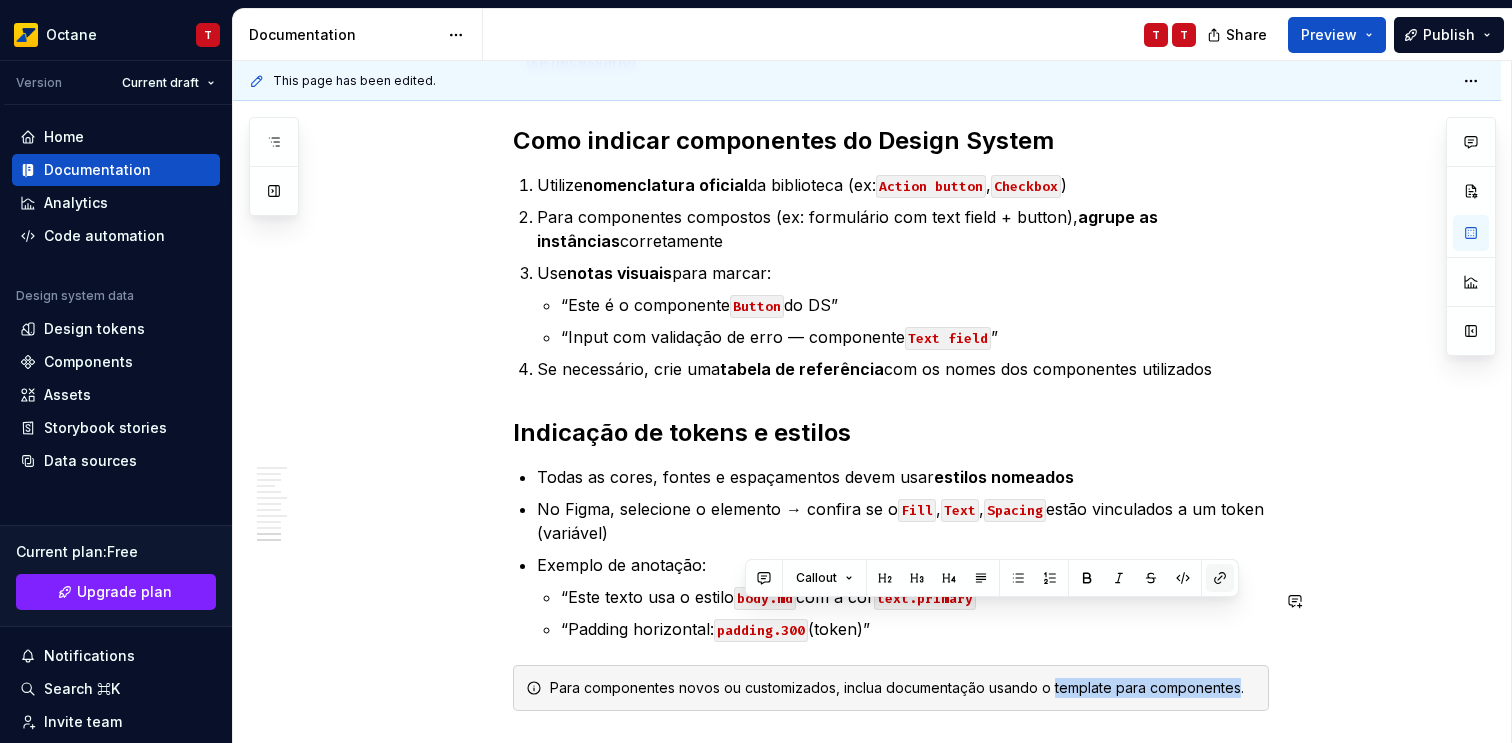 click at bounding box center [1220, 578] 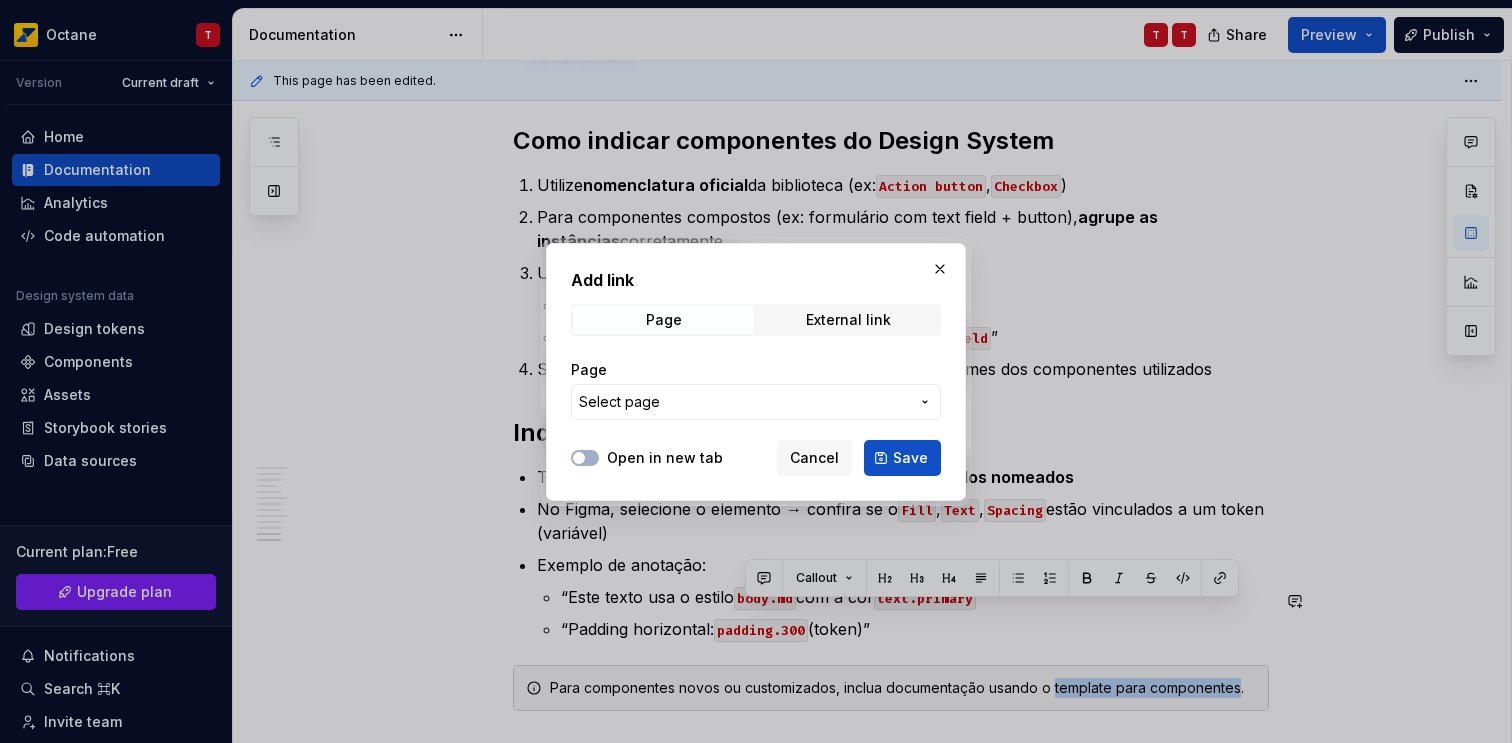 type on "*" 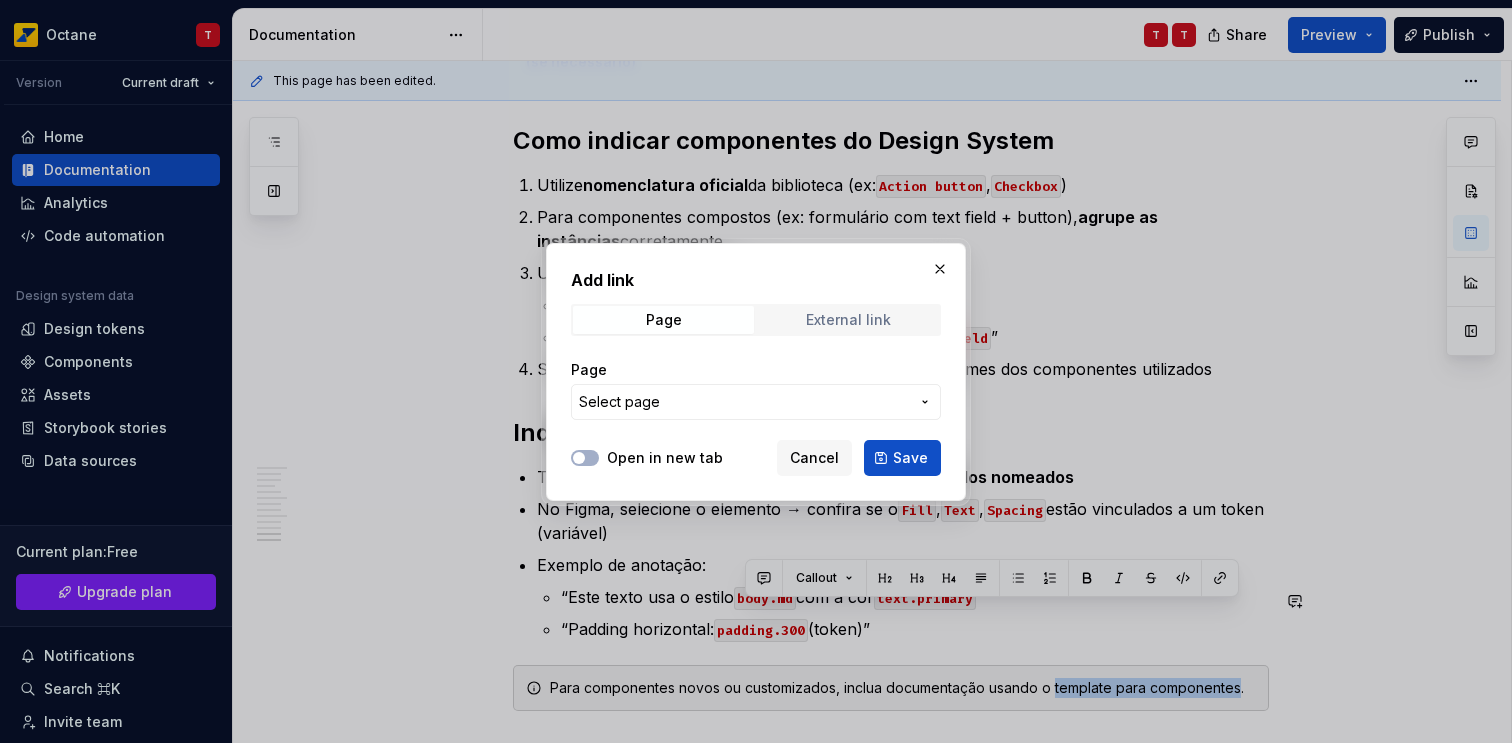 click on "External link" at bounding box center (848, 320) 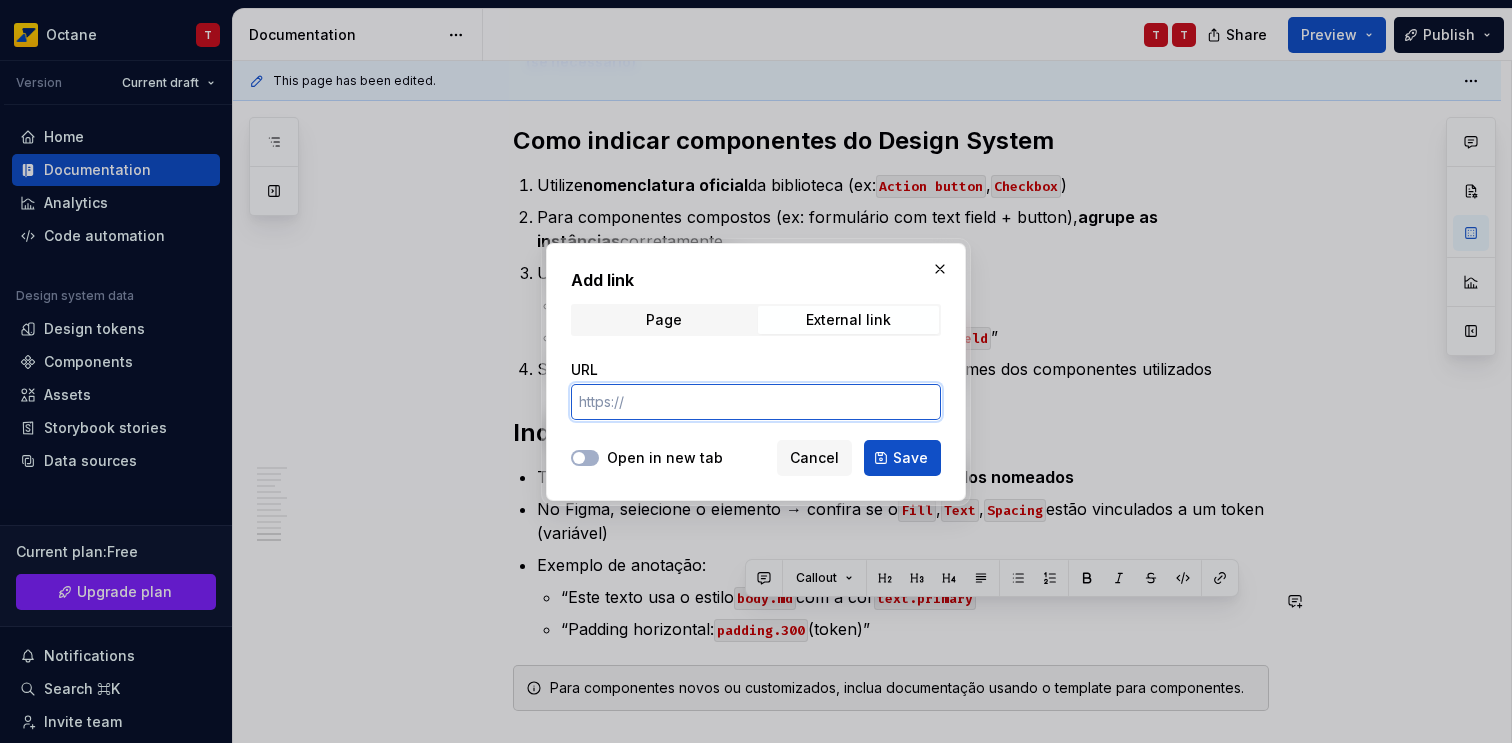 click on "URL" at bounding box center (756, 402) 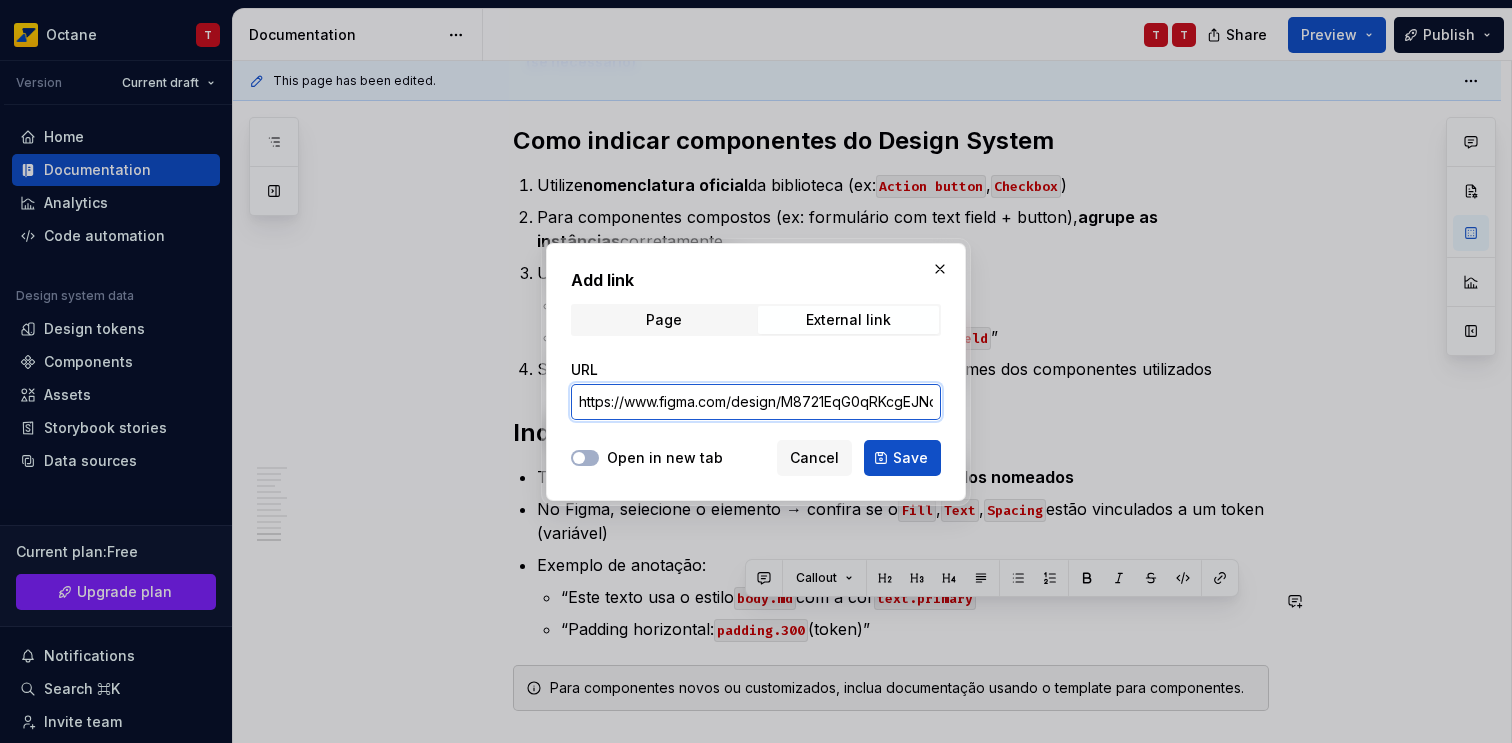scroll, scrollTop: 0, scrollLeft: 441, axis: horizontal 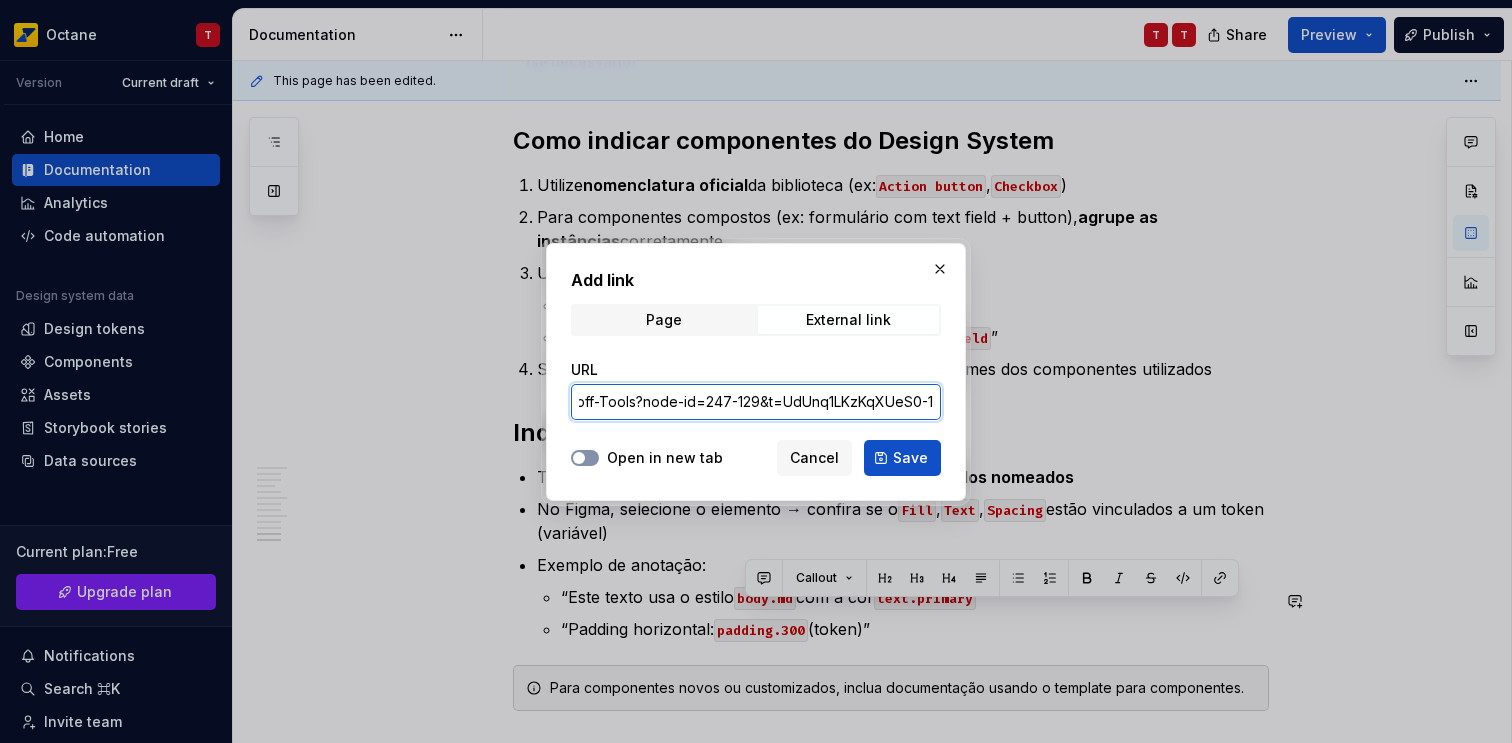 type on "https://www.figma.com/design/M8721EqG0qRKcgEJNdroud/Handoff-Tools?node-id=247-129&t=UdUnq1LKzKqXUeS0-1" 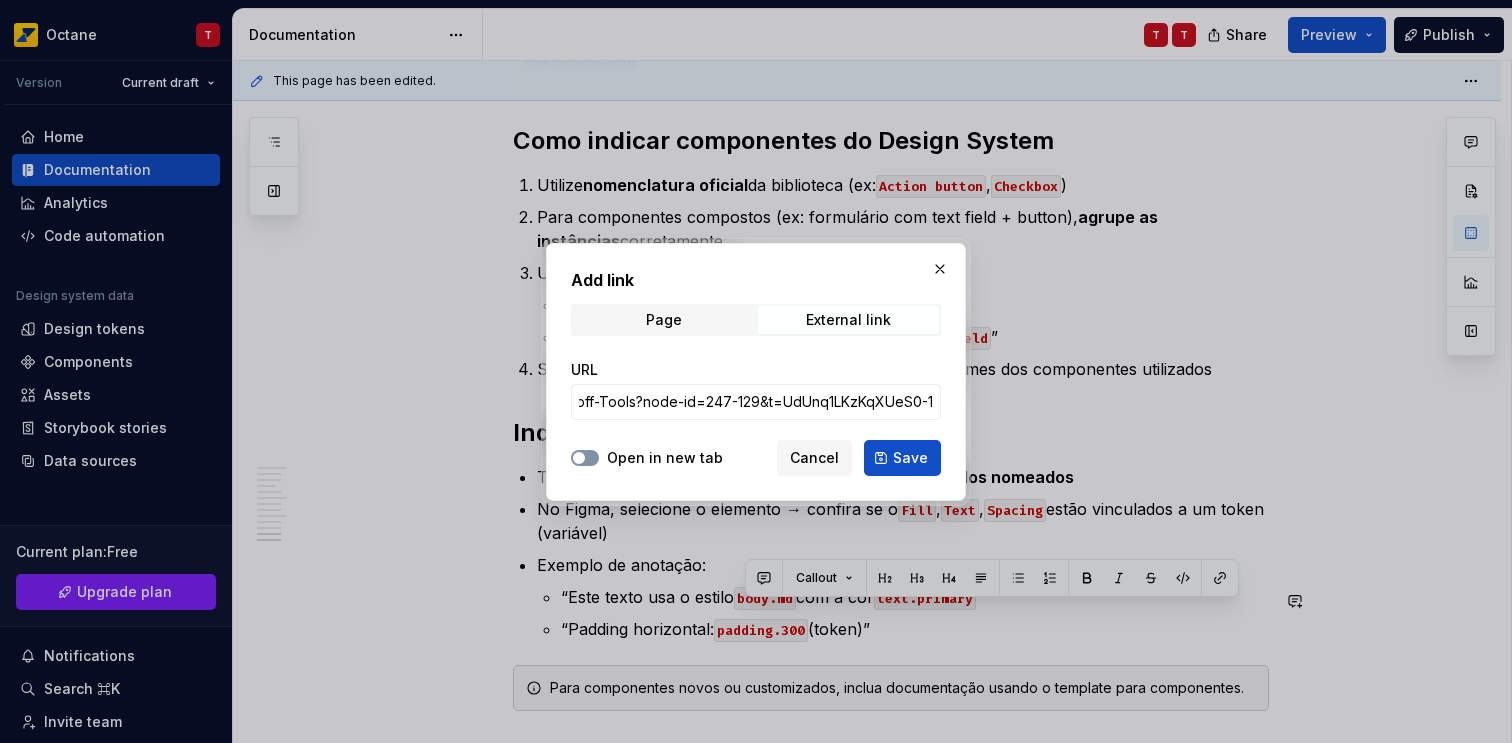 click at bounding box center (579, 458) 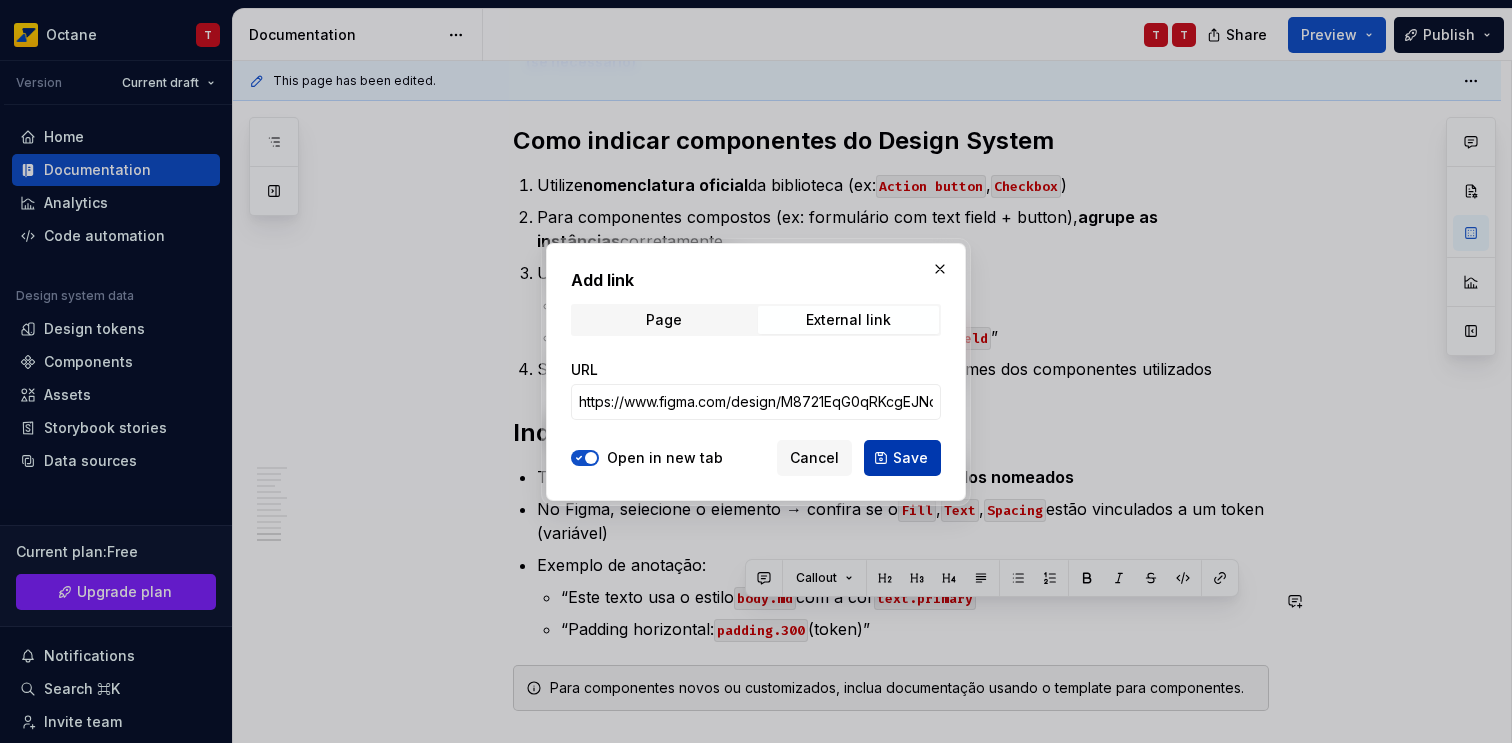 click on "Save" at bounding box center [910, 458] 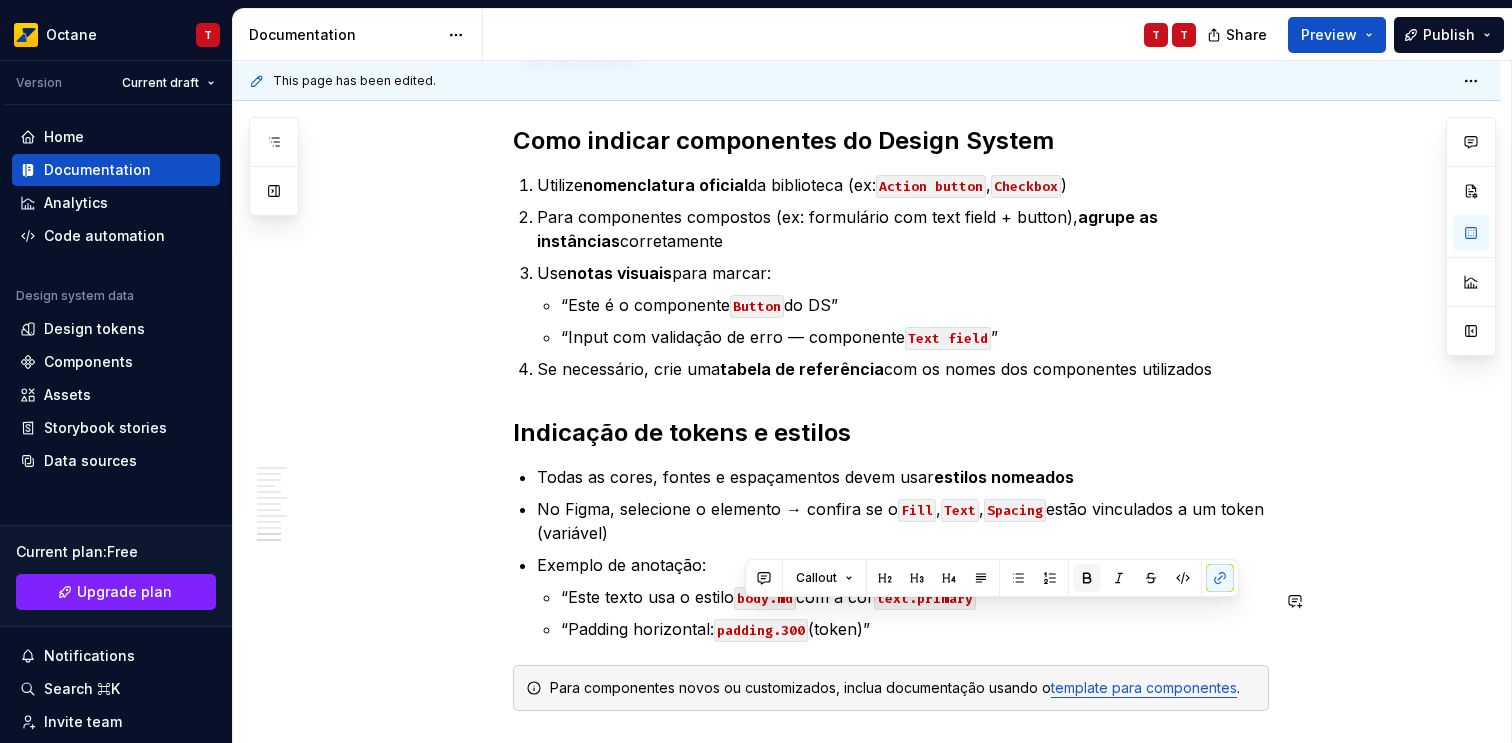 click at bounding box center (1087, 578) 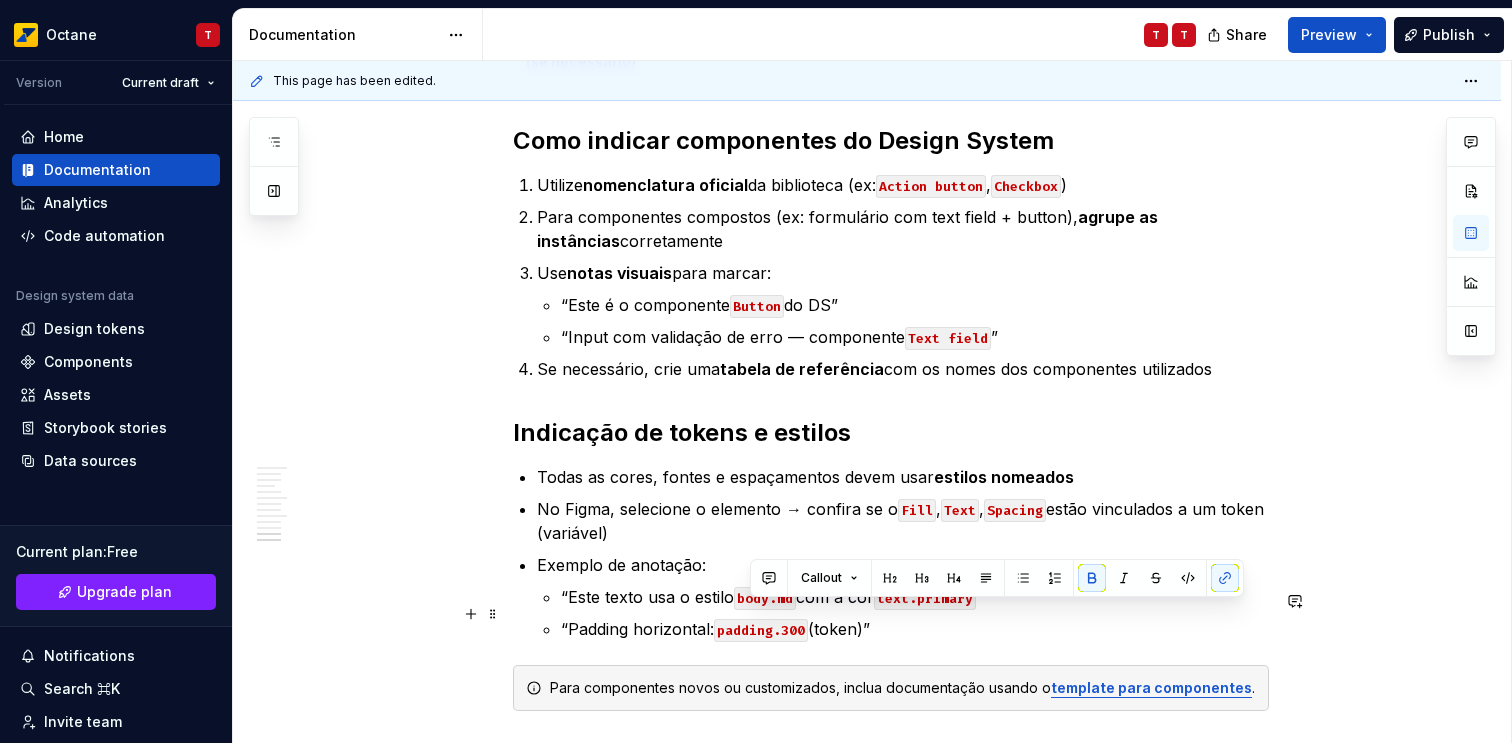 click on "Fundações, componentes e padrões Fundações Fundações são os elementos básicos e universais que sustentam toda a identidade visual e a consistência da interface. Elas incluem cores, tipografia, espaçamentos, ícones, grid, sombras e bordas — ou seja, os design tokens que definem como os componentes devem se comportar visual e funcionalmente. Servem como ponto de partida para garantir que tudo seja construído sobre as mesmas regras visuais, facilitando a escalabilidade e a coesão entre times. * ***** Componentes Componentes são blocos reutilizáveis da interface, como botões, campos de texto, cards, etc, que seguem padrões definidos para manter a consistência visual e funcional em um produto. Eles são construídos com base nas fundações e usam design tokens — como cores, tipografia, espaçamentos e bordas — para garantir que qualquer alteração nas regras visuais seja aplicada de forma escalável e automática em todos os lugares onde esses componentes são usados. Padrões Uma e" at bounding box center [867, -987] 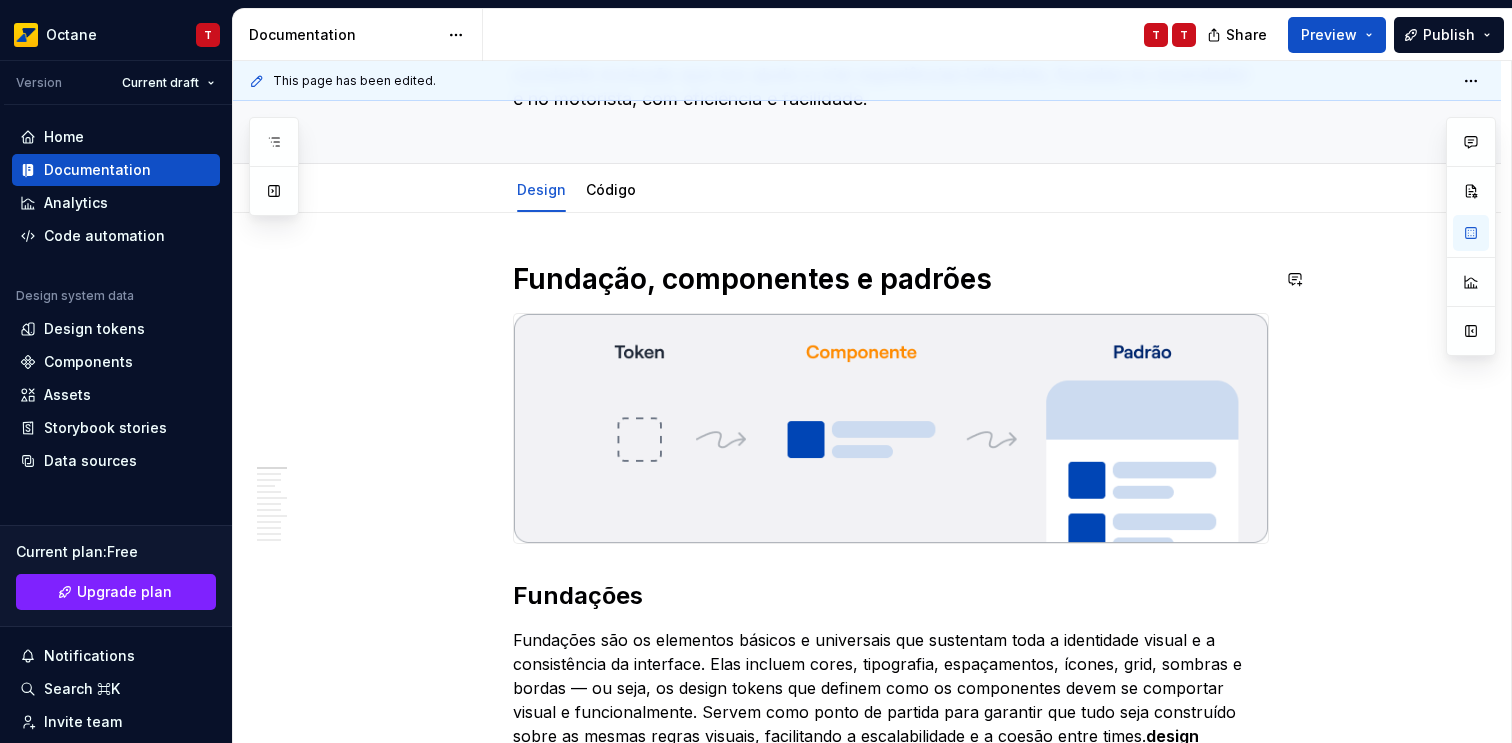 scroll, scrollTop: 0, scrollLeft: 0, axis: both 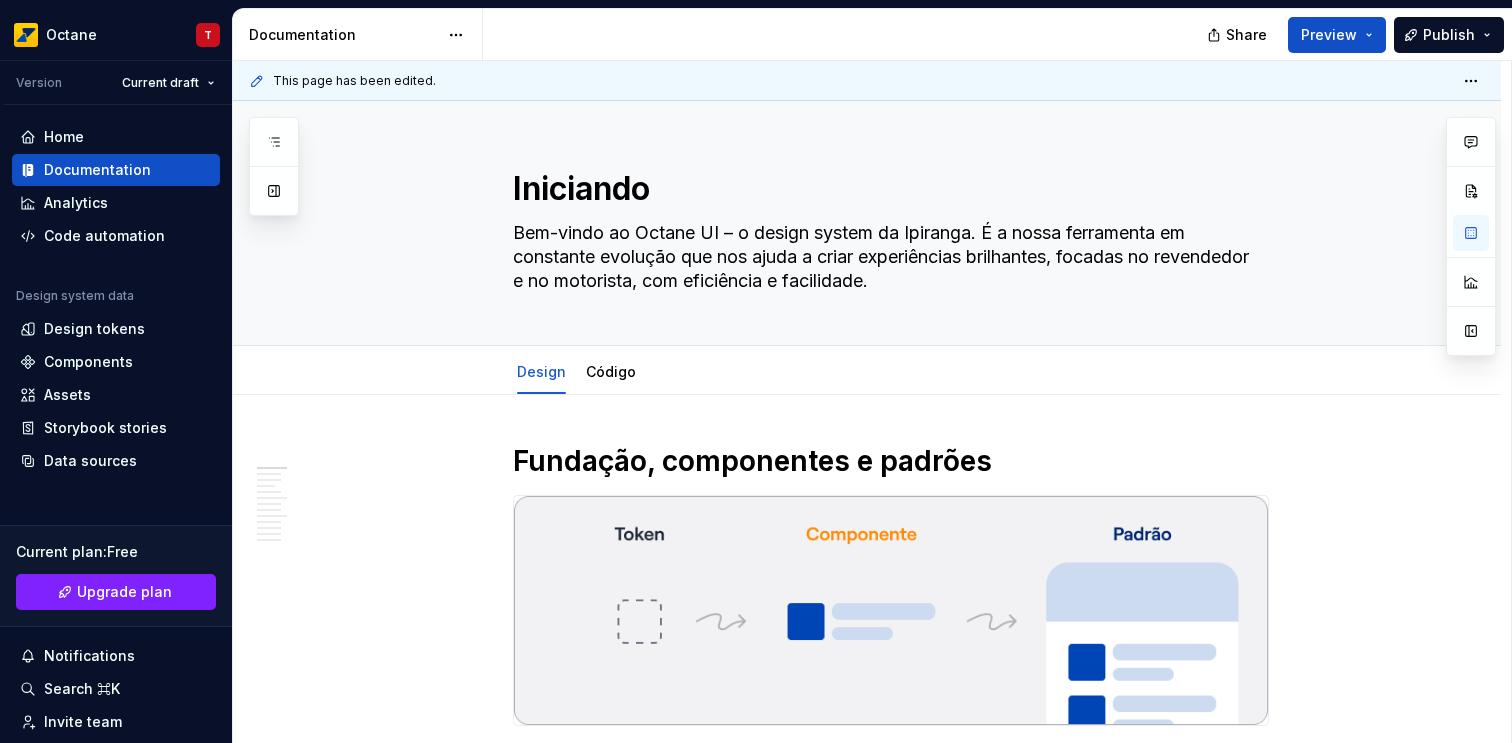 type on "*" 